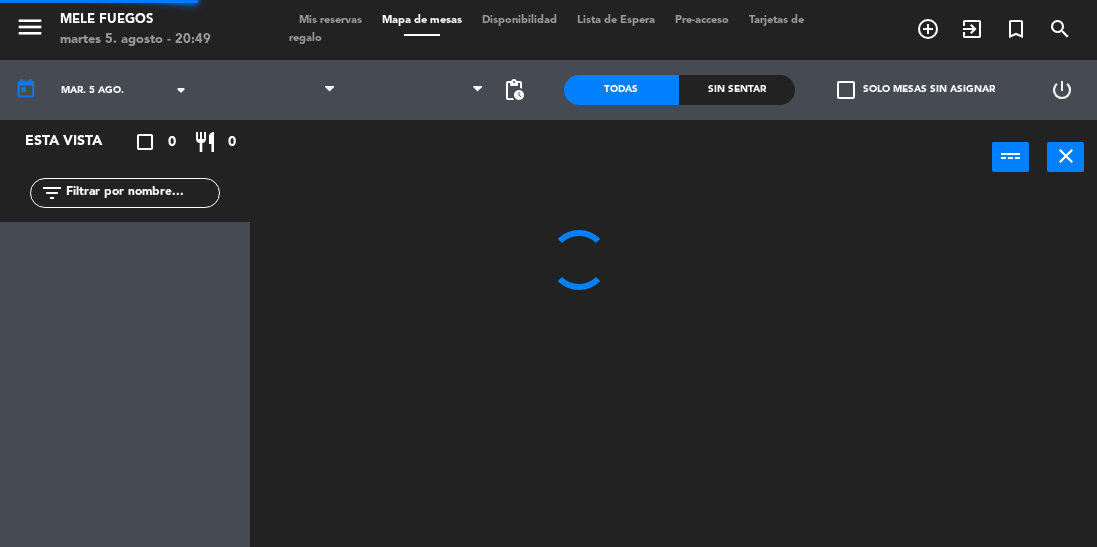 scroll, scrollTop: 0, scrollLeft: 0, axis: both 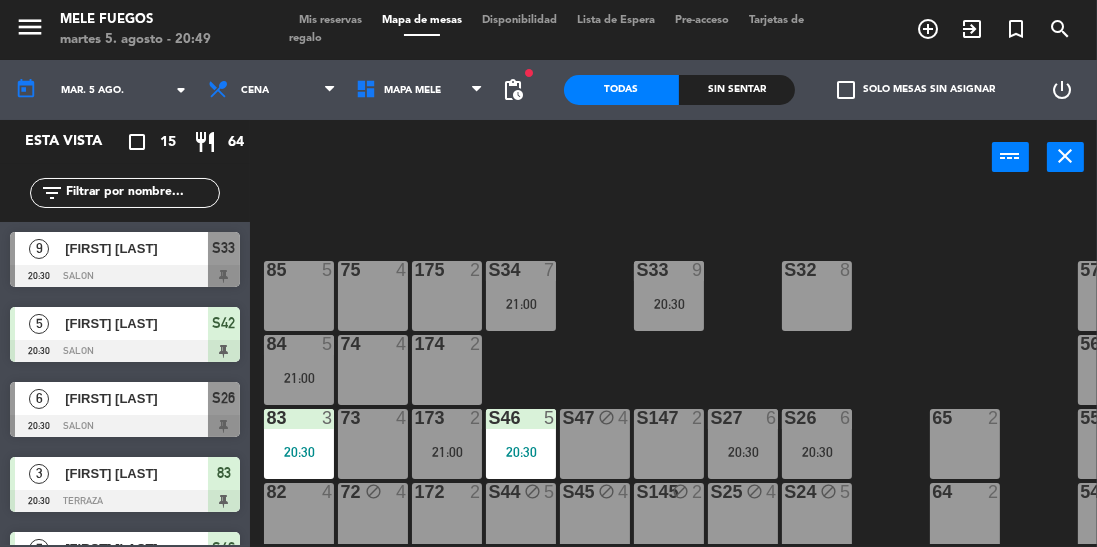 click on "20:30" at bounding box center [669, 304] 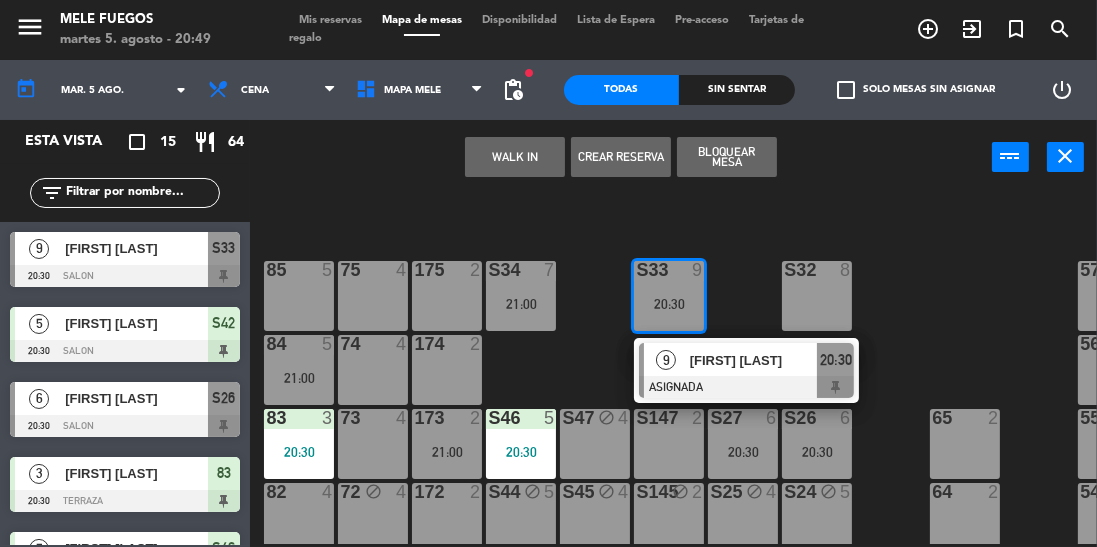 click on "[FIRST] [LAST]" at bounding box center (753, 360) 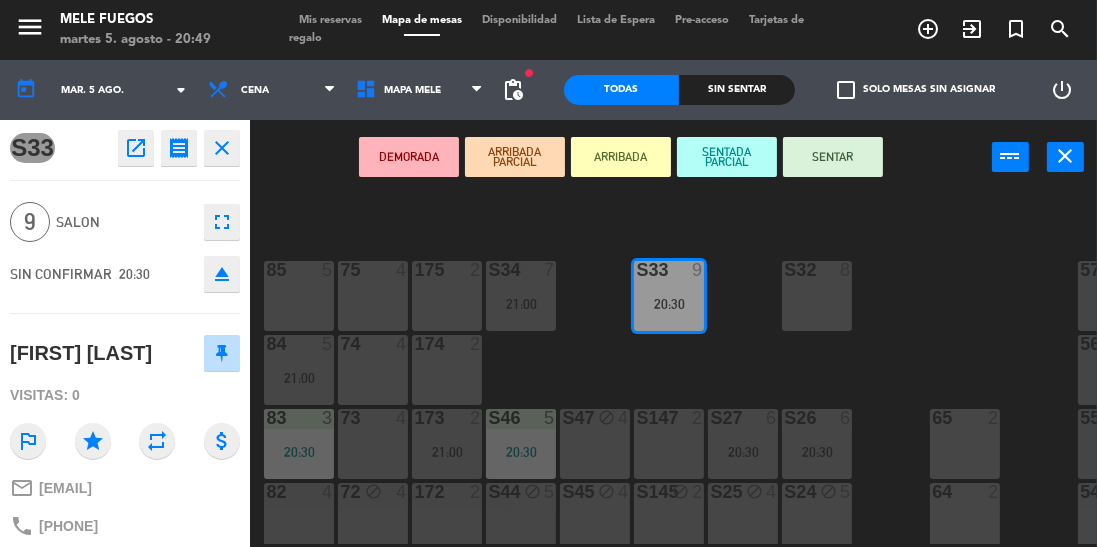click on "SENTAR" at bounding box center (833, 157) 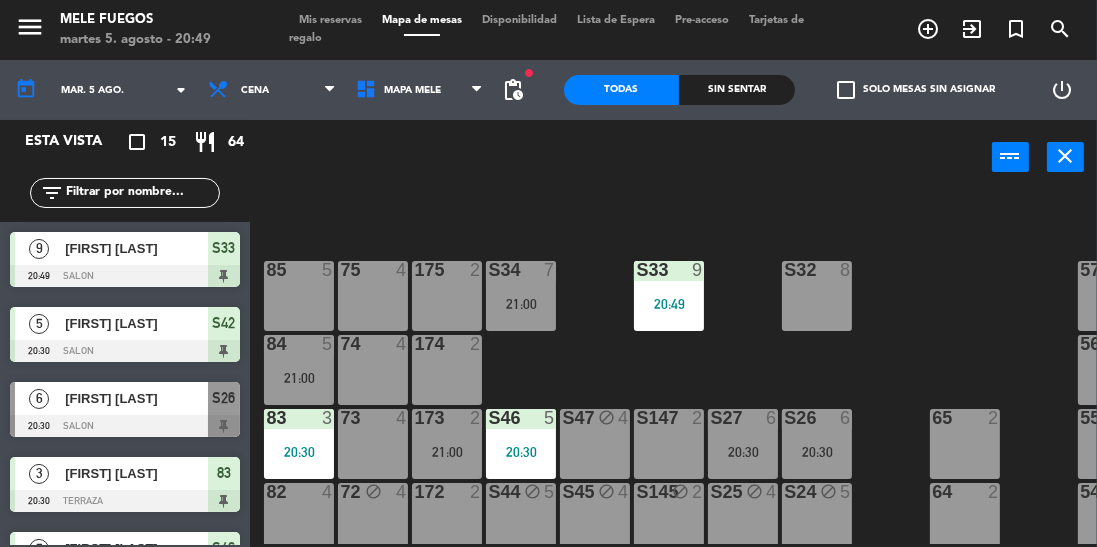 click on "20:49" at bounding box center (669, 304) 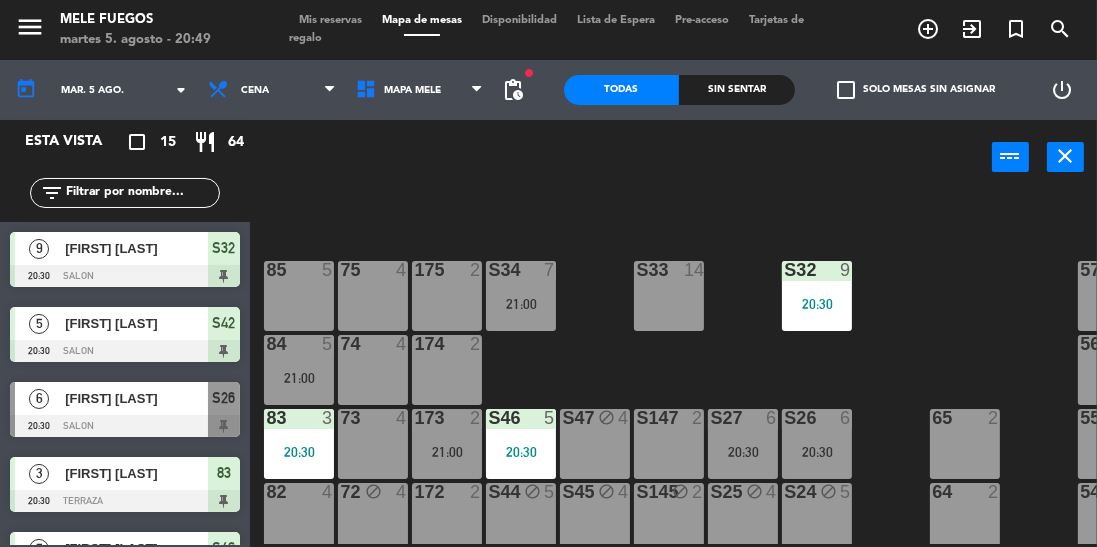 click on "21:00" at bounding box center (521, 304) 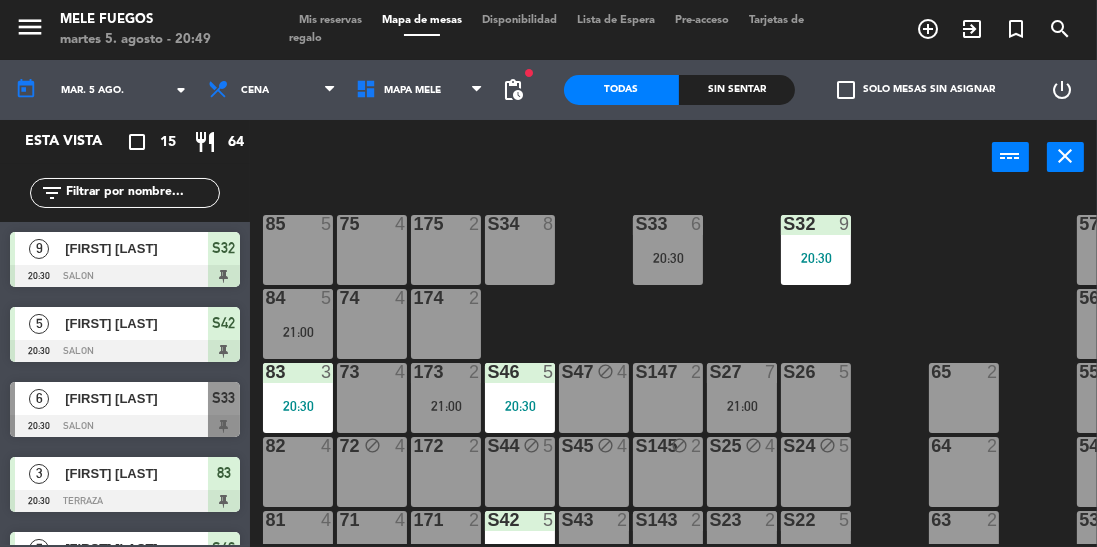 scroll, scrollTop: 160, scrollLeft: 0, axis: vertical 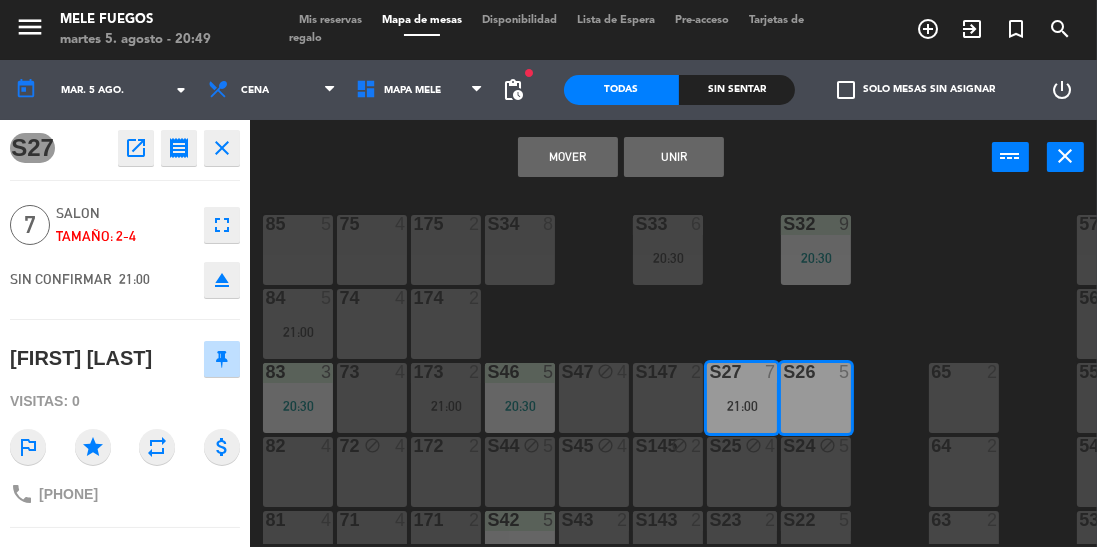 click on "100  8  101  8  102  8  103  8  104  8  S32  9   20:30  S33  6   20:30  S34  8  75  4  85  5  175  2  57  5  74  4  84  5   21:00  174  2  56  5  S26  5  S27  7   21:00  S46  5   20:30  S47 block  4  S147  2  73  4  83  3   20:30  173  2   21:00  65  2  55  5  S24 block  5  S25 block  4  S44 block  5  S45 block  4  S145 block  2  72 block  4  82  4  172  2  64  2  54 block  5  S22  5   21:00  S23  2   21:30  S42  5   20:30  S43  2   21:00  S143  2   21:30  71  4  81  4  171  2  63  2  53  5  S20  4   21:00  S21 block  4  S40  5   21:00  S41 block  4  S141  2   21:30  70  4  80  4  170  2  62  2  52  5  61  2   20:30  51  5  112 lock  5  113 lock  5  114 lock  5  115 lock  5  116 lock  5  117 lock  5  60  2  50  5" 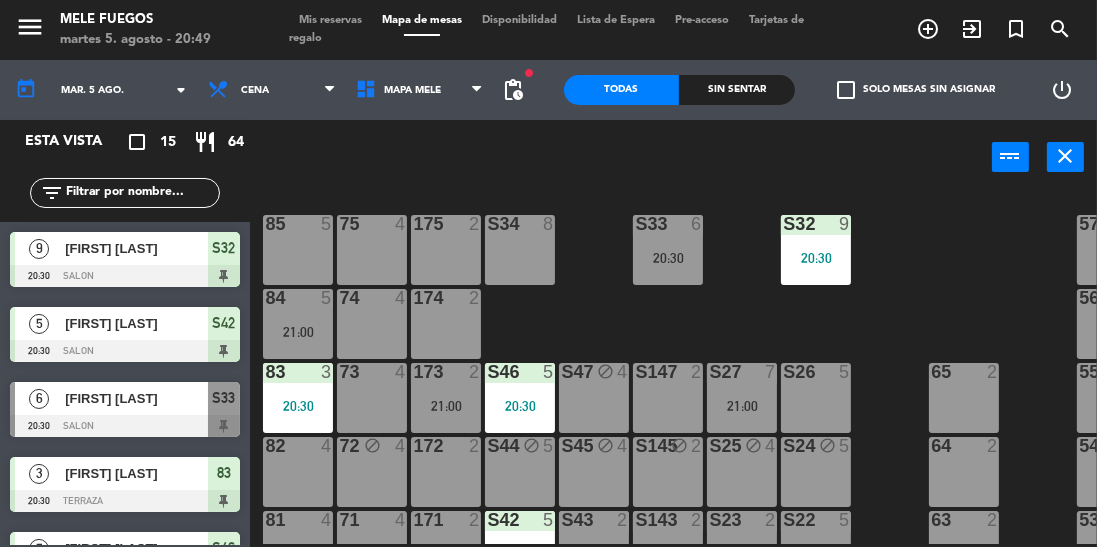 scroll, scrollTop: 0, scrollLeft: 0, axis: both 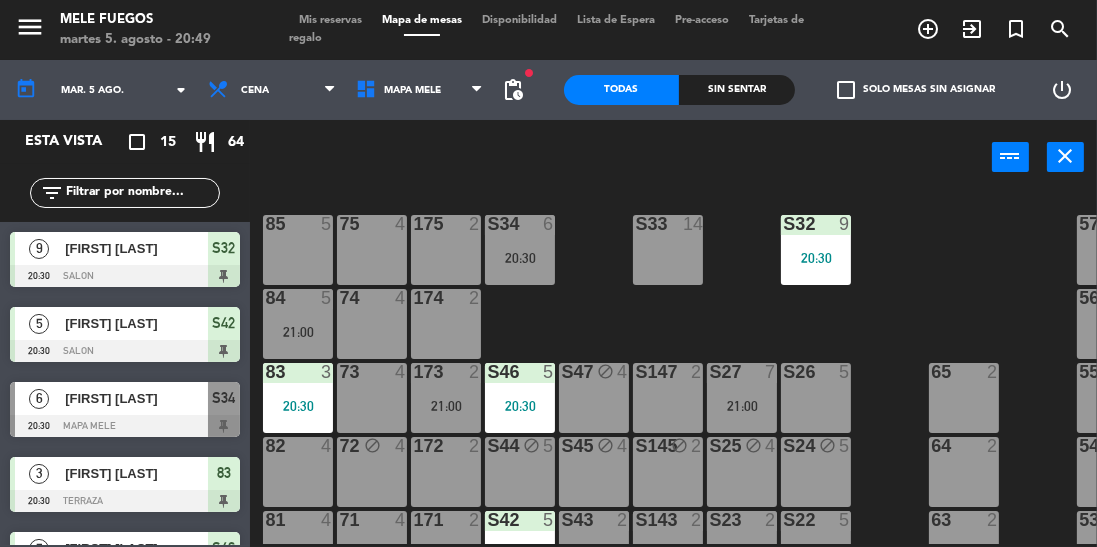 click on "100  8  101  8  102  8  103  8  104  8  S32  9   20:30  S33  14  S34  6   20:30  75  4  85  5  175  2  57  5  74  4  84  5   21:00  174  2  56  5  S26  5  S27  7   21:00  S46  5   20:30  S47 block  4  S147  2  73  4  83  3   20:30  173  2   21:00  65  2  55  5  S24 block  5  S25 block  4  S44 block  5  S45 block  4  S145 block  2  72 block  4  82  4  172  2  64  2  54 block  5  S22  5   21:00  S23  2   21:30  S42  5   20:30  S43  2   21:00  S143  2   21:30  71  4  81  4  171  2  63  2  53  5  S20  4   21:00  S21 block  4  S40  5   21:00  S41 block  4  S141  2   21:30  70  4  80  4  170  2  62  2  52  5  61  2   20:30  51  5  112 lock  5  113 lock  5  114 lock  5  115 lock  5  116 lock  5  117 lock  5  60  2  50  5" 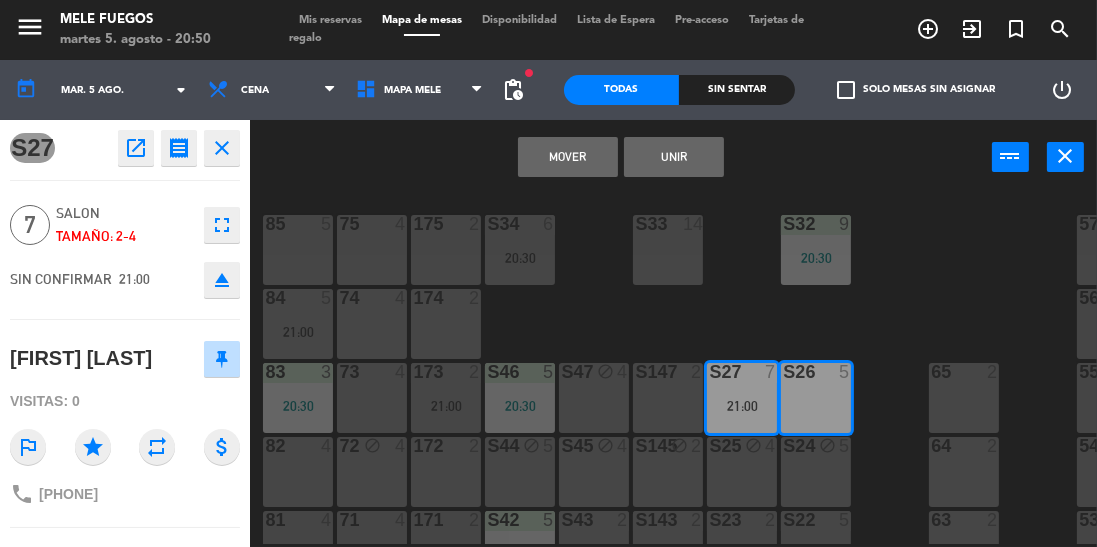 click on "Mover" at bounding box center (568, 157) 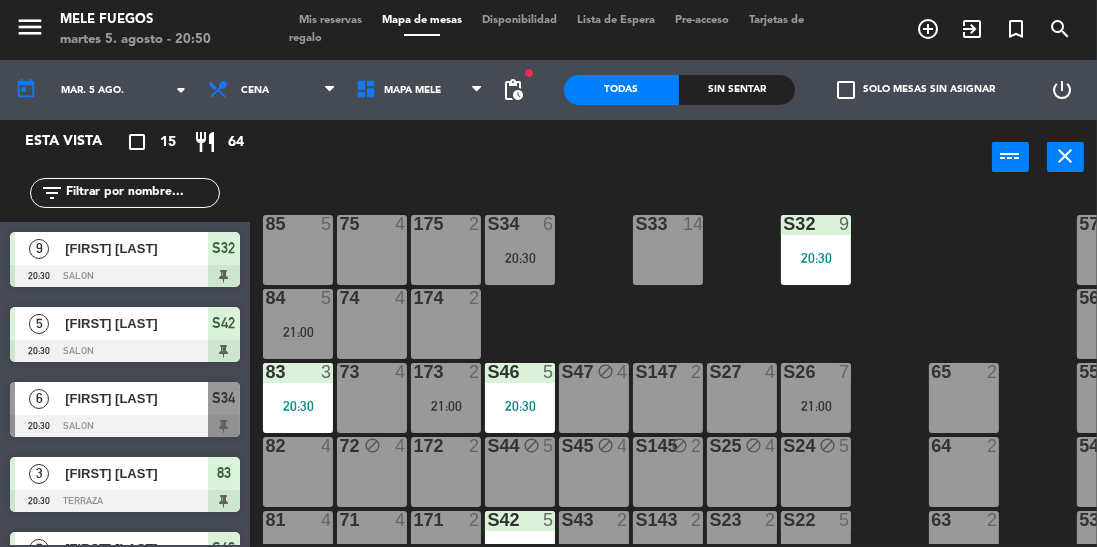 scroll, scrollTop: 0, scrollLeft: 0, axis: both 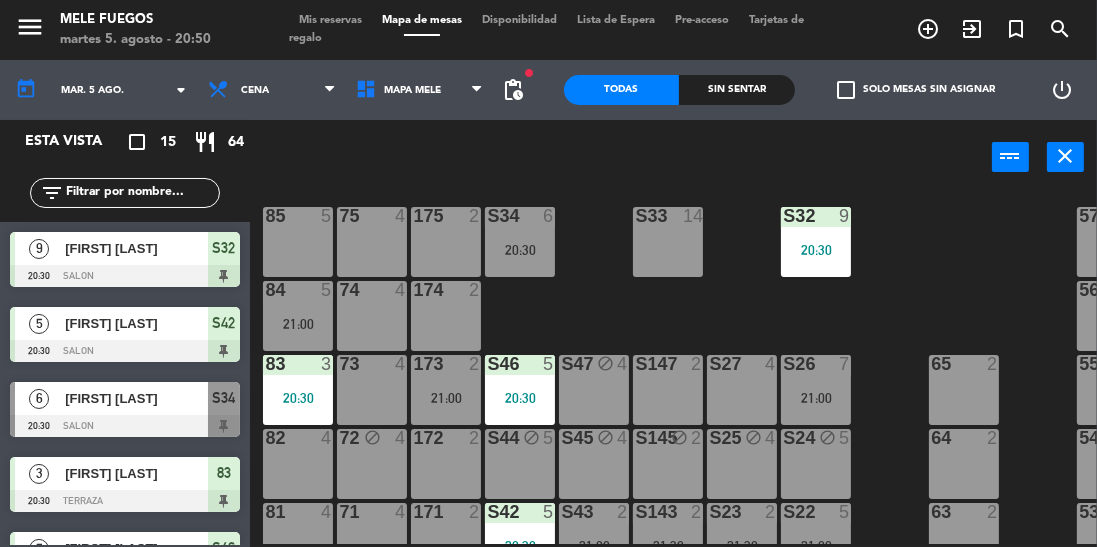click on "100  8  101  8  102  8  103  8  104  8  S32  9   20:30  S33  14  S34  6   20:30  75  4  85  5  175  2  57  5  74  4  84  5   21:00  174  2  56  5  S26  7   21:00  S27  4  S46  5   20:30  S47 block  4  S147  2  73  4  83  3   20:30  173  2   21:00  65  2  55  5  S24 block  5  S25 block  4  S44 block  5  S45 block  4  S145 block  2  72 block  4  82  4  172  2  64  2  54 block  5  S22  5   21:00  S23  2   21:30  S42  5   20:30  S43  2   21:00  S143  2   21:30  71  4  81  4  171  2  63  2  53  5  S20  4   21:00  S21 block  4  S40  5   21:00  S41 block  4  S141  2   21:30  70  4  80  4  170  2  62  2  52  5  61  2   20:30  51  5  112 lock  5  113 lock  5  114 lock  5  115 lock  5  116 lock  5  117 lock  5  60  2  50  5" 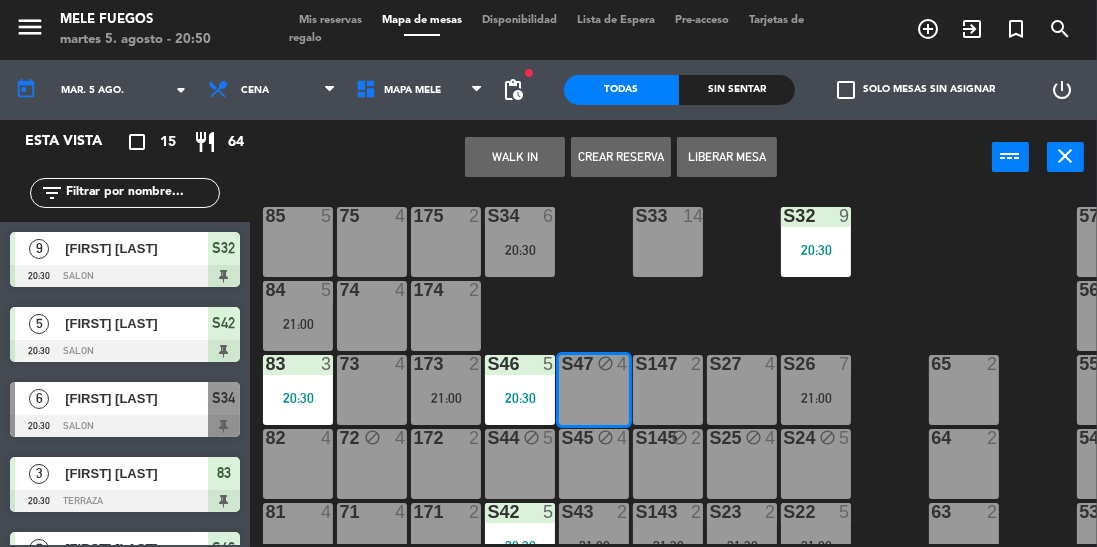 click on "S147  2" at bounding box center (668, 390) 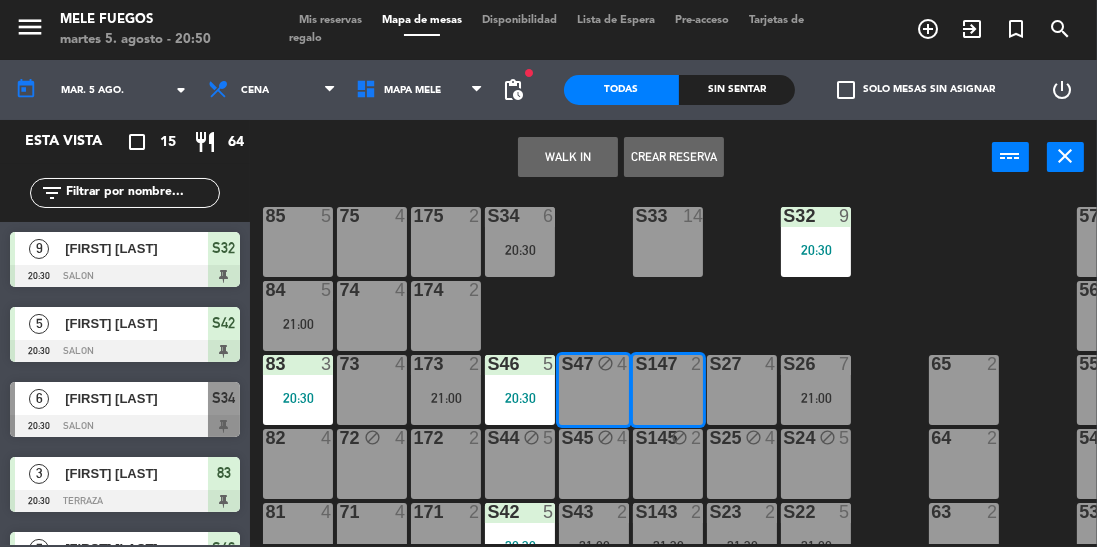 click on "100  8  101  8  102  8  103  8  104  8  S32  9   20:30  S33  14  S34  6   20:30  75  4  85  5  175  2  57  5  74  4  84  5   21:00  174  2  56  5  S26  7   21:00  S27  4  S46  5   20:30  S47 block  4  S147  2  73  4  83  3   20:30  173  2   21:00  65  2  55  5  S24 block  5  S25 block  4  S44 block  5  S45 block  4  S145 block  2  72 block  4  82  4  172  2  64  2  54 block  5  S22  5   21:00  S23  2   21:30  S42  5   20:30  S43  2   21:00  S143  2   21:30  71  4  81  4  171  2  63  2  53  5  S20  4   21:00  S21 block  4  S40  5   21:00  S41 block  4  S141  2   21:30  70  4  80  4  170  2  62  2  52  5  61  2   20:30  51  5  112 lock  5  113 lock  5  114 lock  5  115 lock  5  116 lock  5  117 lock  5  60  2  50  5" 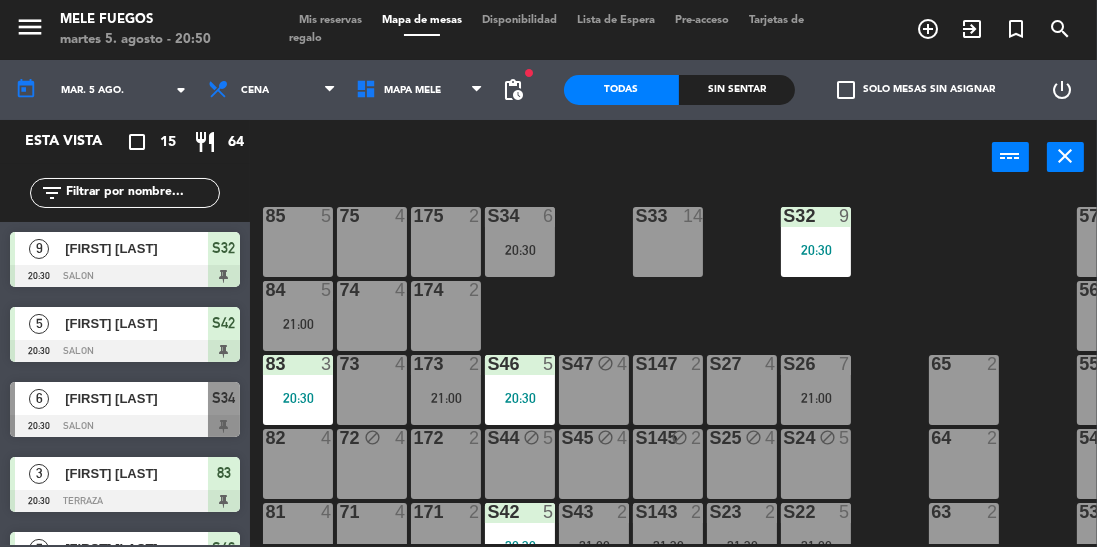 click on "100  8  101  8  102  8  103  8  104  8  S32  9   20:30  S33  14  S34  6   20:30  75  4  85  5  175  2  57  5  74  4  84  5   21:00  174  2  56  5  S26  7   21:00  S27  4  S46  5   20:30  S47 block  4  S147  2  73  4  83  3   20:30  173  2   21:00  65  2  55  5  S24 block  5  S25 block  4  S44 block  5  S45 block  4  S145 block  2  72 block  4  82  4  172  2  64  2  54 block  5  S22  5   21:00  S23  2   21:30  S42  5   20:30  S43  2   21:00  S143  2   21:30  71  4  81  4  171  2  63  2  53  5  S20  4   21:00  S21 block  4  S40  5   21:00  S41 block  4  S141  2   21:30  70  4  80  4  170  2  62  2  52  5  61  2   20:30  51  5  112 lock  5  113 lock  5  114 lock  5  115 lock  5  116 lock  5  117 lock  5  60  2  50  5" 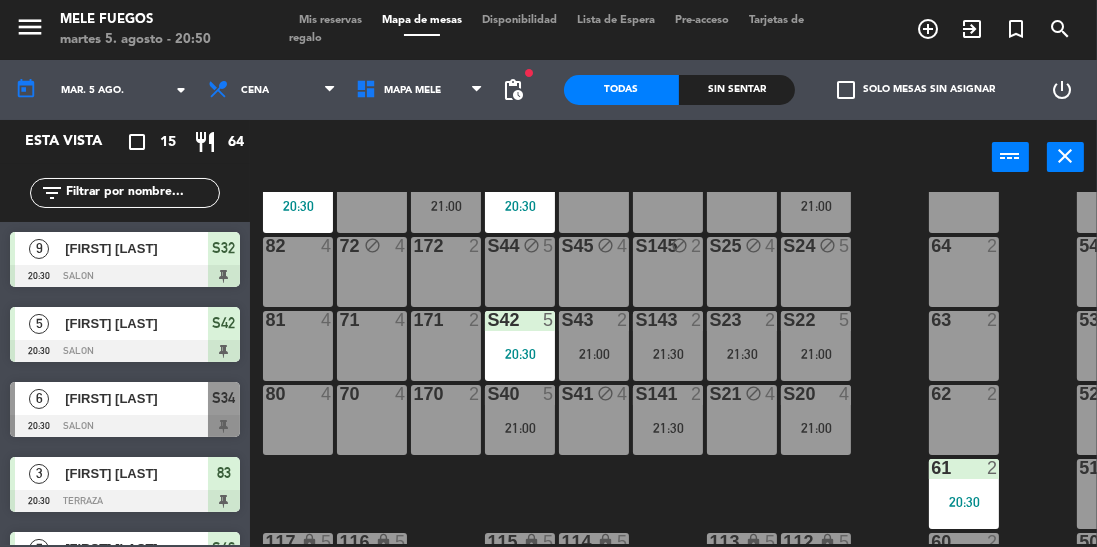 scroll, scrollTop: 381, scrollLeft: 1, axis: both 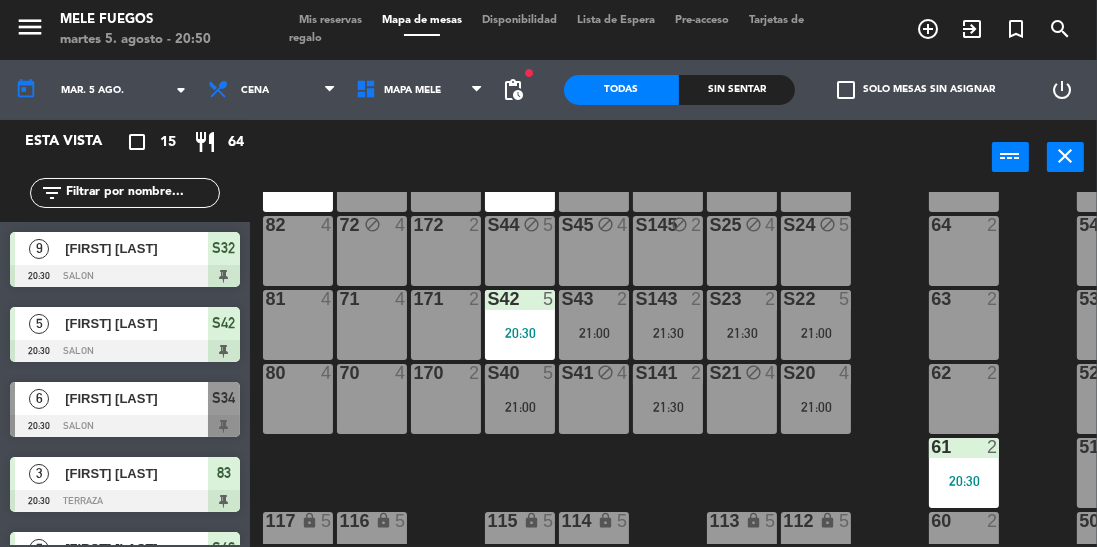 click on "21:00" at bounding box center [594, 333] 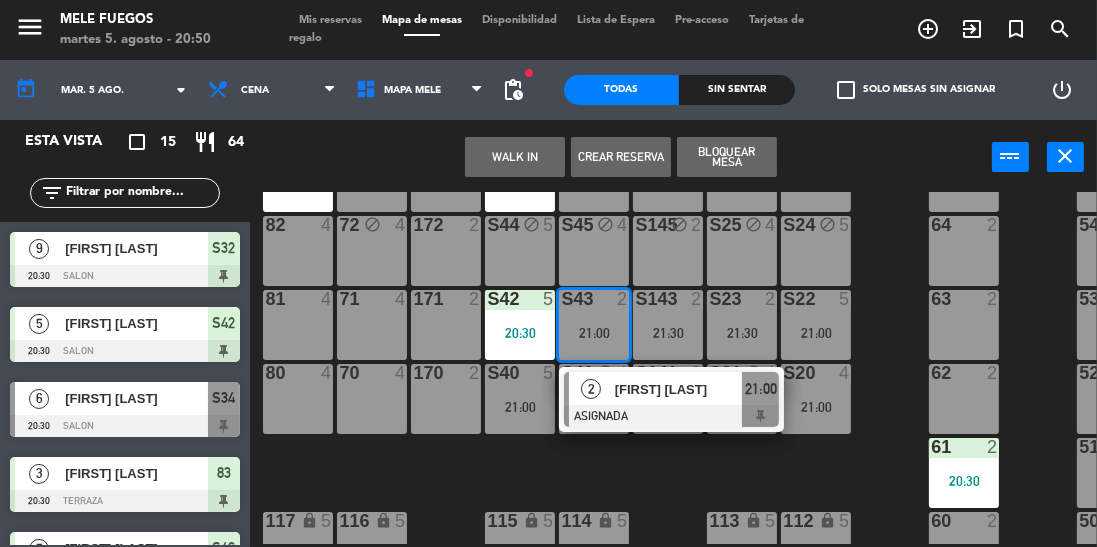 click at bounding box center (671, 416) 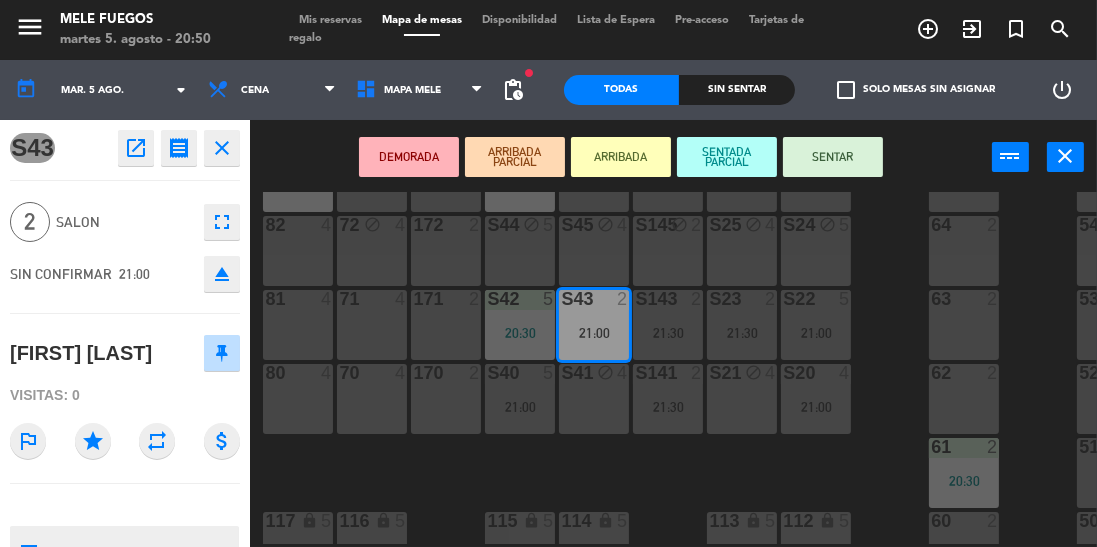 click on "SENTAR" at bounding box center (833, 157) 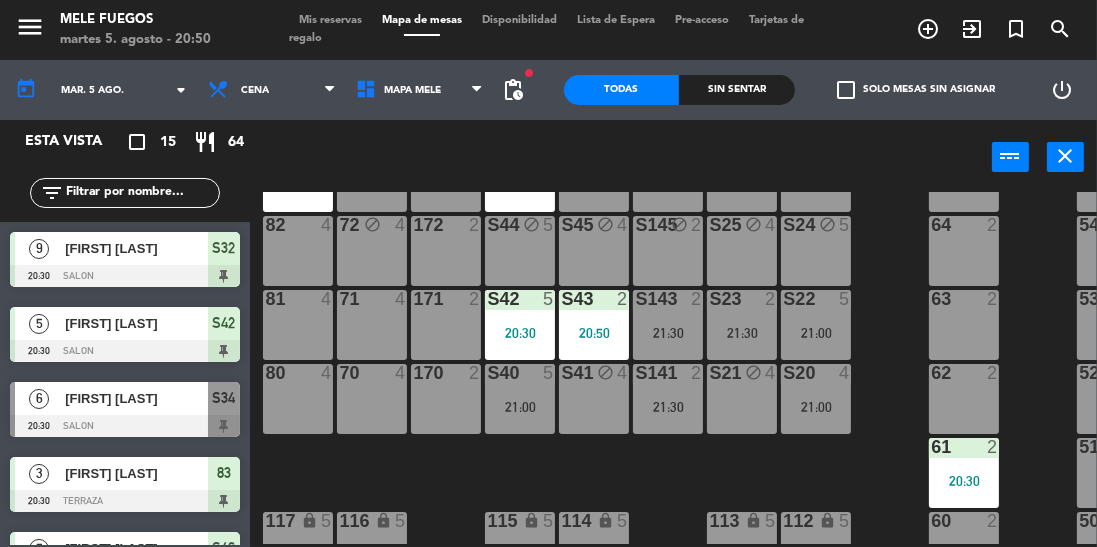 scroll, scrollTop: 0, scrollLeft: 0, axis: both 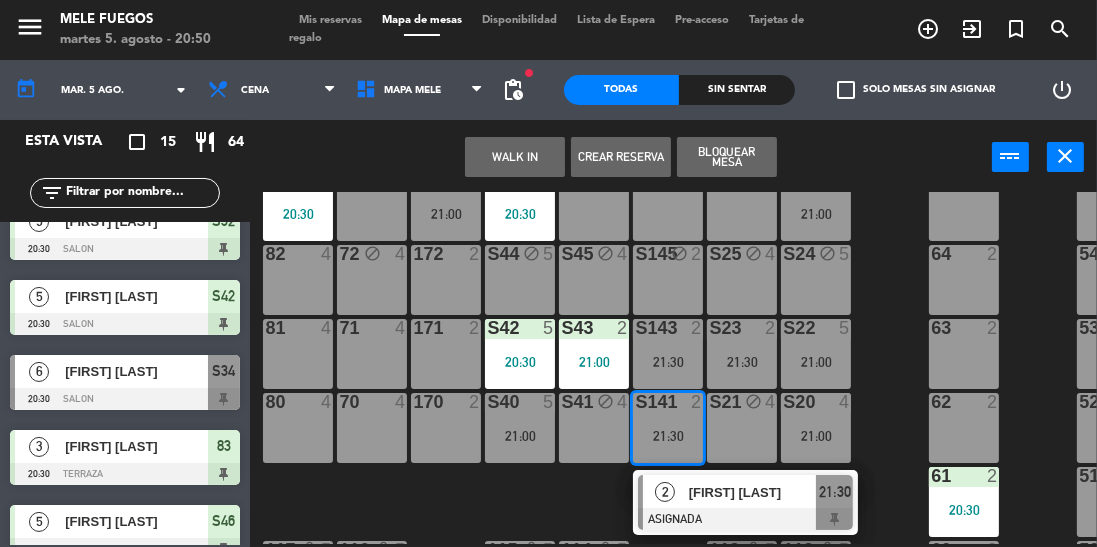 click on "100  8  101  8  102  8  103  8  104  8  S32  9   20:30  S33  14  S34  6   20:30  75  4  85  5  175  2  57  5  74  4  84  5   21:00  174  2  56  5  S26  7   21:00  S27  4  S46  5   20:30  S47 block  4  S147  2  73  4  83  3   20:30  173  2   21:00  65  2  55  5  S24 block  5  S25 block  4  S44 block  5  S45 block  4  S145 block  2  72 block  4  82  4  172  2  64  2  54 block  5  S22  5   21:00  S23  2   21:30  S42  5   20:30  S43  2   21:00  S143  2   21:30  71  4  81  4  171  2  63  2  53  5  S20  4   21:00  S21 block  4  S40  5   21:00  S41 block  4  S141  2   21:30   2   [FIRST] [LAST]   ASIGNADA  21:30 70  4  80  4  170  2  62  2  52  5  61  2   20:30  51  5  112 lock  5  113 lock  5  114 lock  5  115 lock  5  116 lock  5  117 lock  5  60  2  50  5" 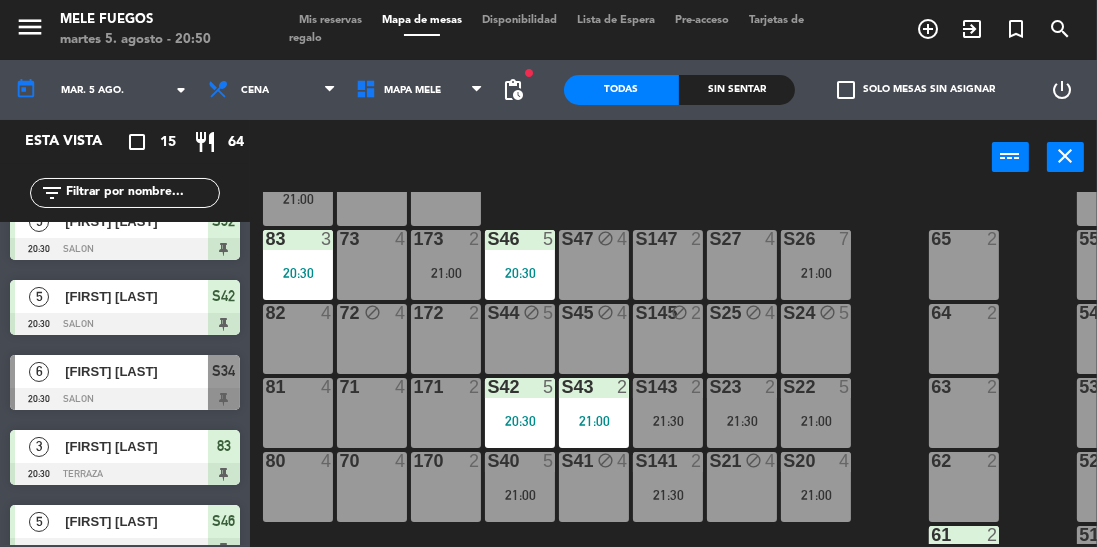 scroll, scrollTop: 295, scrollLeft: 1, axis: both 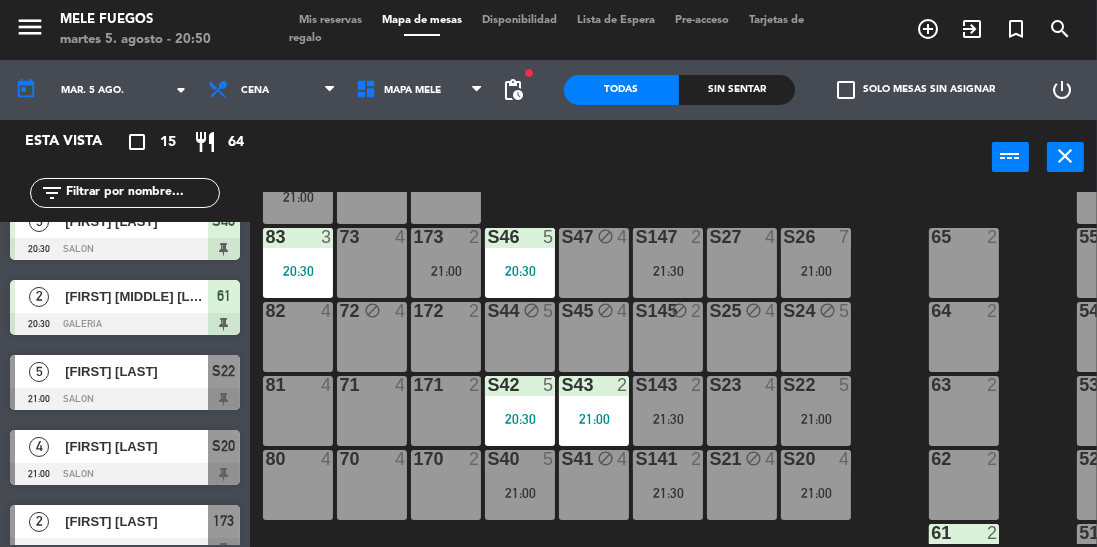click on "21:30" at bounding box center [668, 493] 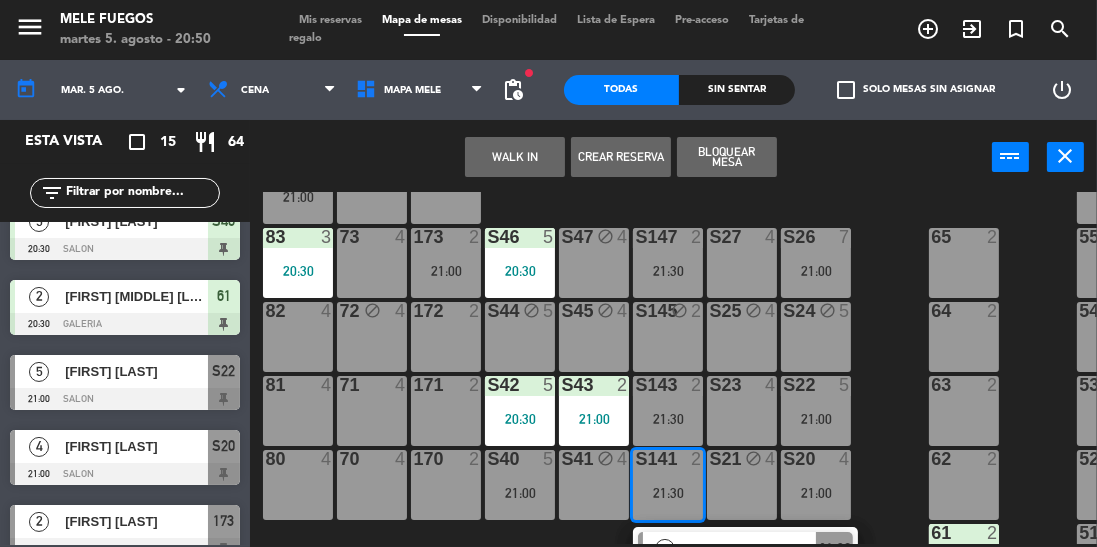 click on "[FIRST] [LAST]" 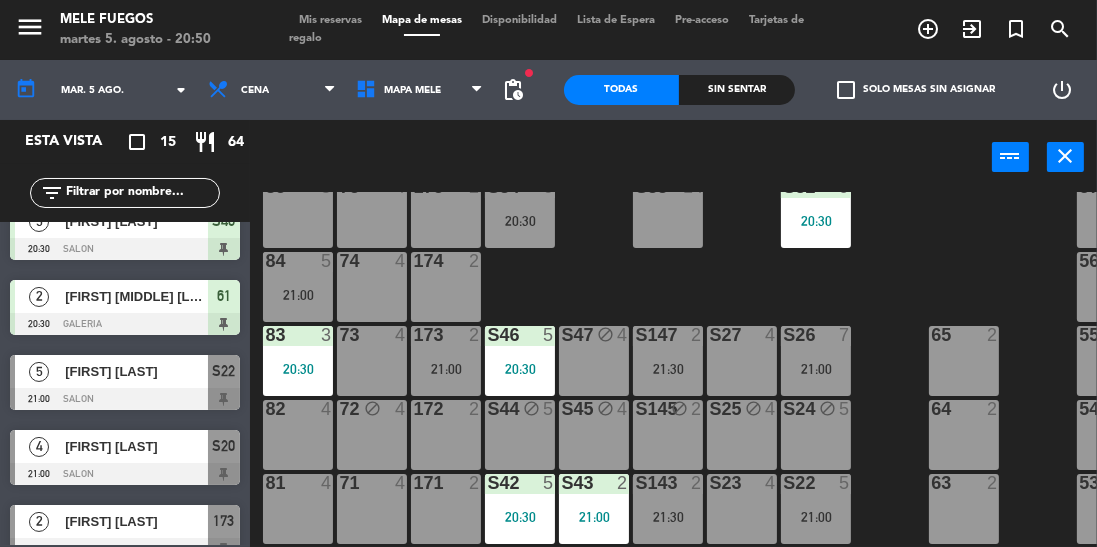 scroll, scrollTop: 192, scrollLeft: 1, axis: both 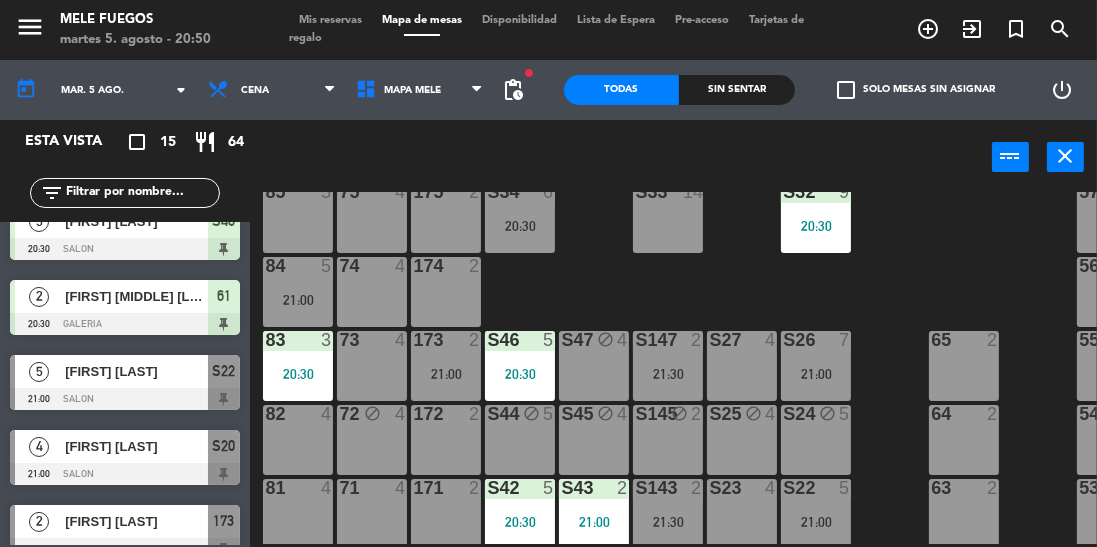 click on "100  8  101  8  102  8  103  8  104  8  S32  9   20:30  S33  14  S34  6   20:30  75  4  85  5  175  2  57  5  74  4  84  5   21:00  174  2  56  5  S26  7   21:00  S27  4  S46  5   20:30  S47 block  4  S147  2   21:30  73  4  83  3   20:30  173  2   21:00  65  2  55  5  S24 block  5  S25 block  4  S44 block  5  S45 block  4  S145 block  2  72 block  4  82  4  172  2  64  2  54 block  5  S22  5   21:00  S23  4  S42  5   20:30  S43  2   21:00  S143  2   21:30  71  4  81  4  171  2  63  2  53  5  S20  4   21:00  S21 block  4  S40  5   21:00  S41 block  4  S141  2   21:30  70  4  80  4  170  2  62  2  52  5  61  2   20:30  51  5  112 lock  5  113 lock  5  114 lock  5  115 lock  5  116 lock  5  117 lock  5  60  2  50  5" 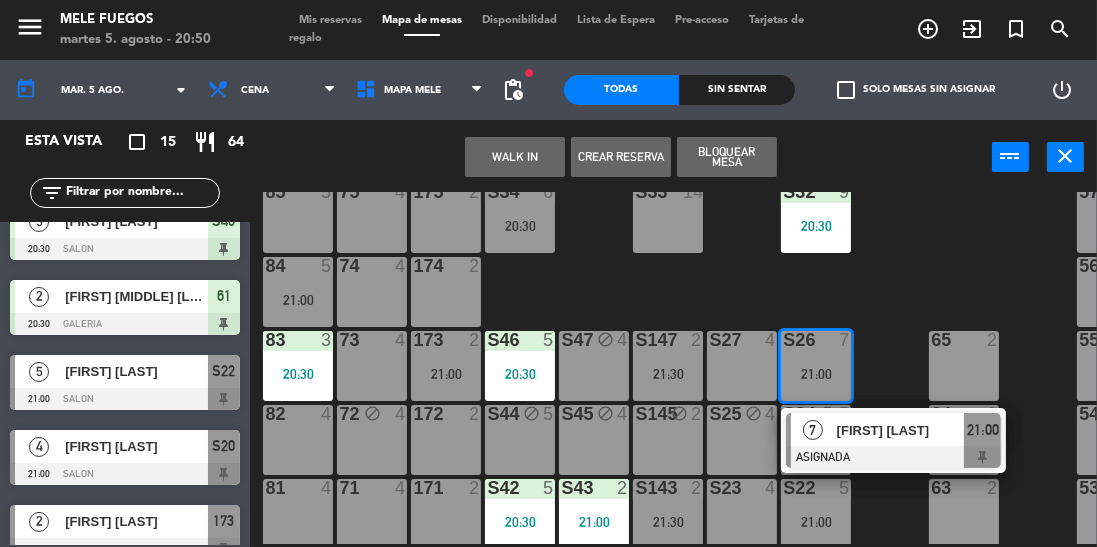 click on "100  8  101  8  102  8  103  8  104  8  S32  9   20:30  S33  14  S34  6   20:30  75  4  85  5  175  2  57  5  74  4  84  5   21:00  174  2  56  5  S26  7   21:00   7   [FIRST] [LAST]   ASIGNADA  21:00 S27  4  S46  5   20:30  S47 block  4  S147  2   21:30  73  4  83  3   20:30  173  2   21:00  65  2  55  5  S24 block  5  S25 block  4  S44 block  5  S45 block  4  S145 block  2  72 block  4  82  4  172  2  64  2  54 block  5  S22  5   21:00  S23  4  S42  5   20:30  S43  2   21:00  S143  2   21:30  71  4  81  4  171  2  63  2  53  5  S20  4   21:00  S21 block  4  S40  5   21:00  S41 block  4  S141  2   21:30  70  4  80  4  170  2  62  2  52  5  61  2   20:30  51  5  112 lock  5  113 lock  5  114 lock  5  115 lock  5  116 lock  5  117 lock  5  60  2  50  5" 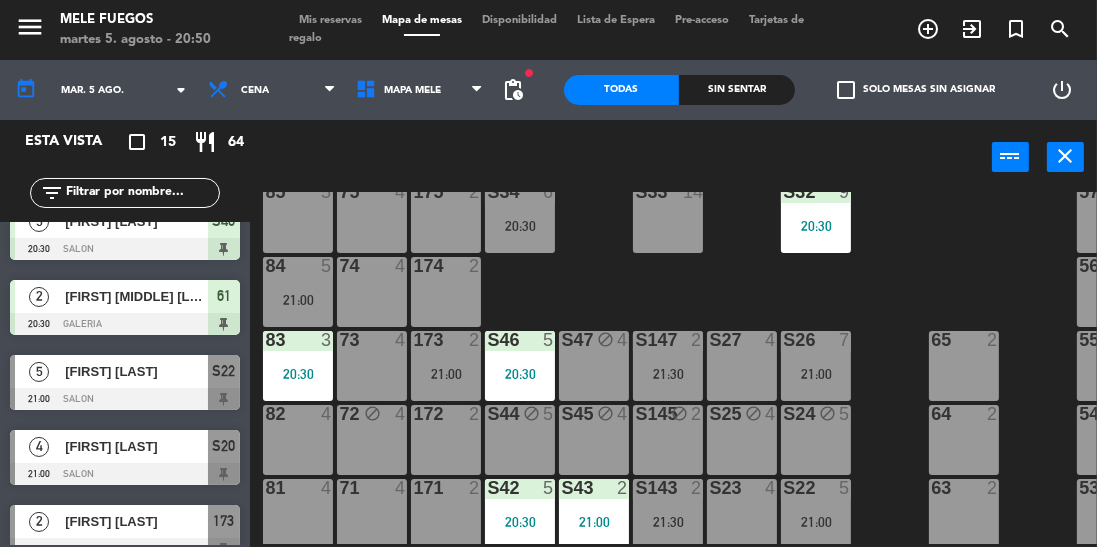 click on "20:30" at bounding box center (520, 226) 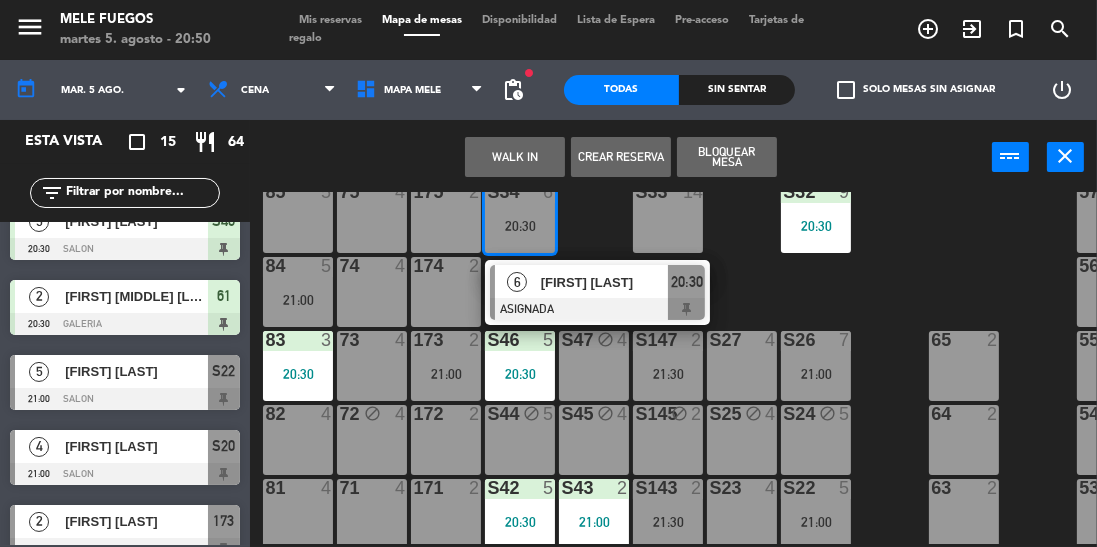 click on "[FIRST] [LAST]" at bounding box center [605, 282] 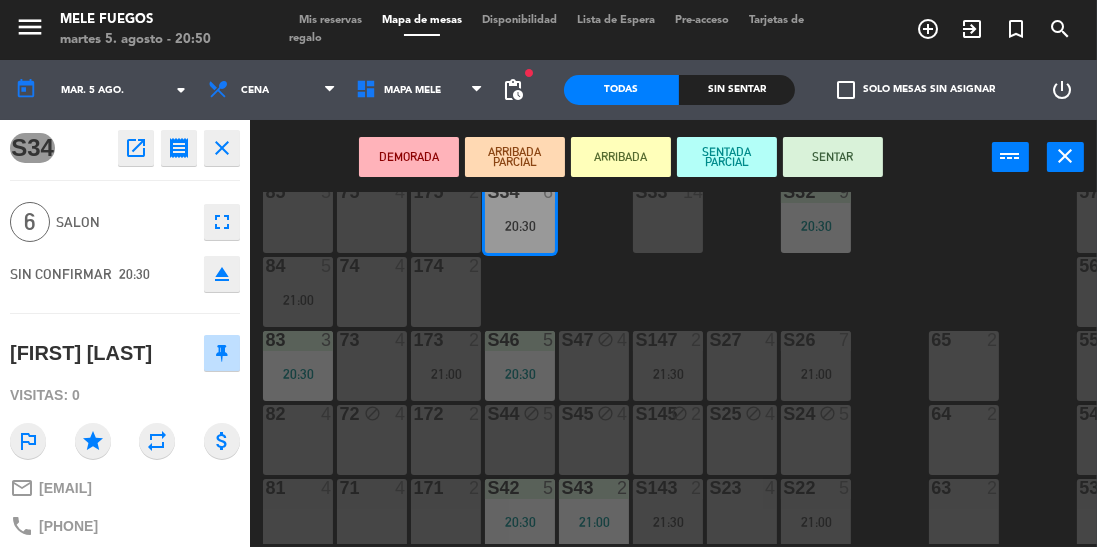 click on "SENTAR" at bounding box center [833, 157] 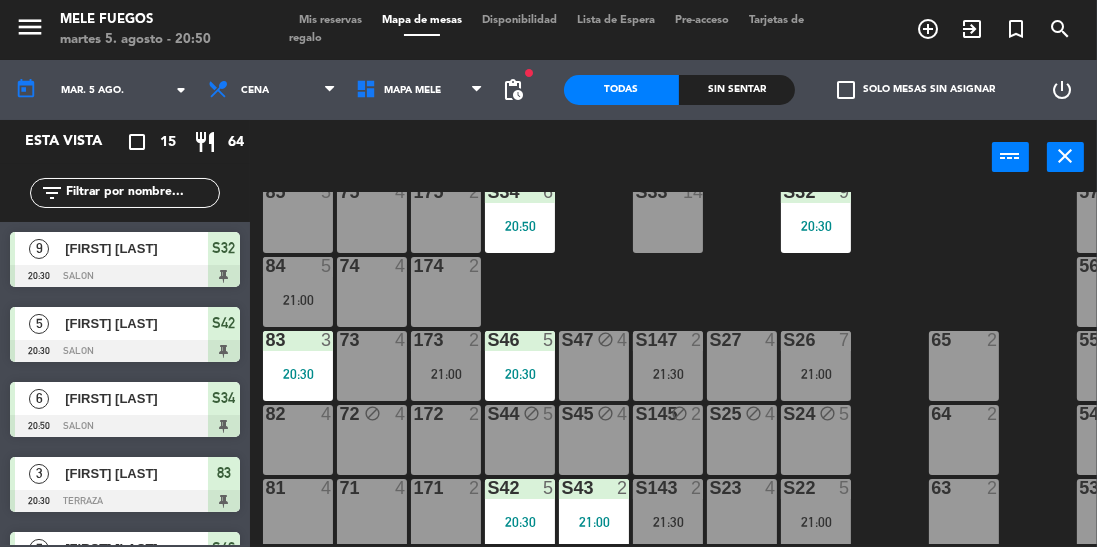 click on "21:00" at bounding box center (816, 374) 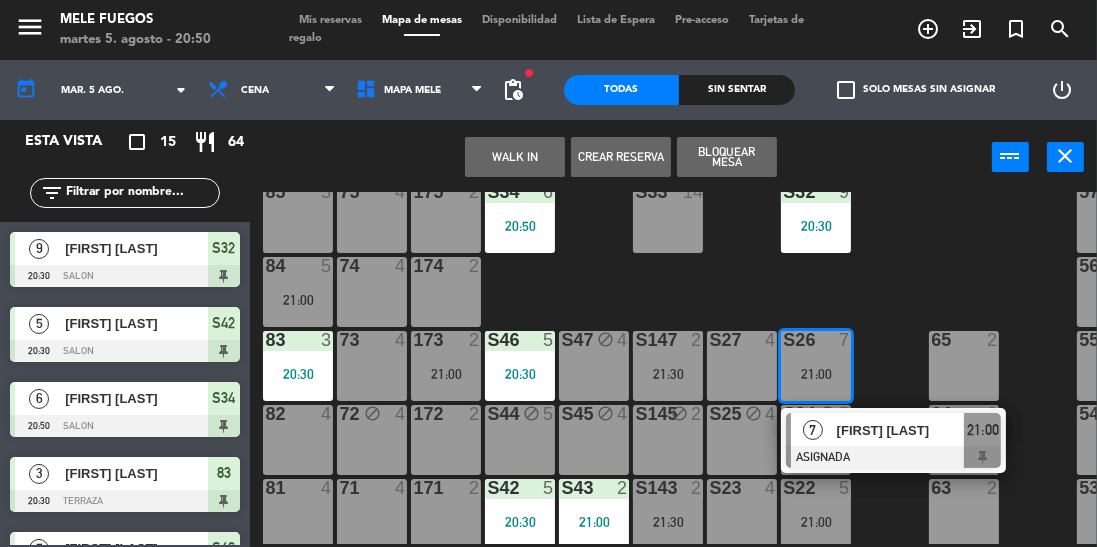 click on "100  8  101  8  102  8  103  8  104  8  S32  9   20:30  S33  14  S34  6   20:50  75  4  85  5  175  2  57  5  74  4  84  5   21:00  174  2  56  5  S26  7   21:00   7   [FIRST] [LAST]   ASIGNADA  21:00 S27  4  S46  5   20:30  S47 block  4  S147  2   21:30  73  4  83  3   20:30  173  2   21:00  65  2  55  5  S24 block  5  S25 block  4  S44 block  5  S45 block  4  S145 block  2  72 block  4  82  4  172  2  64  2  54 block  5  S22  5   21:00  S23  4  S42  5   20:30  S43  2   21:00  S143  2   21:30  71  4  81  4  171  2  63  2  53  5  S20  4   21:00  S21 block  4  S40  5   21:00  S41 block  4  S141  2   21:30  70  4  80  4  170  2  62  2  52  5  61  2   20:30  51  5  112 lock  5  113 lock  5  114 lock  5  115 lock  5  116 lock  5  117 lock  5  60  2  50  5" 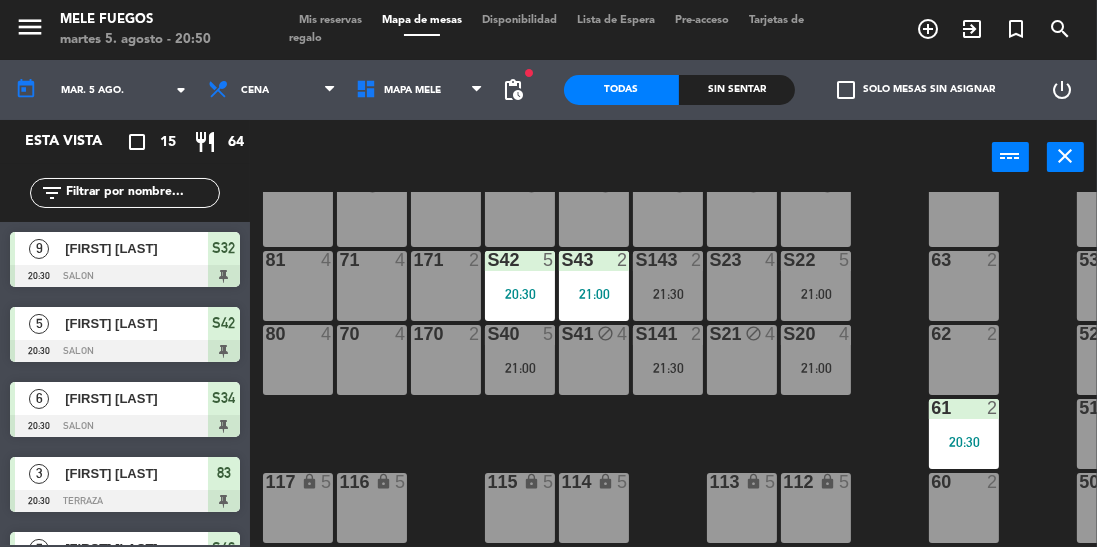 scroll, scrollTop: 408, scrollLeft: 1, axis: both 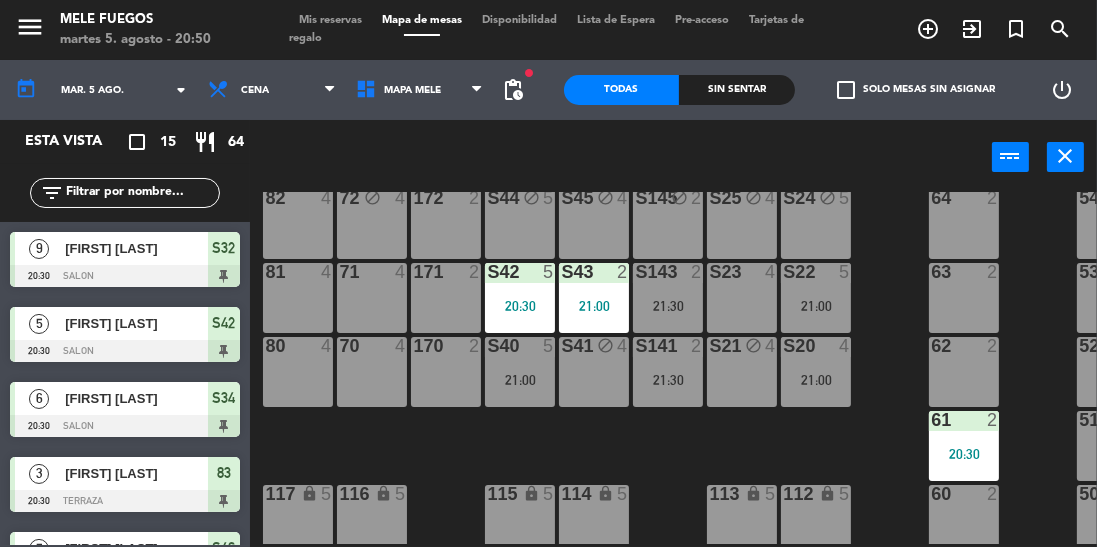 click on "21:30" at bounding box center (668, 380) 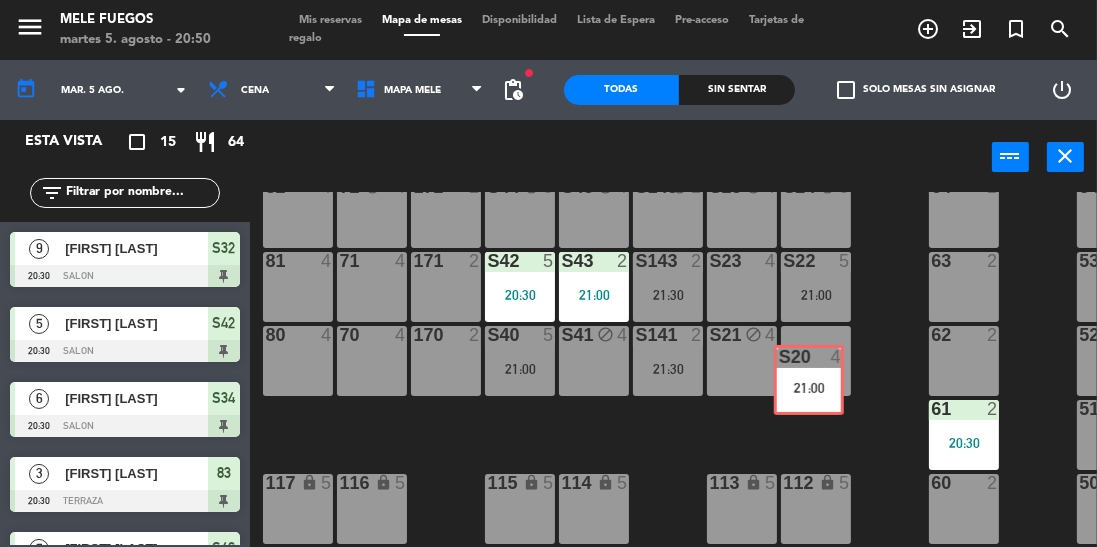 scroll, scrollTop: 430, scrollLeft: 1, axis: both 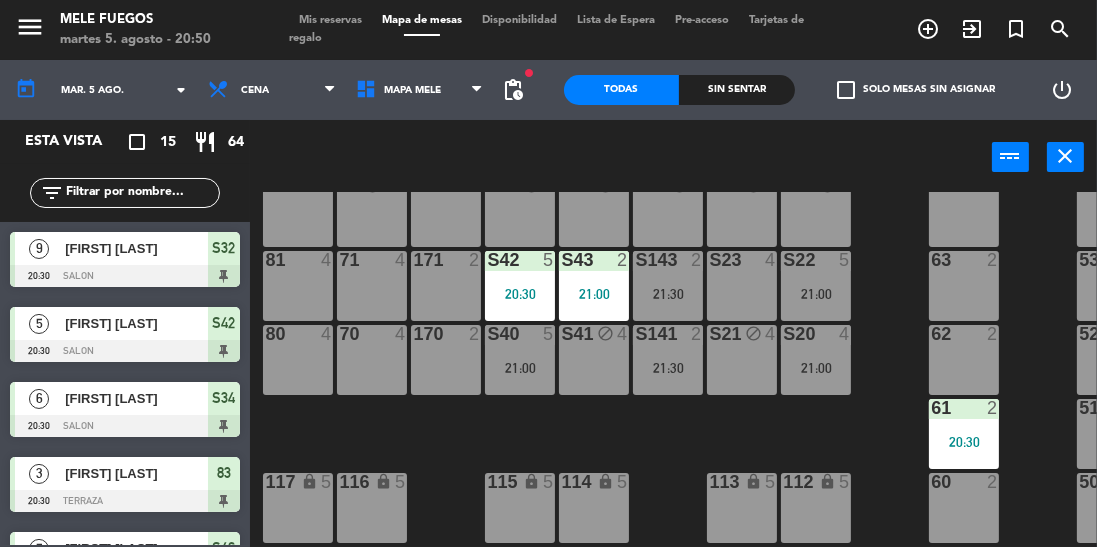 click on "100  8  101  8  102  8  103  8  104  8  S32  9   20:30  S33  14  S34  6   20:30  75  4  85  5  175  2  57  5  74  4  84  5   21:00  174  2  56  5  S26  7   21:00  S27  4  S46  5   20:30  S47 block  4  S147  2   21:30  73  4  83  3   20:30  173  2   21:00  65  2  55  5  S24 block  5  S25 block  4  S44 block  5  S45 block  4  S145 block  2  72 block  4  82  4  172  2  64  2  54 block  5  S22  5   21:00  S23  4  S42  5   20:30  S43  2   21:00  S143  2   21:30  71  4  81  4  171  2  63  2  53  5  S20  4   21:00  S21 block  4  S40  5   21:00  S41 block  4  S141  2   21:30  70  4  80  4  170  2  62  2  52  5  61  2   20:30  51  5  112 lock  5  113 lock  5  114 lock  5  115 lock  5  116 lock  5  117 lock  5  60  2  50  5" 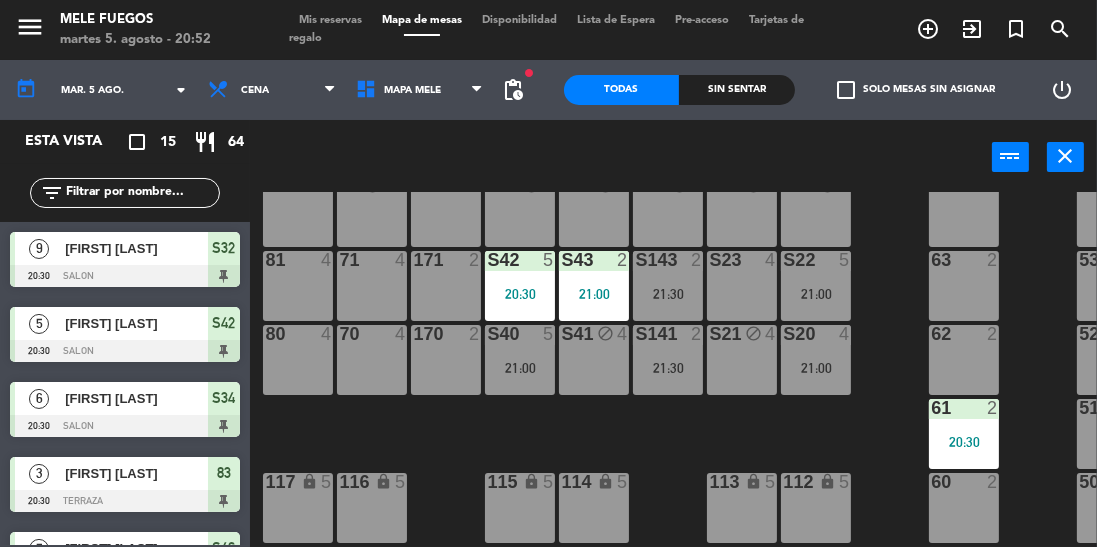 click on "100  8  101  8  102  8  103  8  104  8  S32  9   20:30  S33  14  S34  6   20:30  75  4  85  5  175  2  57  5  74  4  84  5   21:00  174  2  56  5  S26  7   21:00  S27  4  S46  5   20:30  S47 block  4  S147  2   21:30  73  4  83  3   20:30  173  2   21:00  65  2  55  5  S24 block  5  S25 block  4  S44 block  5  S45 block  4  S145 block  2  72 block  4  82  4  172  2  64  2  54 block  5  S22  5   21:00  S23  4  S42  5   20:30  S43  2   21:00  S143  2   21:30  71  4  81  4  171  2  63  2  53  5  S20  4   21:00  S21 block  4  S40  5   21:00  S41 block  4  S141  2   21:30  70  4  80  4  170  2  62  2  52  5  61  2   20:30  51  5  112 lock  5  113 lock  5  114 lock  5  115 lock  5  116 lock  5  117 lock  5  60  2  50  5" 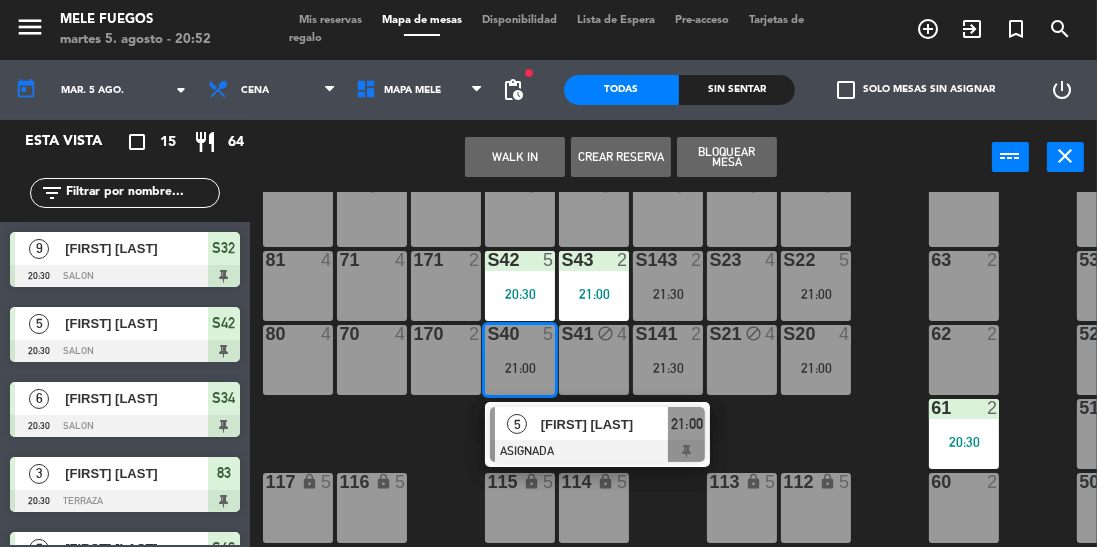 click on "[FIRST] [LAST]" at bounding box center [605, 424] 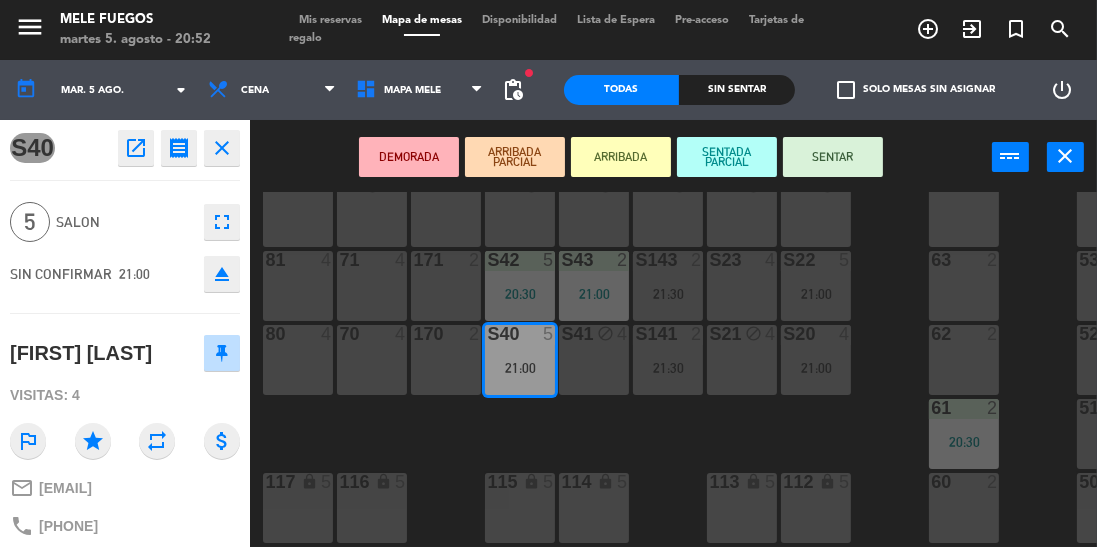 click on "SENTAR" at bounding box center [833, 157] 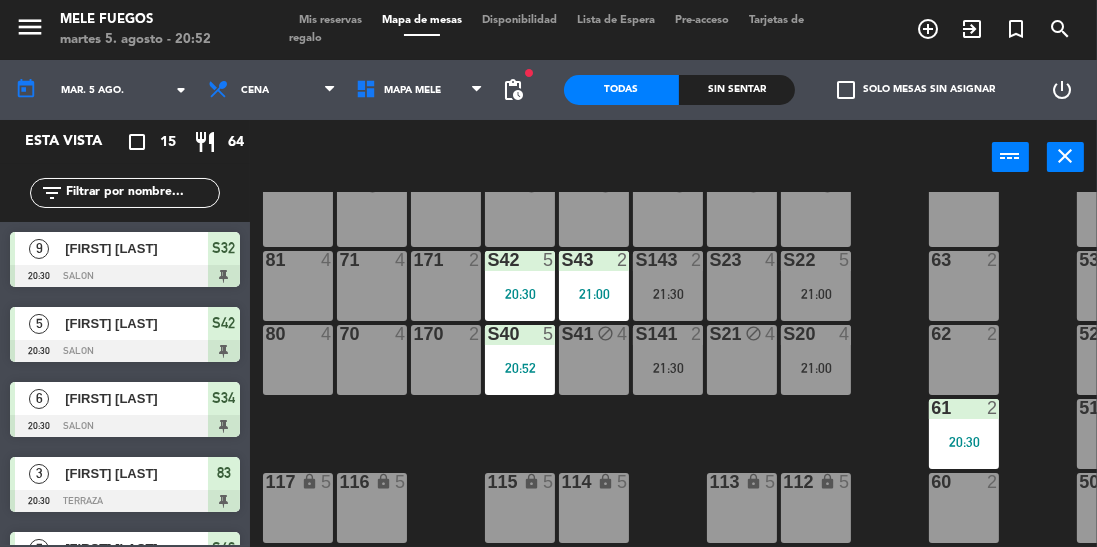scroll, scrollTop: 102, scrollLeft: 0, axis: vertical 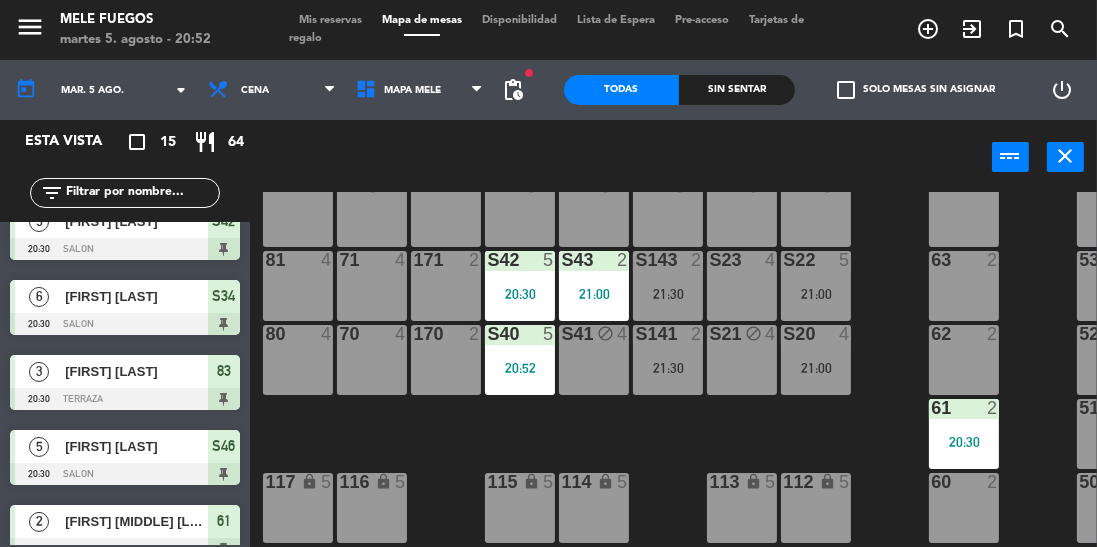 click on "21:00" at bounding box center [816, 367] 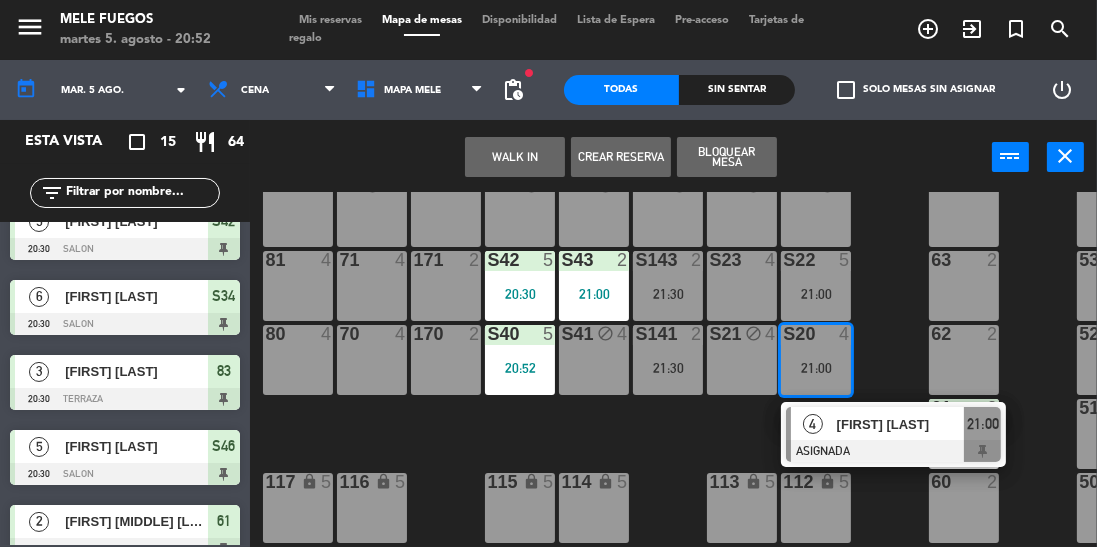 click on "20:52" at bounding box center (520, 368) 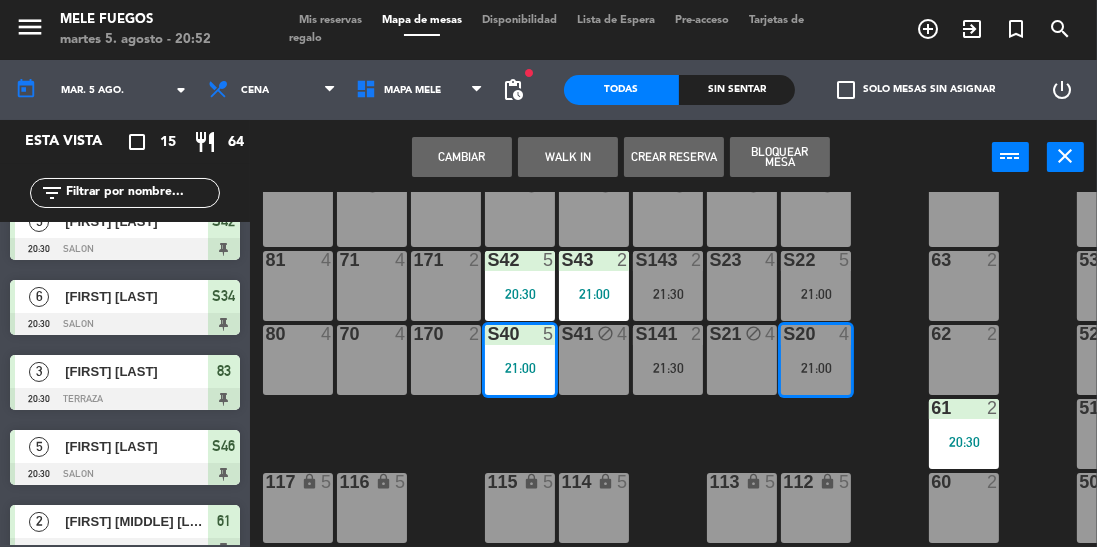 click on "100  8  101  8  102  8  103  8  104  8  S32  9   20:30  S33  14  S34  6   20:30  75  4  85  5  175  2  57  5  74  4  84  5   21:00  174  2  56  5  S26  7   21:00  S27  4  S46  5   20:30  S47 block  4  S147  2   21:30  73  4  83  3   20:30  173  2   21:00  65  2  55  5  S24 block  5  S25 block  4  S44 block  5  S45 block  4  S145 block  2  72 block  4  82  4  172  2  64  2  54 block  5  S22  5   21:00  S23  4  S42  5   20:30  S43  2   21:00  S143  2   21:30  71  4  81  4  171  2  63  2  53  5  S20  4   21:00  S21 block  4  S40  5   21:00  S41 block  4  S141  2   21:30  70  4  80  4  170  2  62  2  52  5  61  2   20:30  51  5  112 lock  5  113 lock  5  114 lock  5  115 lock  5  116 lock  5  117 lock  5  60  2  50  5" 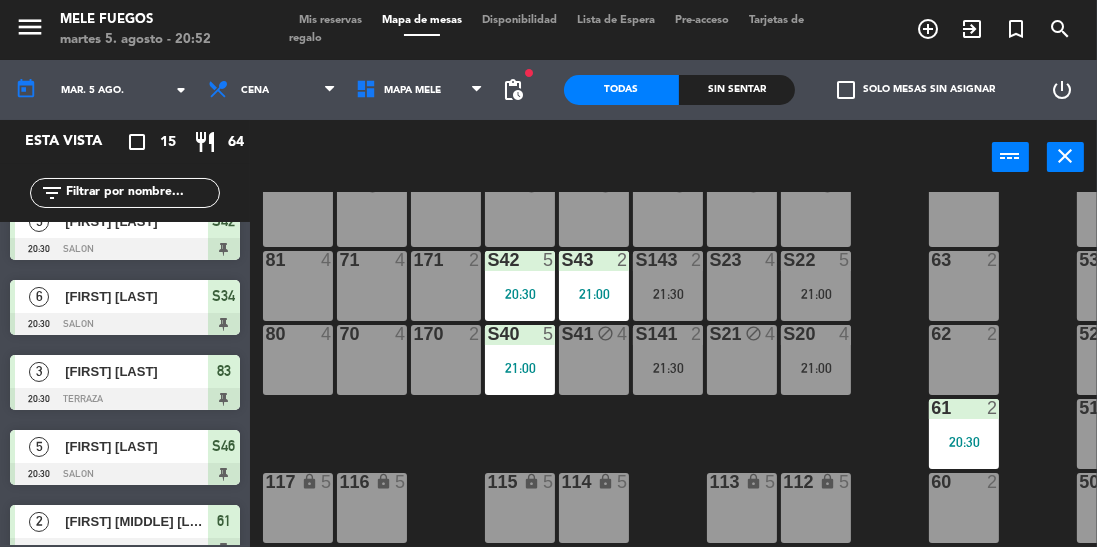 click on "21:00" at bounding box center [816, 294] 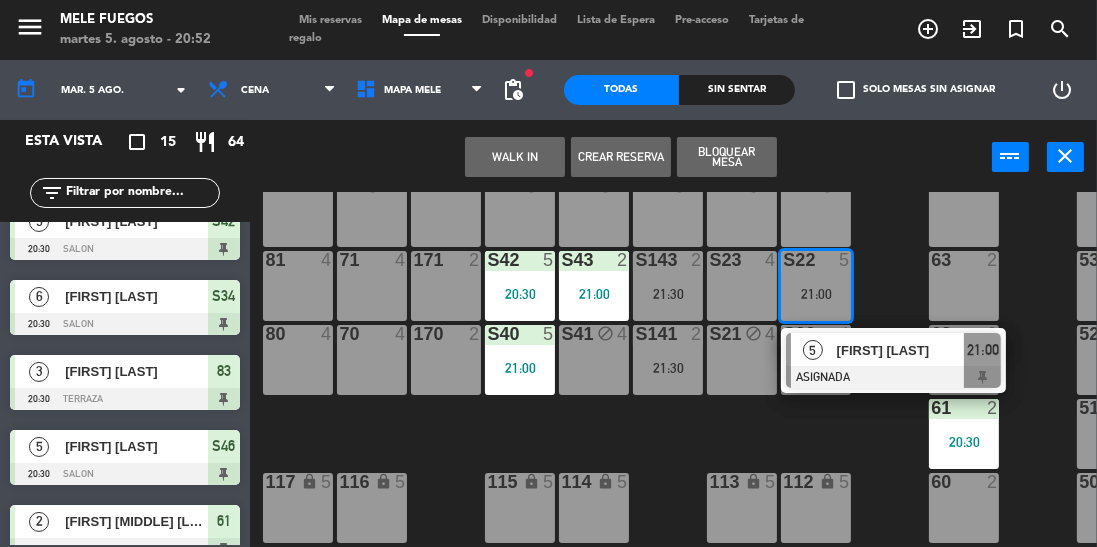 click on "21:00" at bounding box center (520, 368) 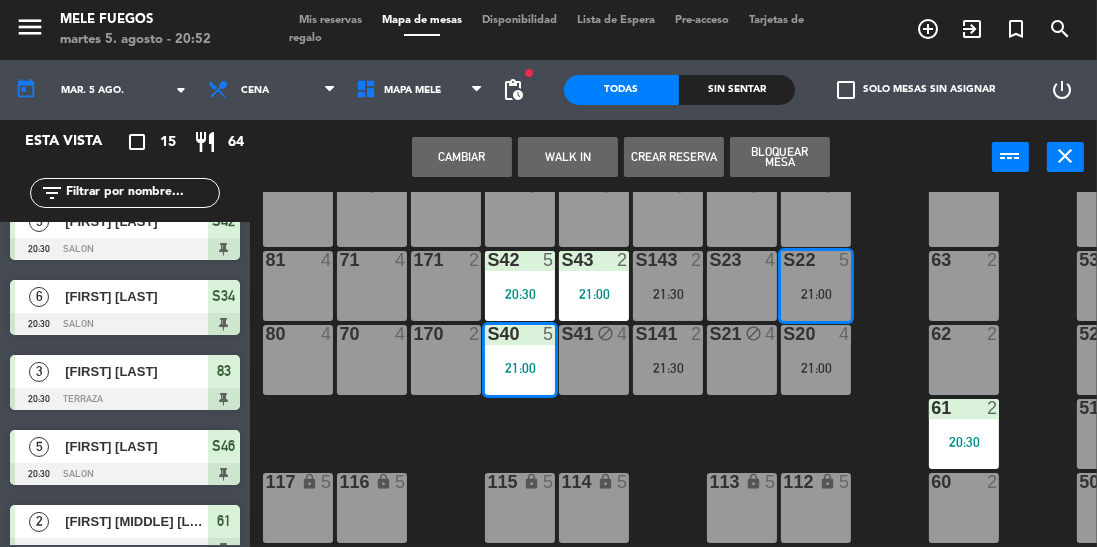click on "Cambiar" at bounding box center [462, 157] 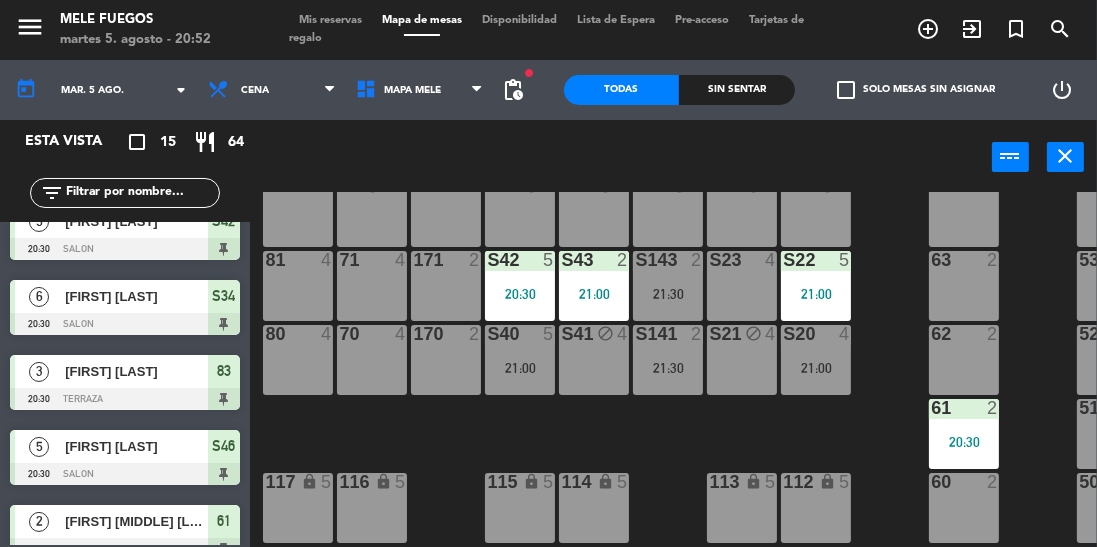 click on "S22  5   21:00" at bounding box center [816, 286] 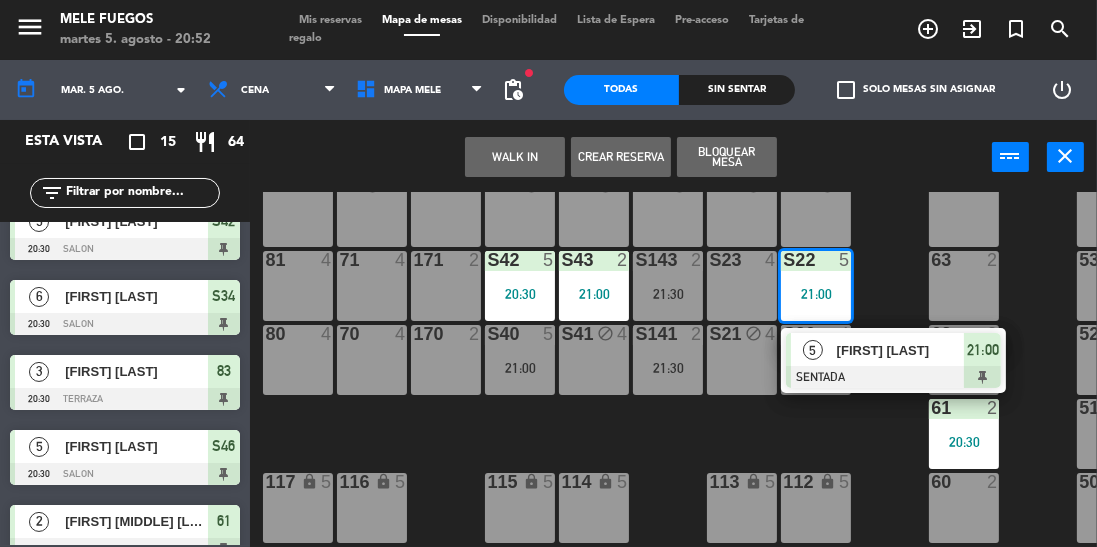 click on "S23  4" at bounding box center (742, 261) 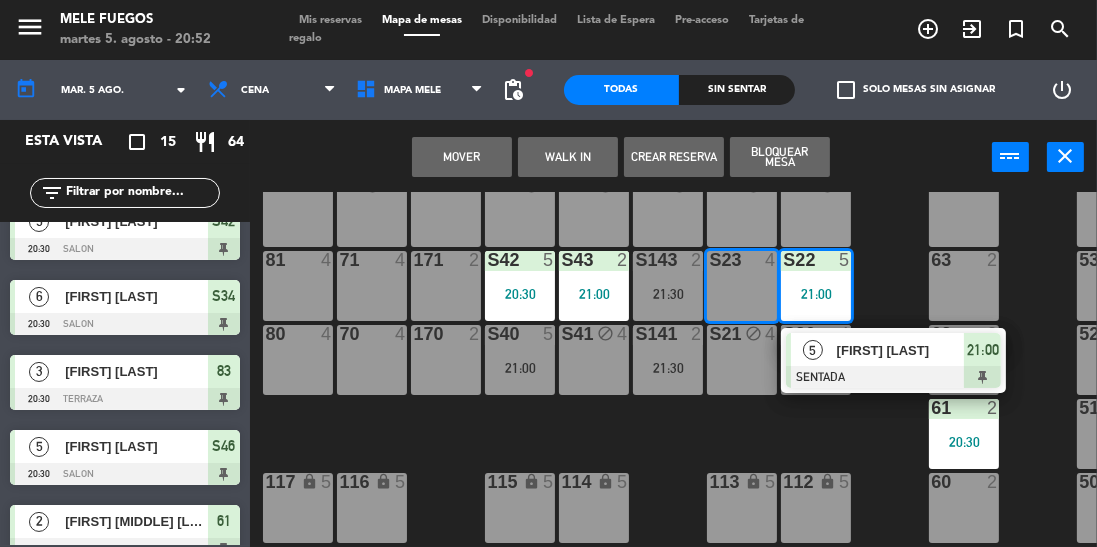 click on "100  8  101  8  102  8  103  8  104  8  S32  9   20:30  S33  14  S34  6   20:30  75  4  85  5  175  2  57  5  74  4  84  5   21:00  174  2  56  5  S26  7   21:00  S27  4  S46  5   20:30  S47 block  4  S147  2   21:30  73  4  83  3   20:30  173  2   21:00  65  2  55  5  S24 block  5  S25 block  4  S44 block  5  S45 block  4  S145 block  2  72 block  4  82  4  172  2  64  2  54 block  5  S22  5   21:00   5   [FIRST] [LAST]   SENTADA  21:00 S23  4  S42  5   20:30  S43  2   21:00  S143  2   21:30  71  4  81  4  171  2  63  2  53  5  S20  4   21:00  S21 block  4  S40  5   21:00  S41 block  4  S141  2   21:30  70  4  80  4  170  2  62  2  52  5  61  2   20:30  51  5  112 lock  5  113 lock  5  114 lock  5  115 lock  5  116 lock  5  117 lock  5  60  2  50  5" 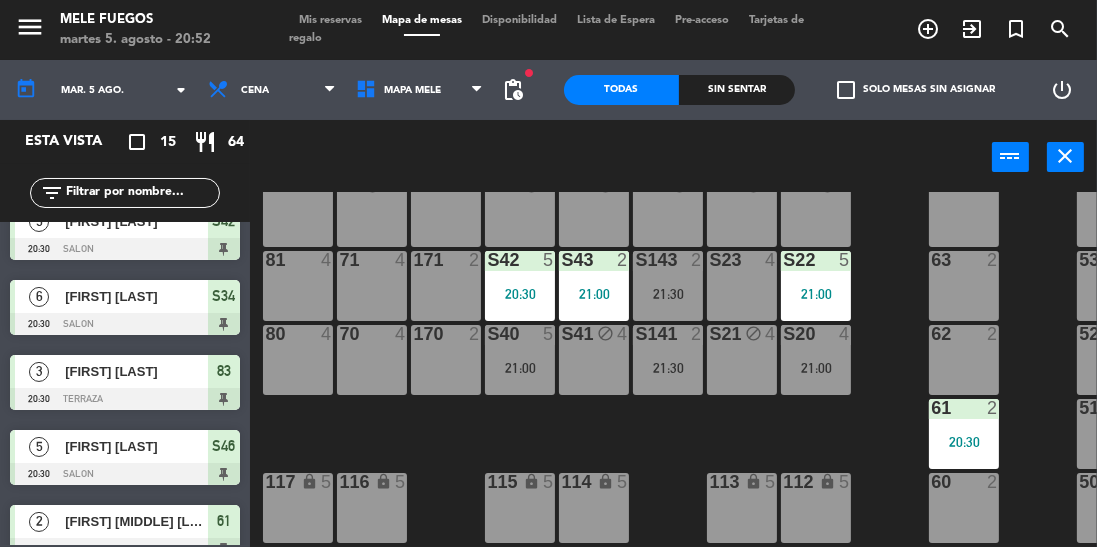 click on "21:00" at bounding box center [520, 368] 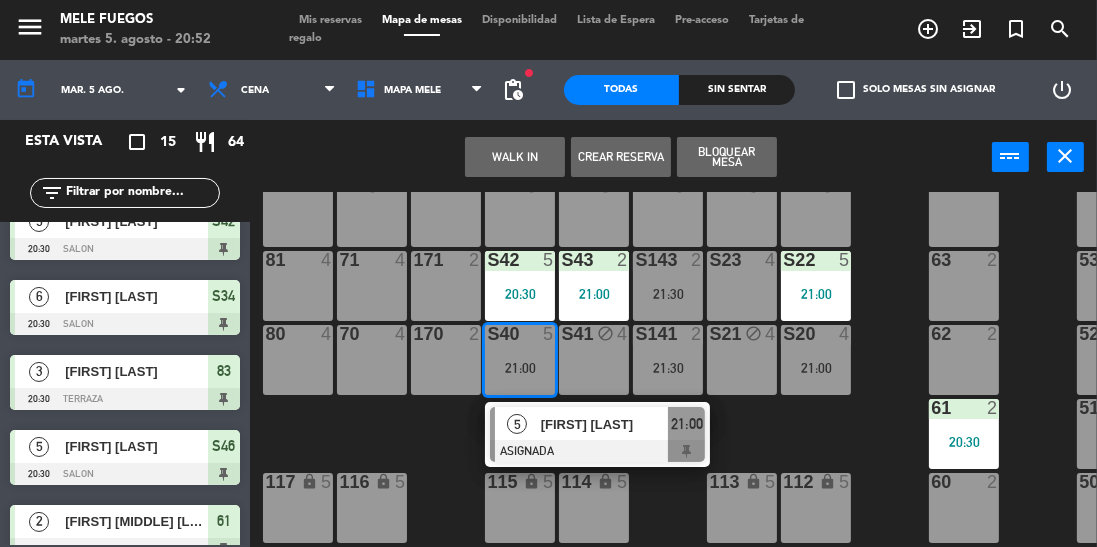click on "100  8  101  8  102  8  103  8  104  8  S32  9   20:30  S33  14  S34  6   20:30  75  4  85  5  175  2  57  5  74  4  84  5   21:00  174  2  56  5  S26  7   21:00  S27  4  S46  5   20:30  S47 block  4  S147  2   21:30  73  4  83  3   20:30  173  2   21:00  65  2  55  5  S24 block  5  S25 block  4  S44 block  5  S45 block  4  S145 block  2  72 block  4  82  4  172  2  64  2  54 block  5  S22  5   21:00  S23  4  S42  5   20:30  S43  2   21:00  S143  2   21:30  71  4  81  4  171  2  63  2  53  5  S20  4   21:00  S21 block  4  S40  5   21:00  S41 block  4  S141  2   21:30  70  4  80  4  170  2  62  2  52  5  61  2   20:30  51  5  112 lock  5  113 lock  5  114 lock  5  115 lock  5  116 lock  5  117 lock  5  60  2  50  5" 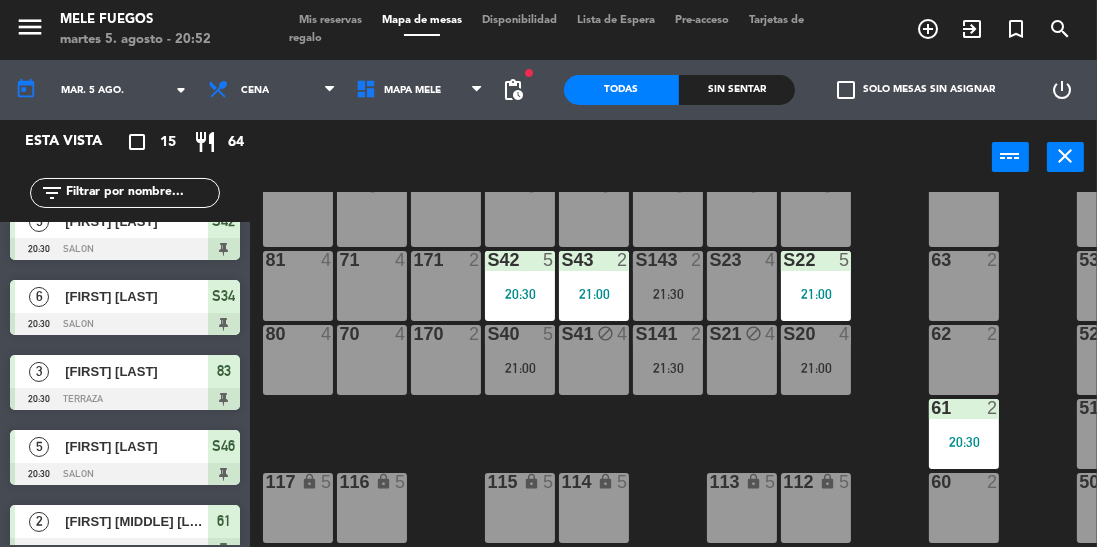 click on "S22  5   21:00" at bounding box center (816, 286) 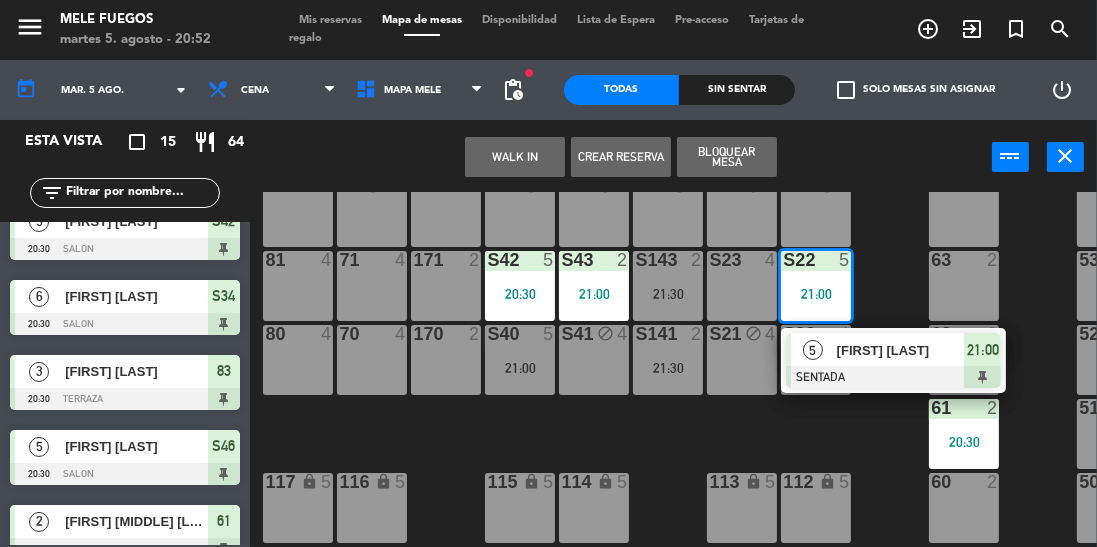 click on "S23  4" at bounding box center (742, 286) 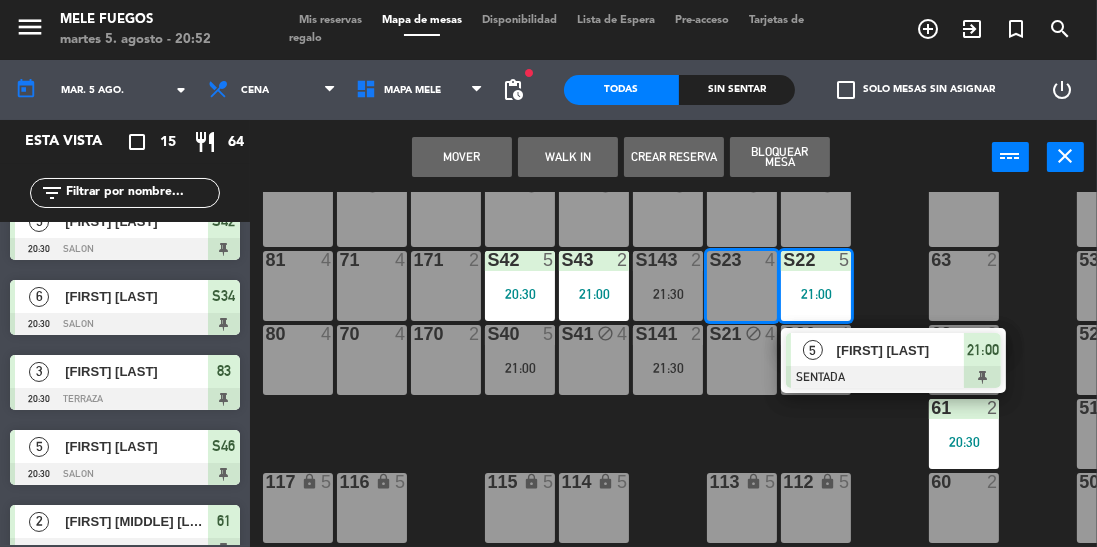 click on "Bloquear Mesa" at bounding box center (780, 157) 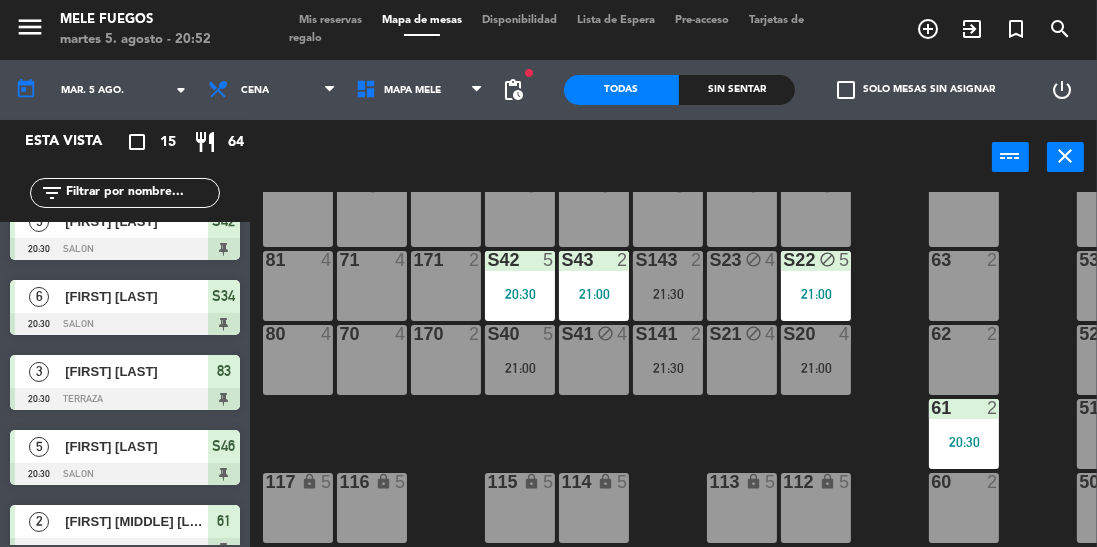 click on "S141  2   21:30" at bounding box center (668, 360) 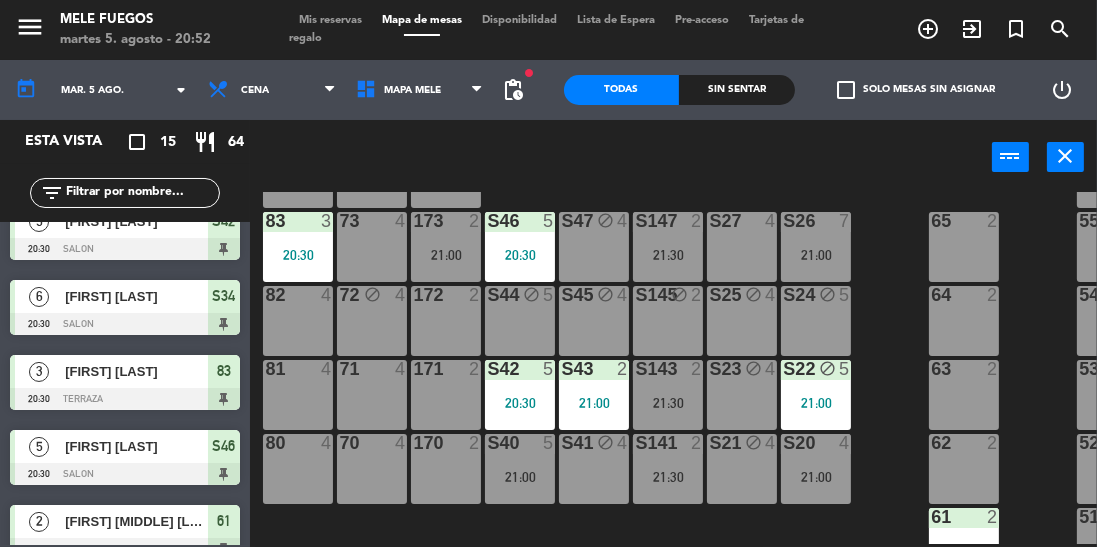 scroll, scrollTop: 301, scrollLeft: 1, axis: both 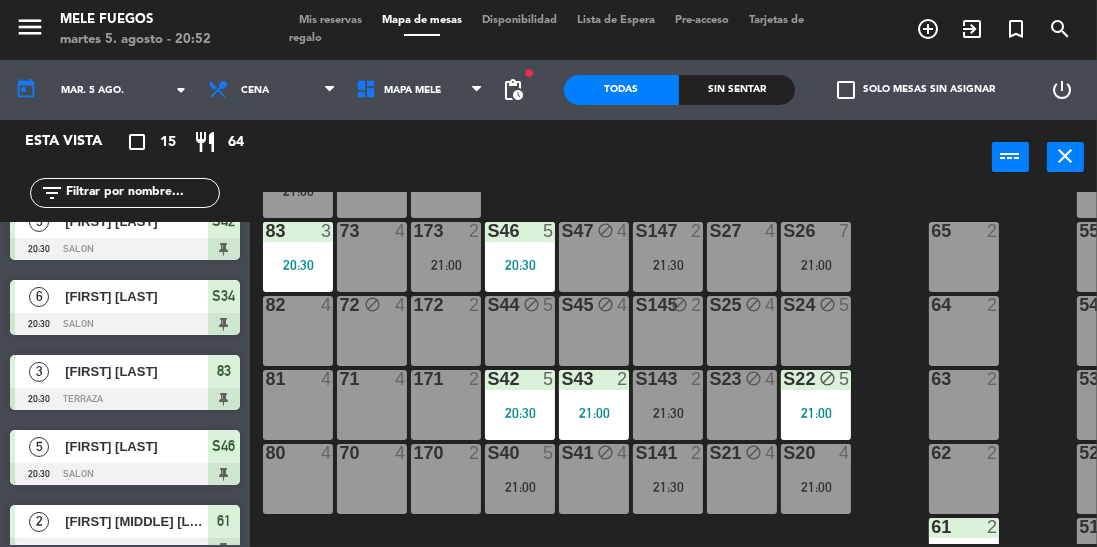 click on "S147  2   21:30" at bounding box center (668, 257) 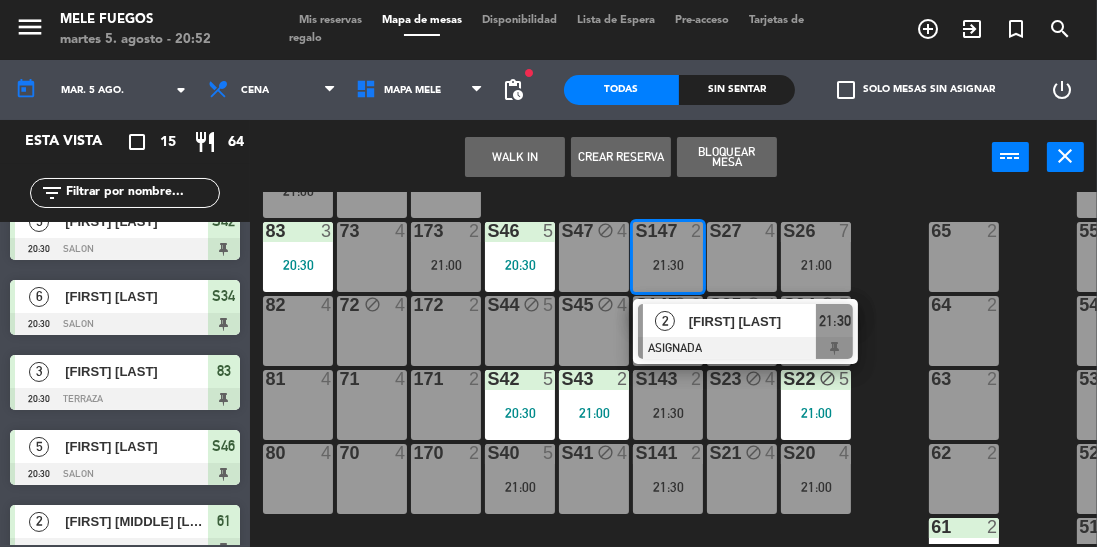 click on "100  8  101  8  102  8  103  8  104  8  S32  9   20:30  S33  14  S34  6   20:30  75  4  85  5  175  2  57  5  74  4  84  5   21:00  174  2  56  5  S26  7   21:00  S27  4  S46  5   20:30  S47 block  4  S147  2   21:30   2   [FIRST] [LAST]   ASIGNADA  21:30 73  4  83  3   20:30  173  2   21:00  65  2  55  5  S24 block  5  S25 block  4  S44 block  5  S45 block  4  S145 block  2  72 block  4  82  4  172  2  64  2  54 block  5  S22 block  5   21:00  S23 block  4  S42  5   20:30  S43  2   21:00  S143  2   21:30  71  4  81  4  171  2  63  2  53  5  S20  4   21:00  S21 block  4  S40  5   21:00  S41 block  4  S141  2   21:30  70  4  80  4  170  2  62  2  52  5  61  2   20:30  51  5  112 lock  5  113 lock  5  114 lock  5  115 lock  5  116 lock  5  117 lock  5  60  2  50  5" 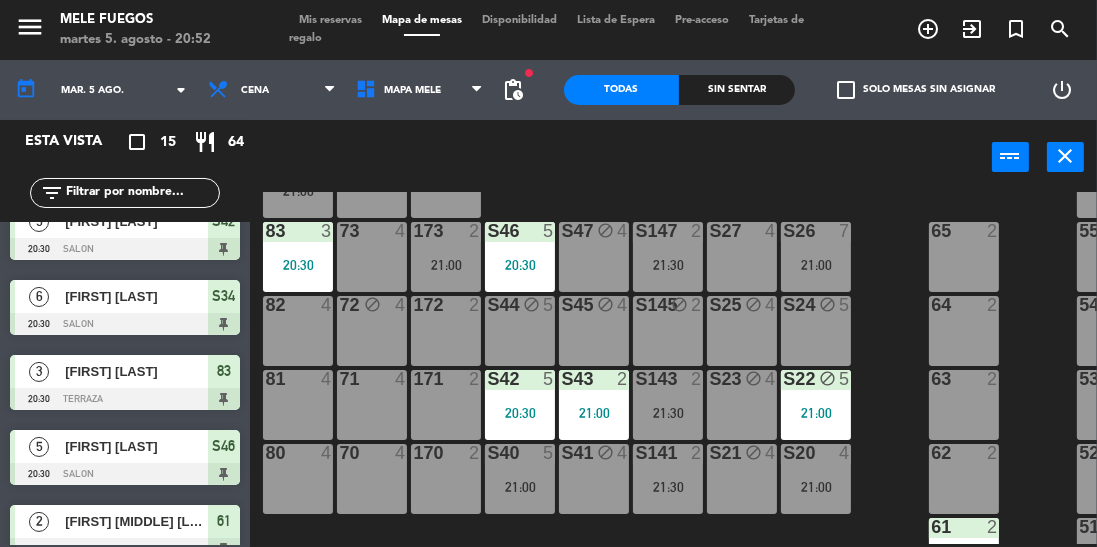 click on "21:00" at bounding box center (816, 265) 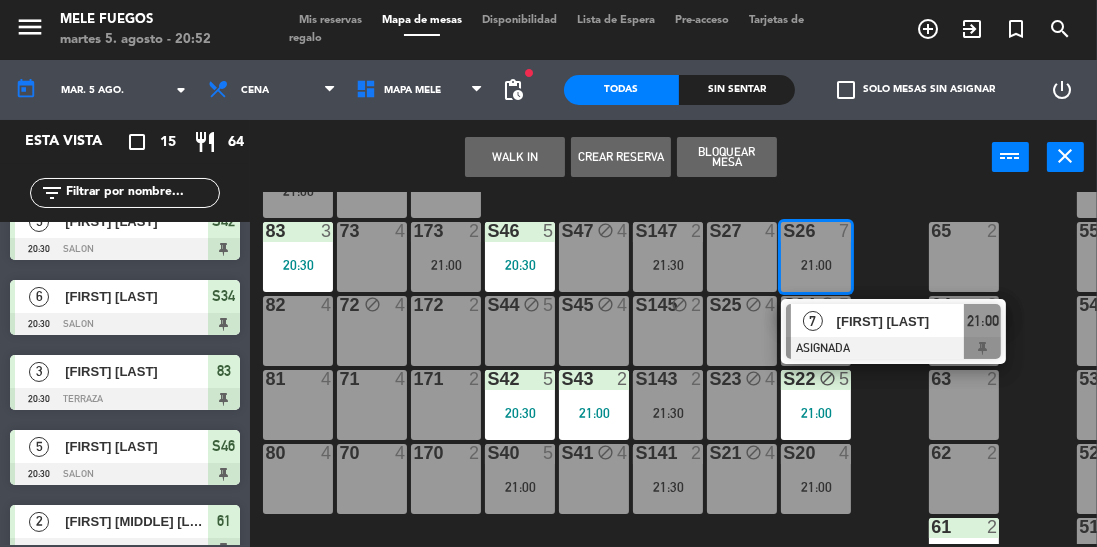 click on "S27  4" at bounding box center [742, 257] 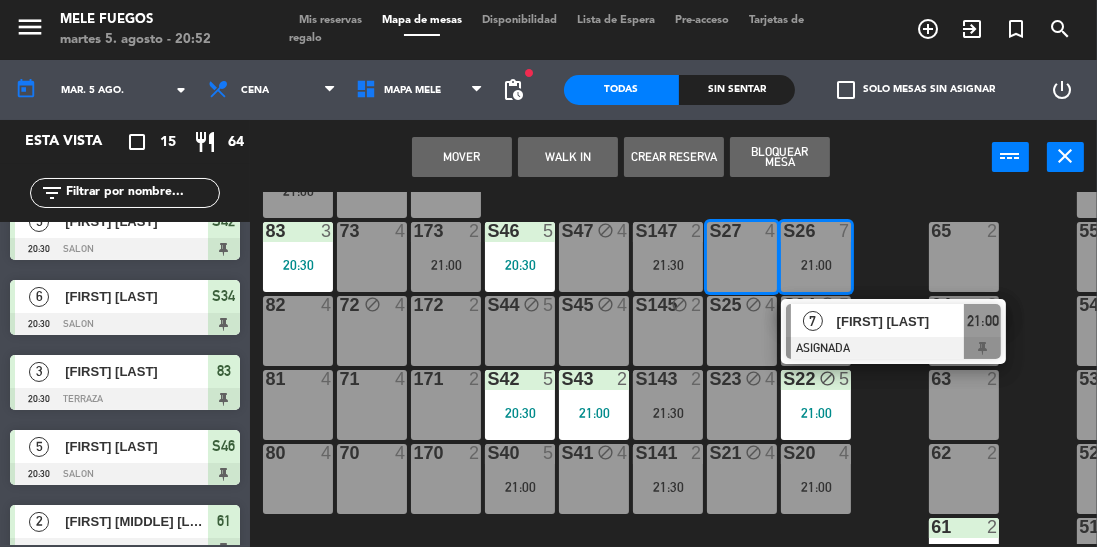 click on "[FIRST] [LAST]" at bounding box center (901, 321) 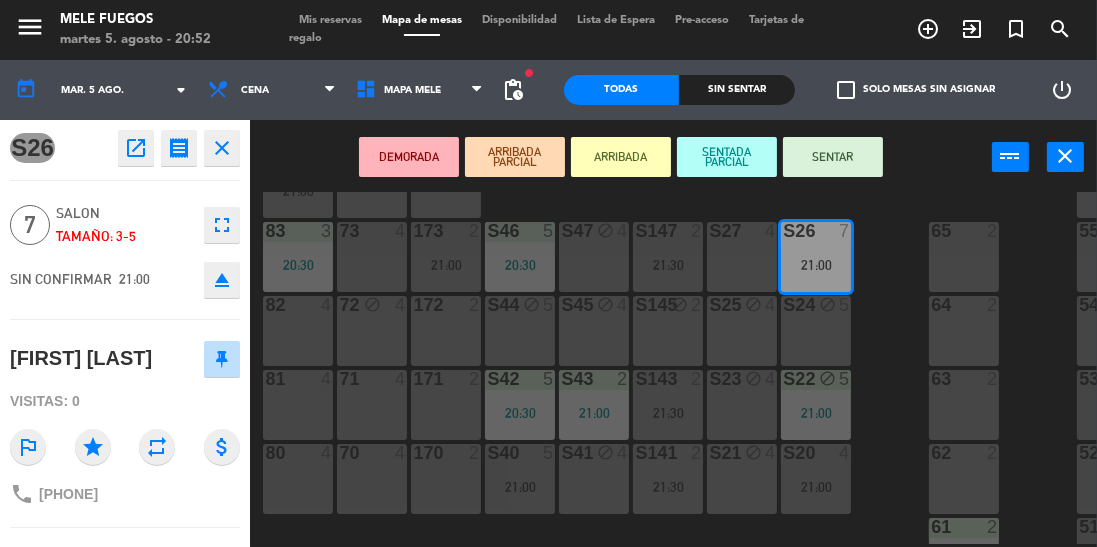 click on "S27  4" at bounding box center [742, 257] 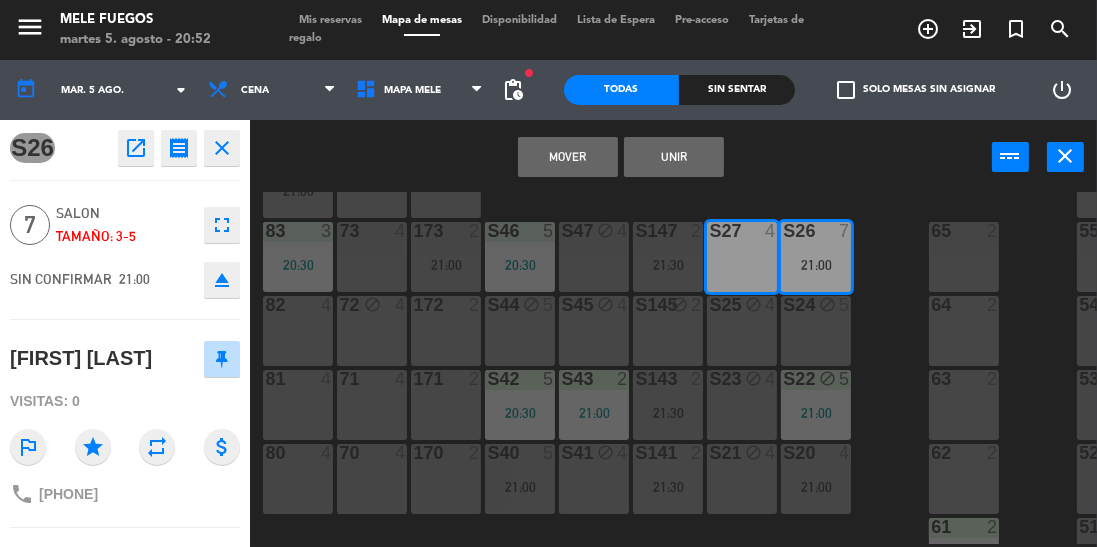 click on "Unir" at bounding box center (674, 157) 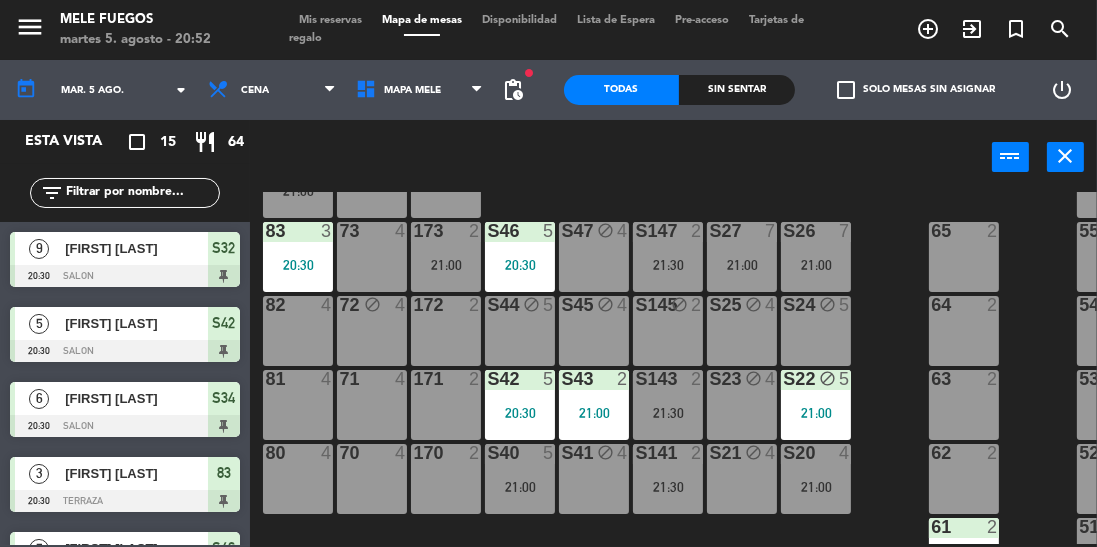 scroll, scrollTop: 0, scrollLeft: 0, axis: both 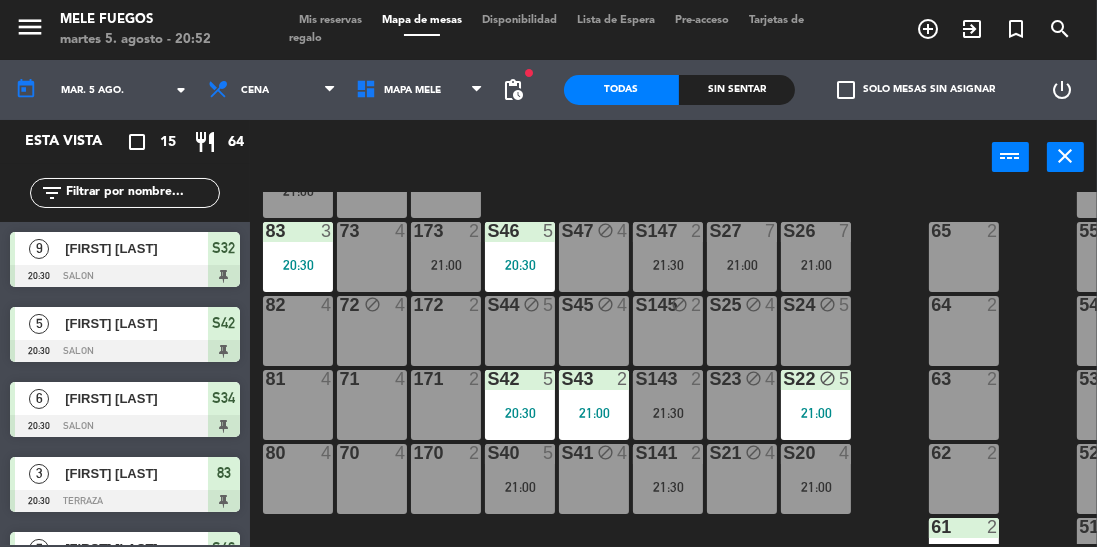 click on "S26  7   21:00" at bounding box center (816, 257) 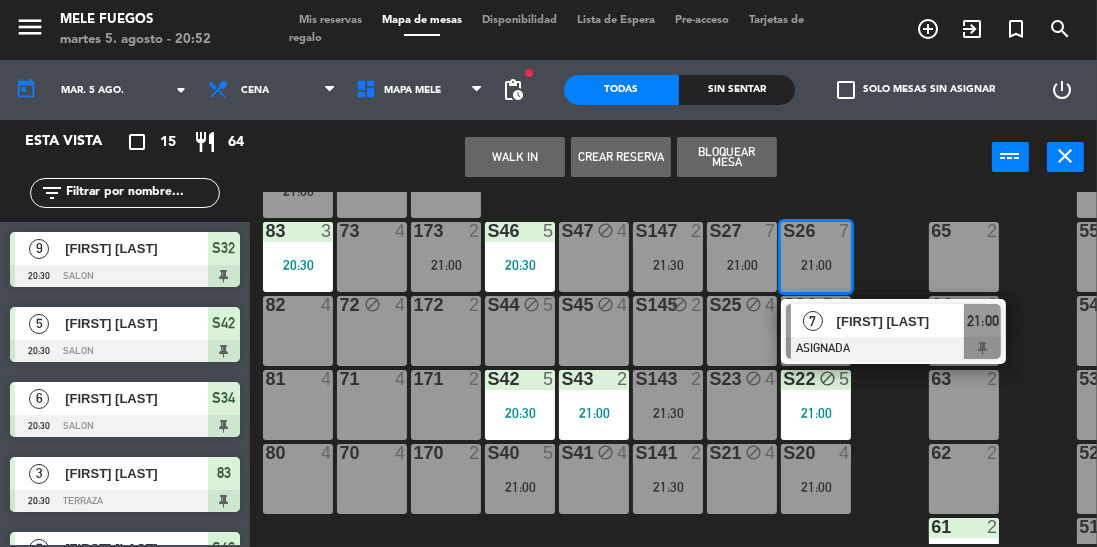 click on "WALK IN   Crear Reserva   Bloquear Mesa  power_input close" at bounding box center [621, 158] 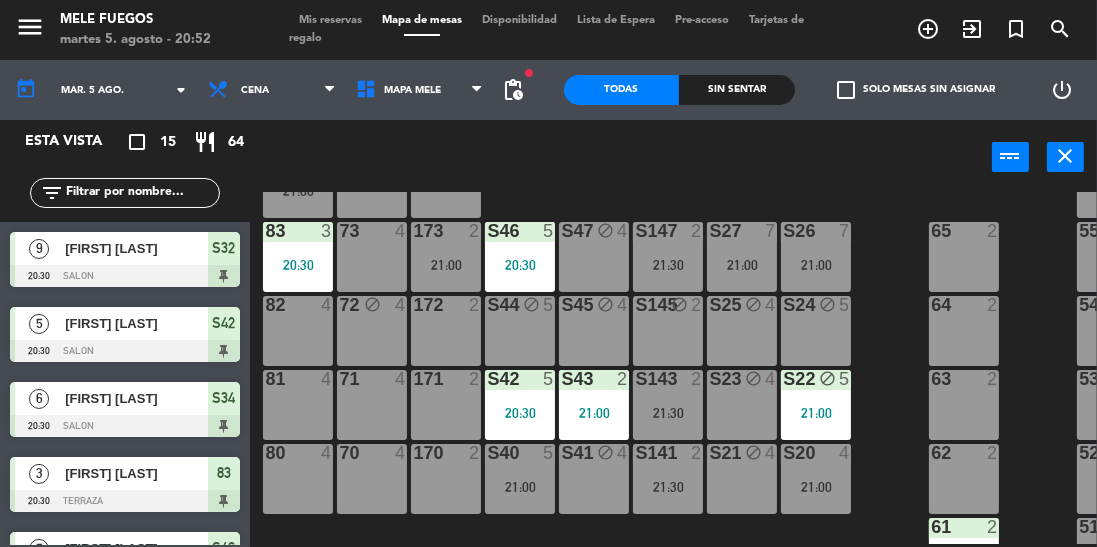 click on "S141  2   21:30" at bounding box center [668, 479] 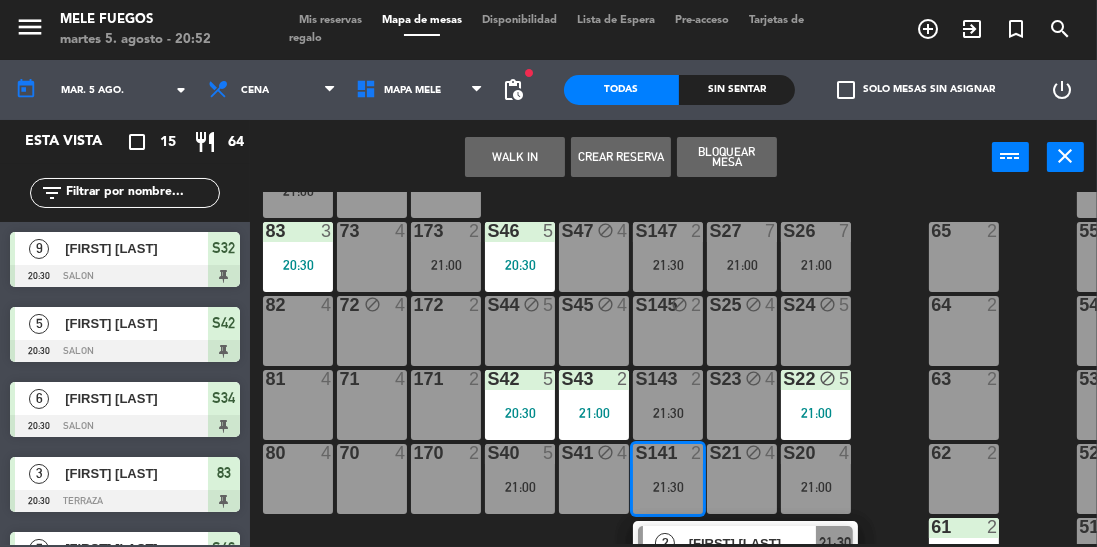 click on "21:30" at bounding box center [668, 265] 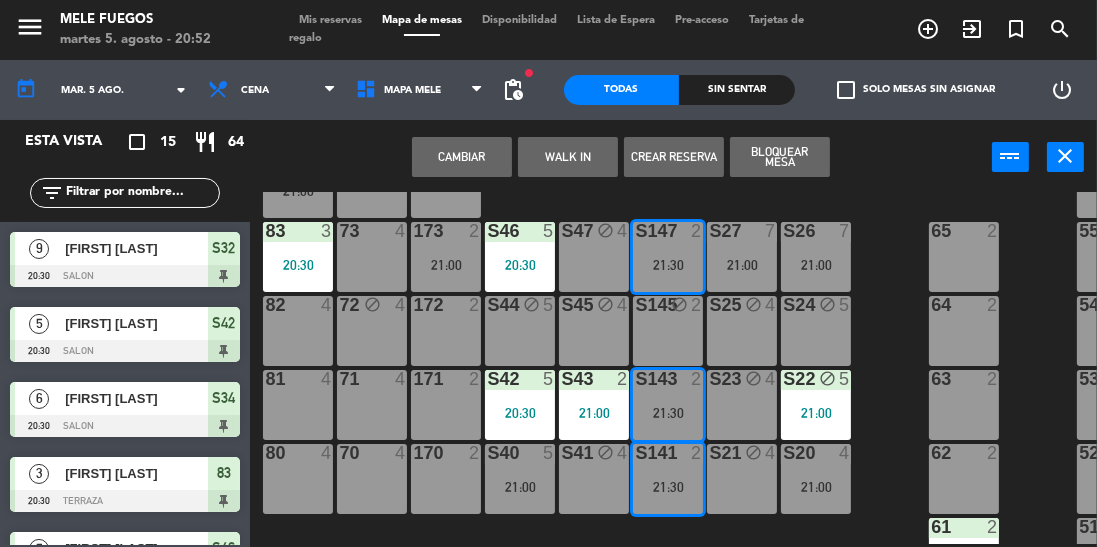 click on "5" at bounding box center [849, 305] 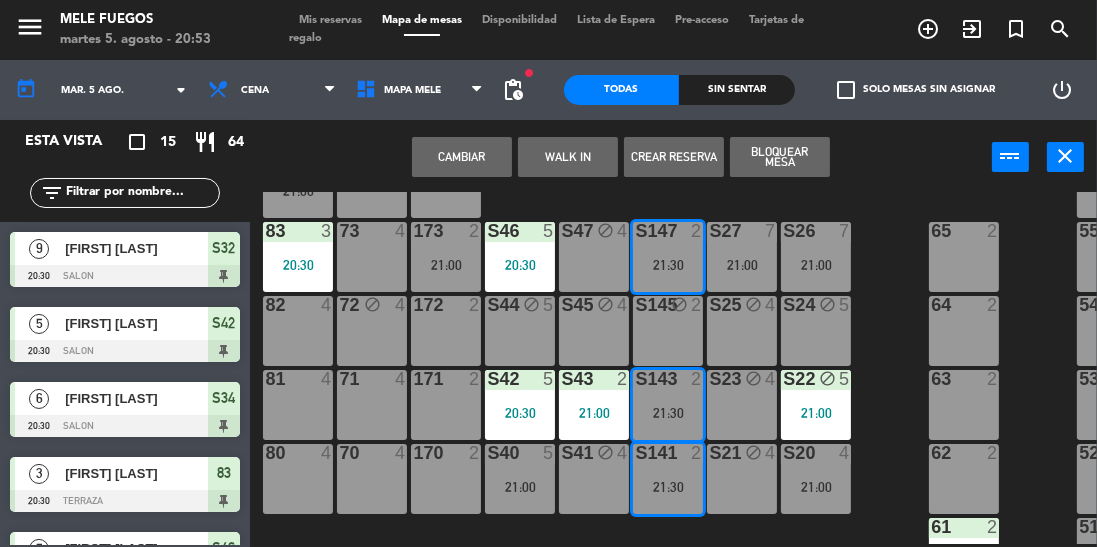 click on "2" at bounding box center (701, 231) 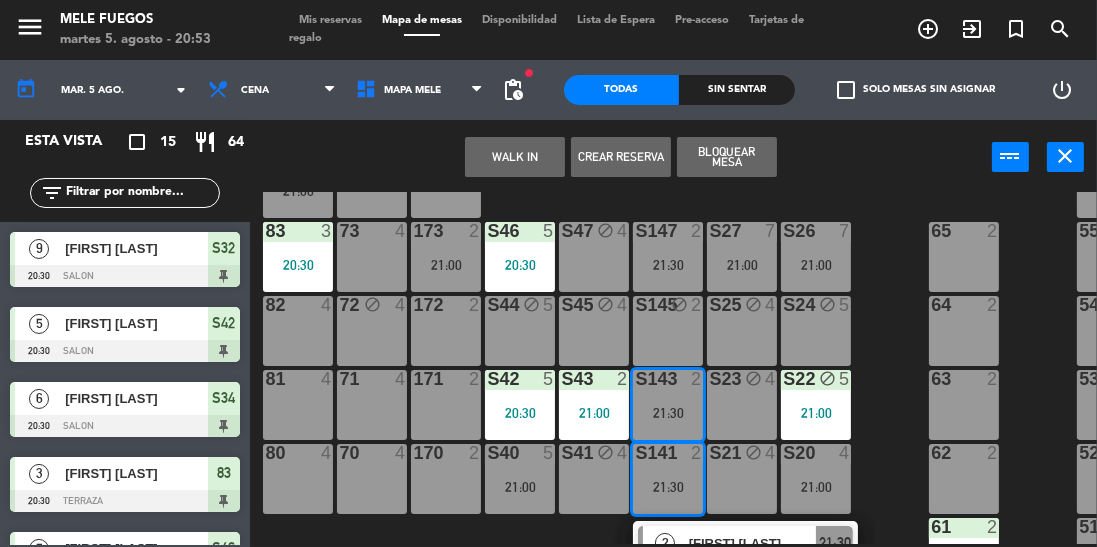 click on "100  8  101  8  102  8  103  8  104  8  S32  9   20:30  S33  14  S34  6   20:30  75  4  85  5  175  2  57  5  74  4  84  5   21:00  174  2  56  5  S26  7   21:00  S27  7   21:00  S46  5   20:30  S47 block  4  S147  2   21:30  73  4  83  3   20:30  173  2   21:00  65  2  55  5  S24 block  5  S25 block  4  S44 block  5  S45 block  4  S145 block  2  72 block  4  82  4  172  2  64  2  54 block  5  S22 block  5   21:00  S23 block  4  S42  5   20:30  S43  2   21:00  S143  2   21:30  71  4  81  4  171  2  63  2  53  5  S20  4   21:00  S21 block  4  S40  5   21:00  S41 block  4  S141  2   21:30   2   [FIRST] [LAST]   ASIGNADA  21:30 70  4  80  4  170  2  62  2  52  5  61  2   20:30  51  5  112 lock  5  113 lock  5  114 lock  5  115 lock  5  116 lock  5  117 lock  5  60  2  50  5" 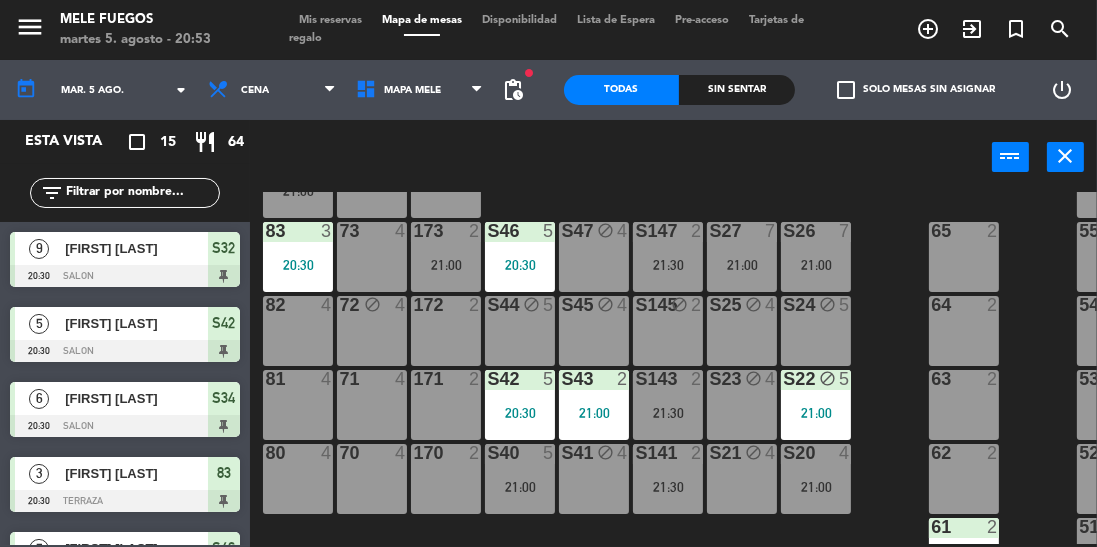 click on "21:00" at bounding box center (520, 487) 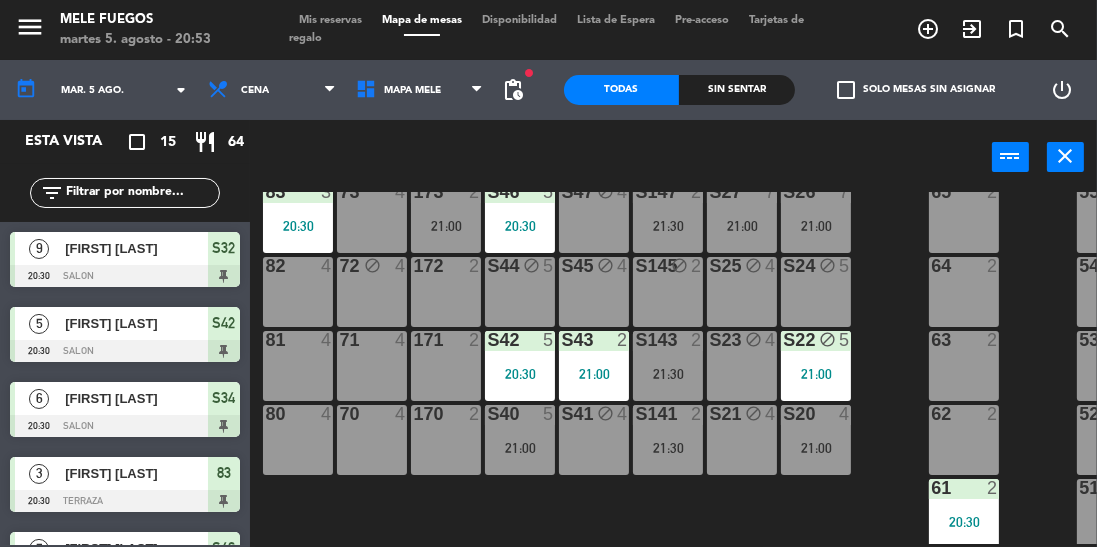 scroll, scrollTop: 352, scrollLeft: 1, axis: both 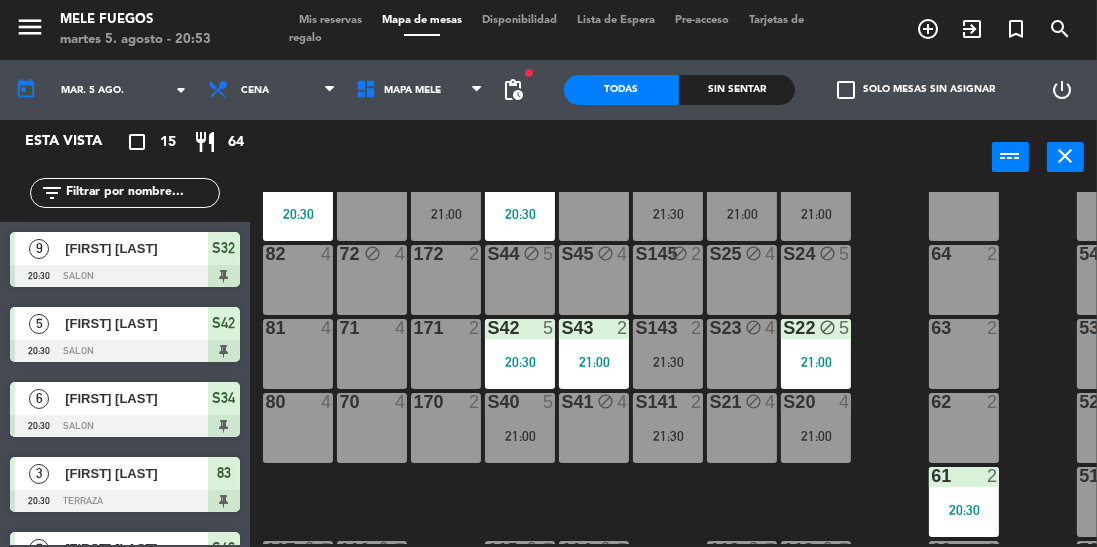 click on "S40  5   21:00" at bounding box center [520, 428] 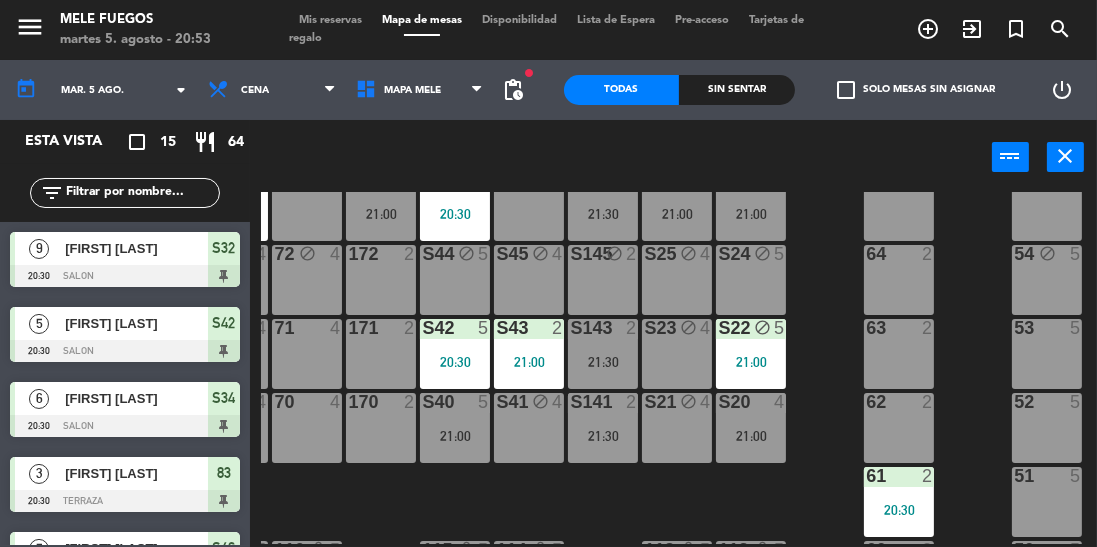 click on "100  8  101  8  102  8  103  8  104  8  S32  9   20:30  S33  14  S34  6   20:30  75  4  85  5  175  2  57  5  74  4  84  5   21:00  174  2  56  5  S26  7   21:00  S27  7   21:00  S46  5   20:30  S47 block  4  S147  2   21:30  73  4  83  3   20:30  173  2   21:00  65  2  55  5  S24 block  5  S25 block  4  S44 block  5  S45 block  4  S145 block  2  72 block  4  82  4  172  2  64  2  54 block  5  S22 block  5   21:00  S23 block  4  S42  5   20:30  S43  2   21:00  S143  2   21:30  71  4  81  4  171  2  63  2  53  5  S20  4   21:00  S21 block  4  S40  5   21:00  S41 block  4  S141  2   21:30  70  4  80  4  170  2  62  2  52  5  61  2   20:30  51  5  112 lock  5  113 lock  5  114 lock  5  115 lock  5  116 lock  5  117 lock  5  60  2  50  5" 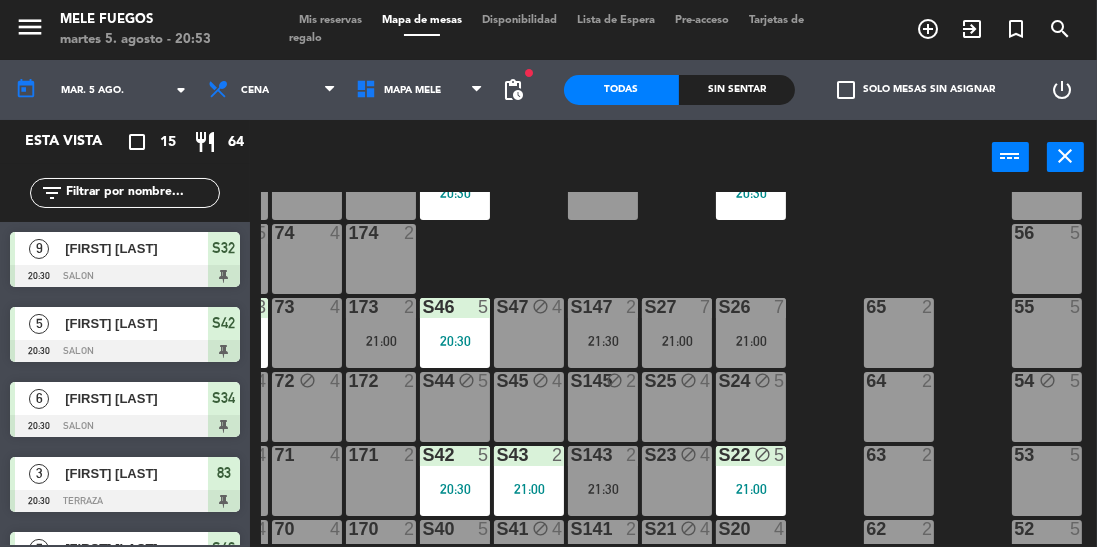scroll, scrollTop: 217, scrollLeft: 66, axis: both 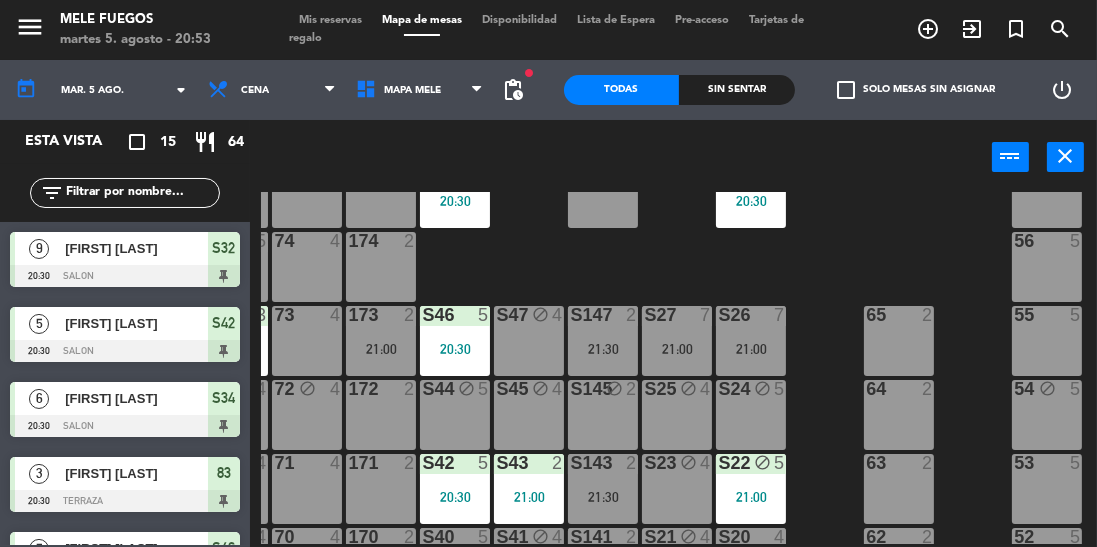 click on "100  8  101  8  102  8  103  8  104  8  S32  9   20:30  S33  14  S34  6   20:30  75  4  85  5  175  2  57  5  74  4  84  5   21:00  174  2  56  5  S26  7   21:00  S27  7   21:00  S46  5   20:30  S47 block  4  S147  2   21:30  73  4  83  3   20:30  173  2   21:00  65  2  55  5  S24 block  5  S25 block  4  S44 block  5  S45 block  4  S145 block  2  72 block  4  82  4  172  2  64  2  54 block  5  S22 block  5   21:00  S23 block  4  S42  5   20:30  S43  2   21:00  S143  2   21:30  71  4  81  4  171  2  63  2  53  5  S20  4   21:00  S21 block  4  S40  5   21:00  S41 block  4  S141  2   21:30  70  4  80  4  170  2  62  2  52  5  61  2   20:30  51  5  112 lock  5  113 lock  5  114 lock  5  115 lock  5  116 lock  5  117 lock  5  60  2  50  5" 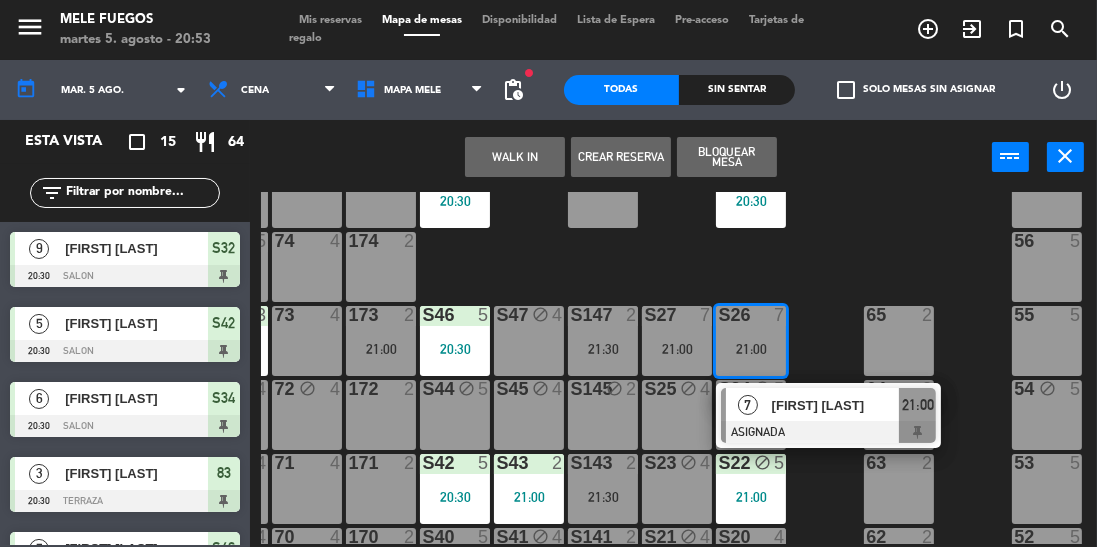 click on "100  8  101  8  102  8  103  8  104  8  S32  9   20:30  S33  14  S34  6   20:30  75  4  85  5  175  2  57  5  74  4  84  5   21:00  174  2  56  5  S26  7   21:00   7   [FIRST] [LAST]   ASIGNADA  21:00 S27  7   21:00  S46  5   20:30  S47 block  4  S147  2   21:30  73  4  83  3   20:30  173  2   21:00  65  2  55  5  S24 block  5  S25 block  4  S44 block  5  S45 block  4  S145 block  2  72 block  4  82  4  172  2  64  2  54 block  5  S22 block  5   21:00  S23 block  4  S42  5   20:30  S43  2   21:00  S143  2   21:30  71  4  81  4  171  2  63  2  53  5  S20  4   21:00  S21 block  4  S40  5   21:00  S41 block  4  S141  2   21:30  70  4  80  4  170  2  62  2  52  5  61  2   20:30  51  5  112 lock  5  113 lock  5  114 lock  5  115 lock  5  116 lock  5  117 lock  5  60  2  50  5" 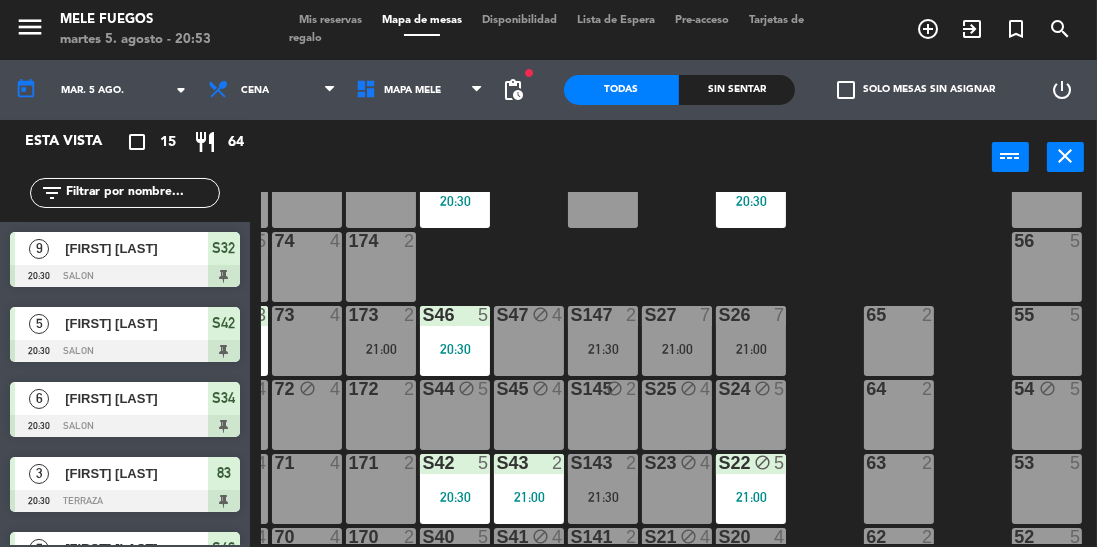 scroll, scrollTop: 217, scrollLeft: 0, axis: vertical 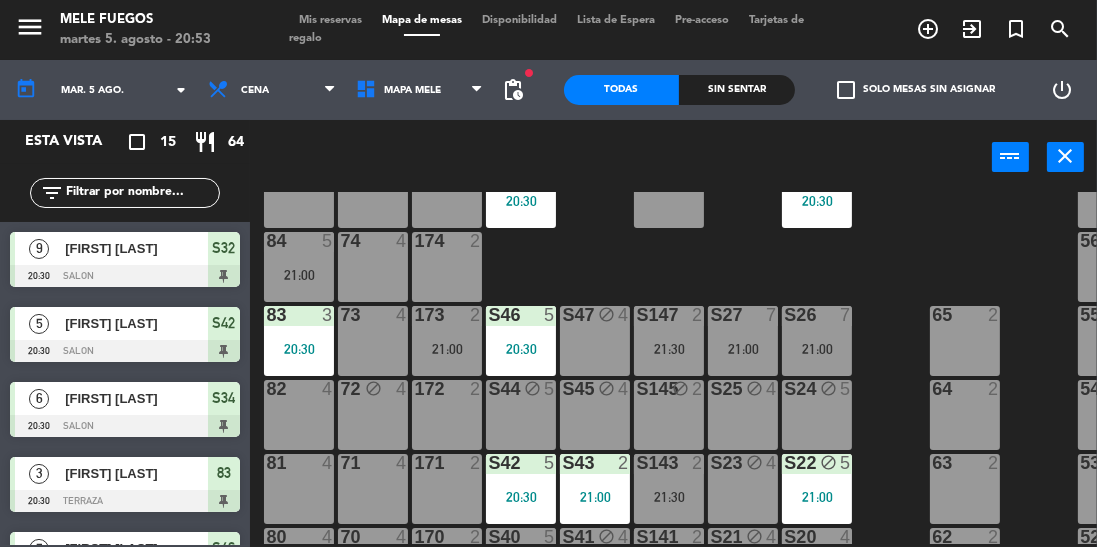 click on "21:00" at bounding box center [447, 349] 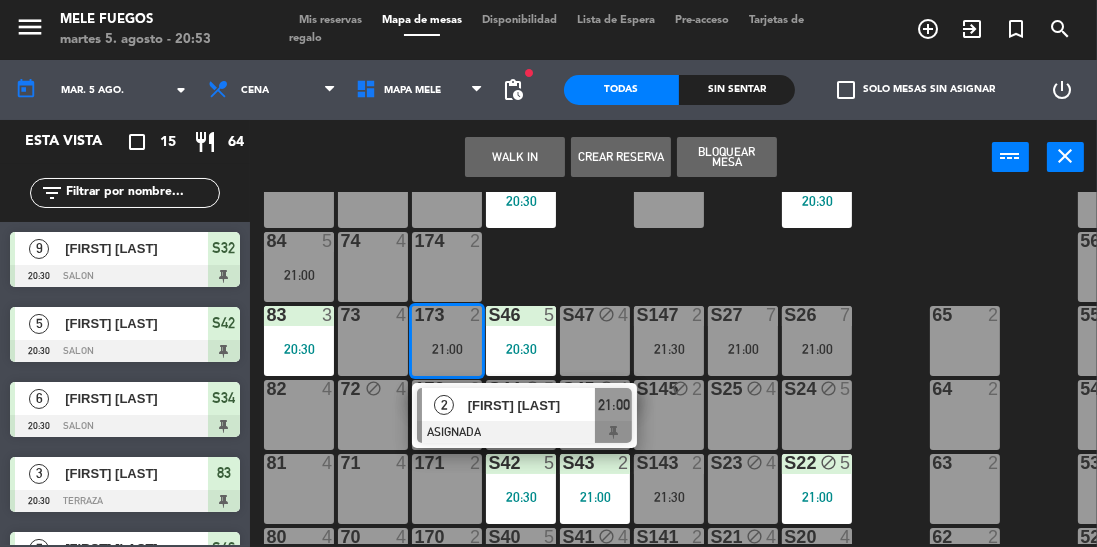 click on "100  8  101  8  102  8  103  8  104  8  S32  9   20:30  S33  14  S34  6   20:30  75  4  85  5  175  2  57  5  74  4  84  5   21:00  174  2  56  5  S26  7   21:00  S27  7   21:00  S46  5   20:30  S47 block  4  S147  2  73  4  83  3   20:30  173  2   21:00  65  2  55  5  S24 block  5  S25 block  4  S44 block  5  S45 block  4  S145 block  2  72 block  4  82  4  172  2  64  2  54 block  5  S22 block  5   21:00  S23 block  4  S42  5   20:30  S43  2   21:00  S143  2   21:30  71  4  81  4  171  2  63  2  53  5  S20  4   21:00  S21 block  4  S40  5   21:00  S41 block  4  S141  2   21:30  70  4  80  4  170  2  62  2  52  5  61  2   20:30  51  5  112 lock  5  113 lock  5  114 lock  5  115 lock  5  116 lock  5  117 lock  5  60  2  50  5" 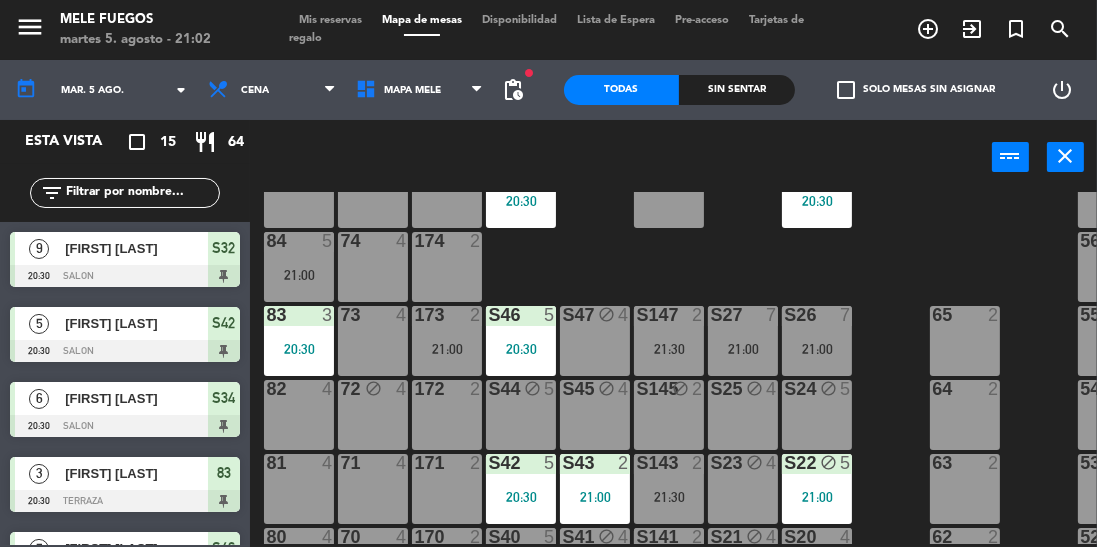 click on "100  8  101  8  102  8  103  8  104  8  S32  9   20:30  S33  14  S34  6   20:30  75  4  85  5  175  2  57  5  74  4  84  5   21:00  174  2  56  5  S26  7   21:00  S27  7   21:00  S46  5   20:30  S47 block  4  S147  2   21:30  73  4  83  3   20:30  173  2   21:00  65  2  55  5  S24 block  5  S25 block  4  S44 block  5  S45 block  4  S145 block  2  72 block  4  82  4  172  2  64  2  54 block  5  S22 block  5   21:00  S23 block  4  S42  5   20:30  S43  2   21:00  S143  2   21:30  71  4  81  4  171  2  63  2  53  5  S20  4   21:00  S21 block  4  S40  5   21:00  S41 block  4  S141  2   21:30  70  4  80  4  170  2  62  2  52  5  61  2   20:30  51  5  112 lock  5  113 lock  5  114 lock  5  115 lock  5  116 lock  5  117 lock  5  60  2  50  5" 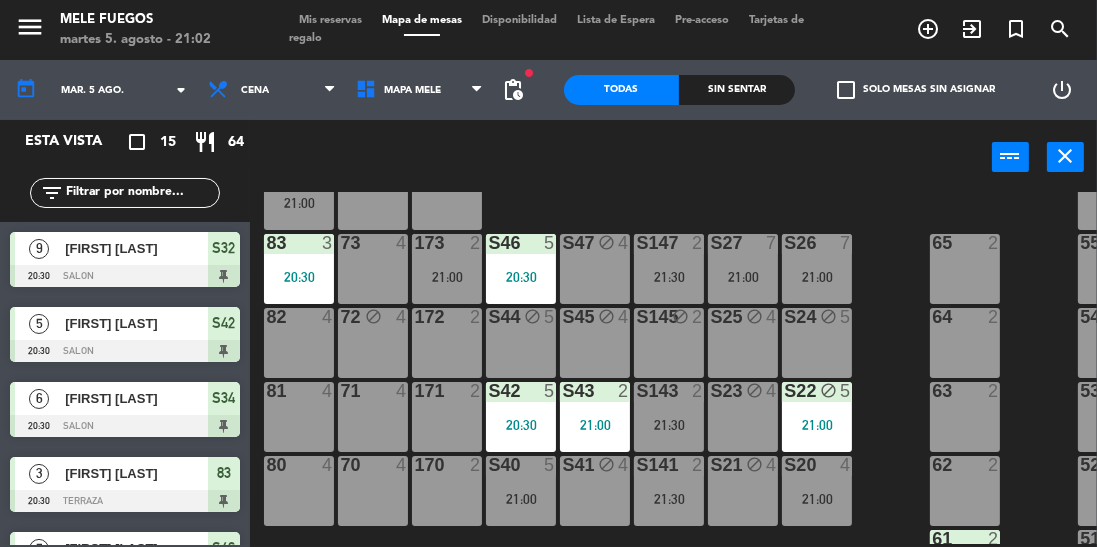 scroll, scrollTop: 301, scrollLeft: 0, axis: vertical 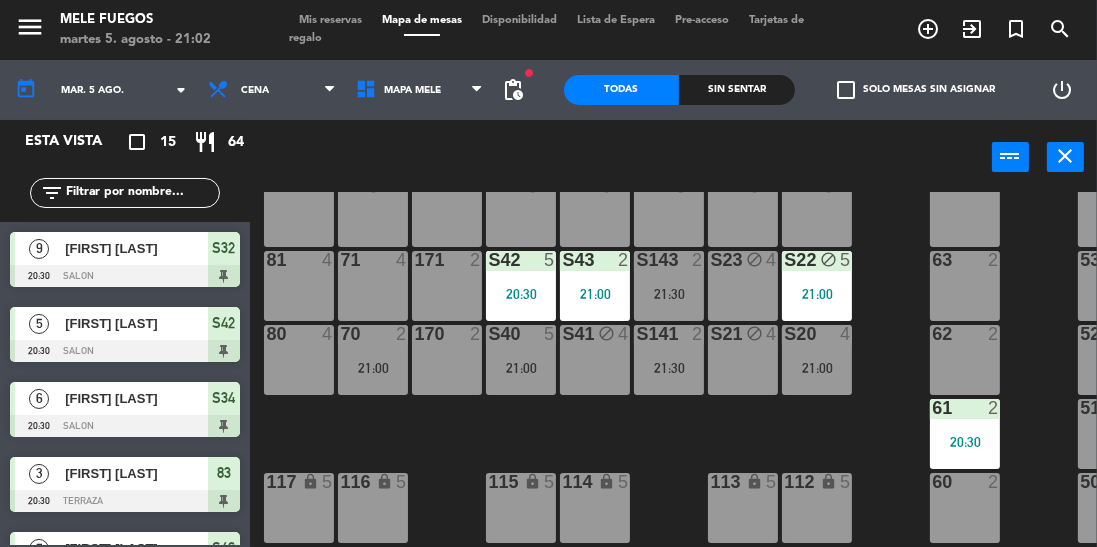 click on "21:00" at bounding box center (373, 368) 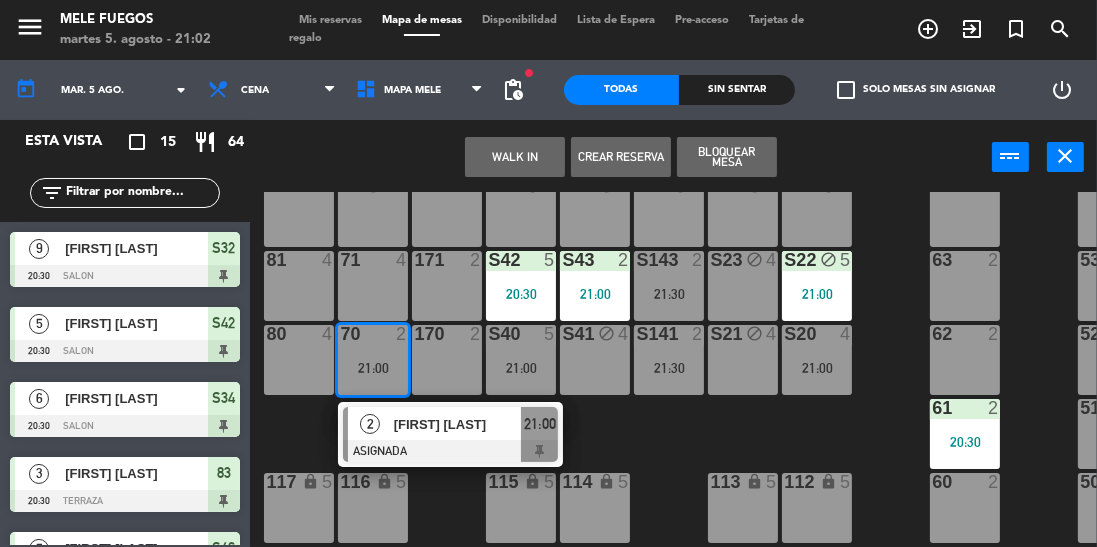 click at bounding box center [450, 451] 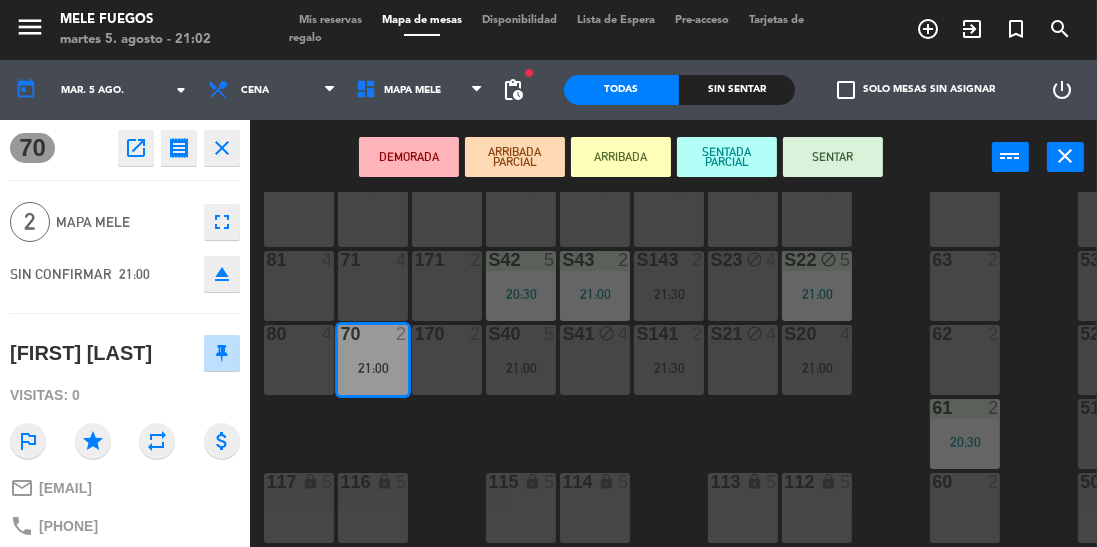 click on "SENTAR" at bounding box center [833, 157] 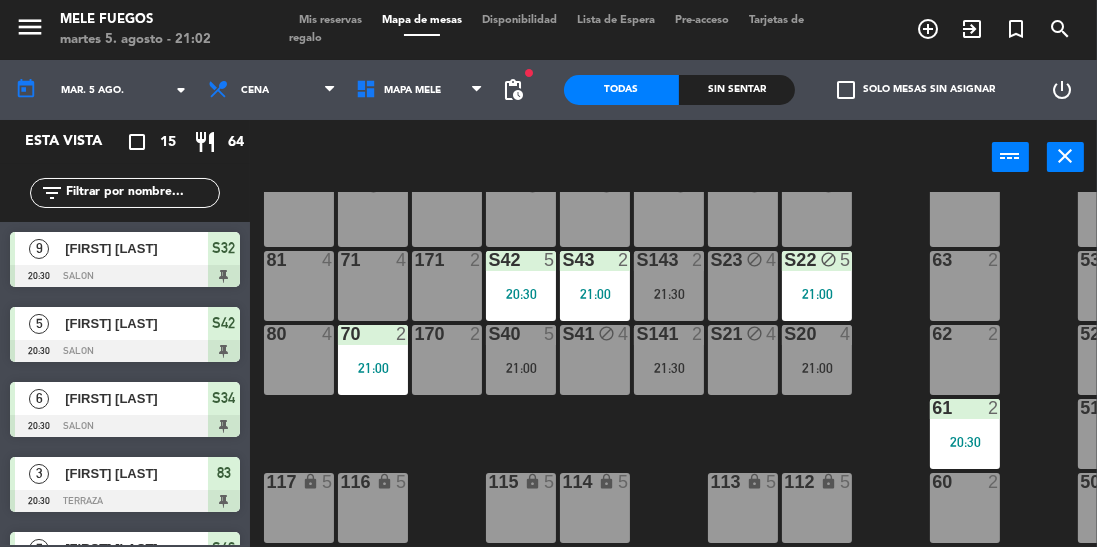 scroll, scrollTop: 0, scrollLeft: 0, axis: both 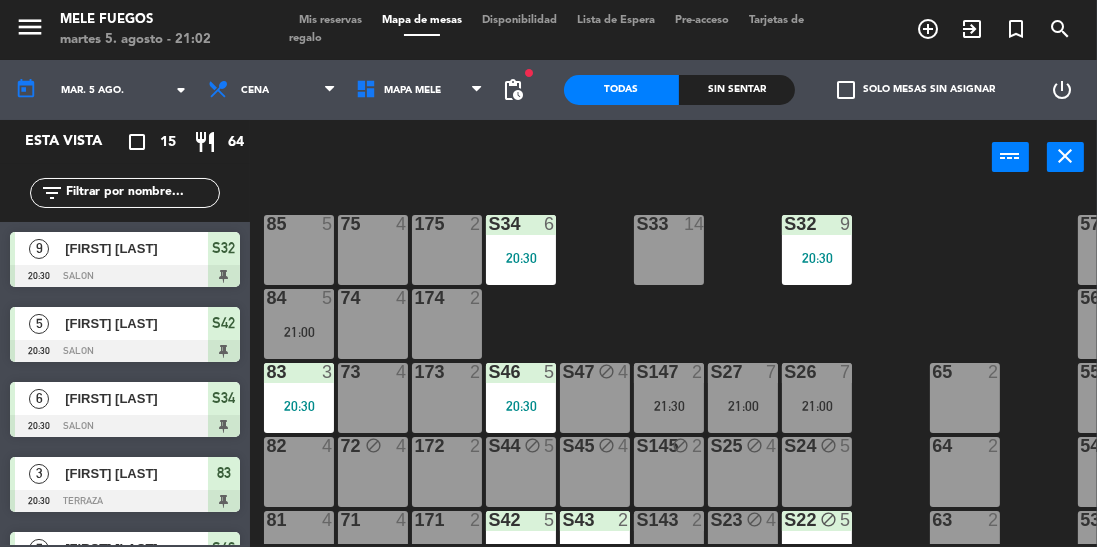 click on "21:00" at bounding box center [299, 332] 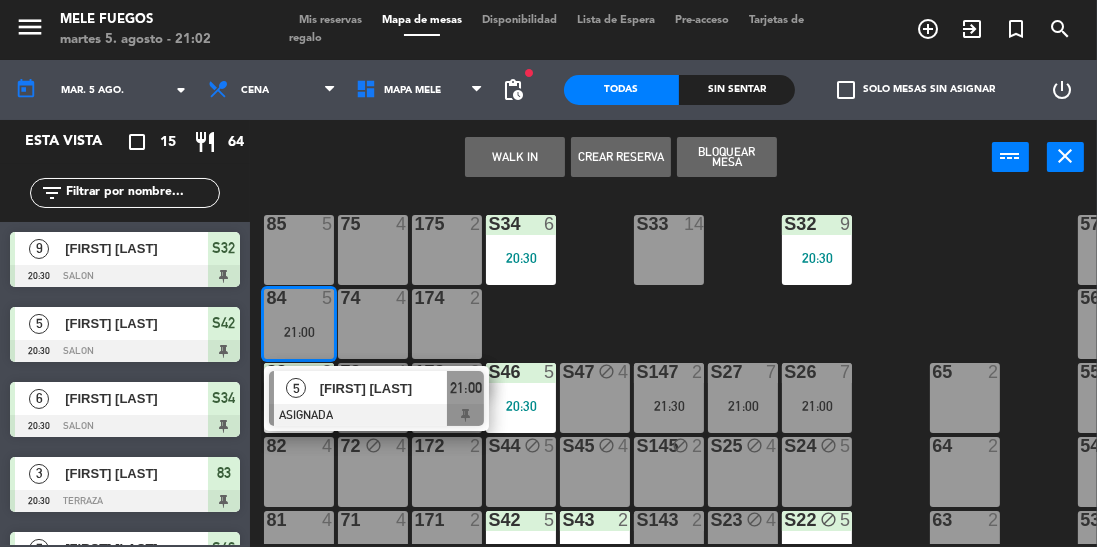 click on "21:00" at bounding box center [466, 388] 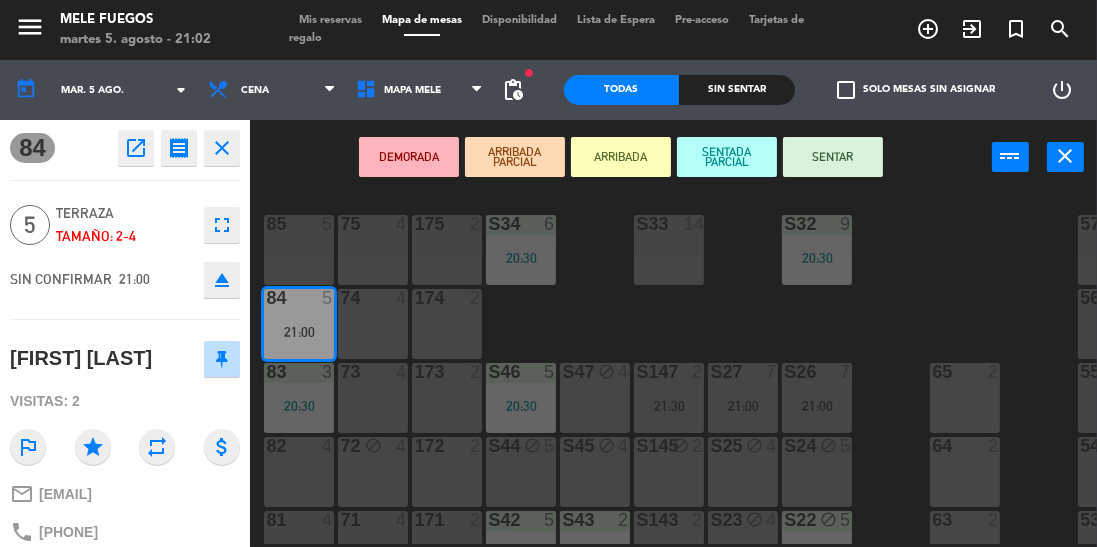 click on "SENTAR" at bounding box center [833, 157] 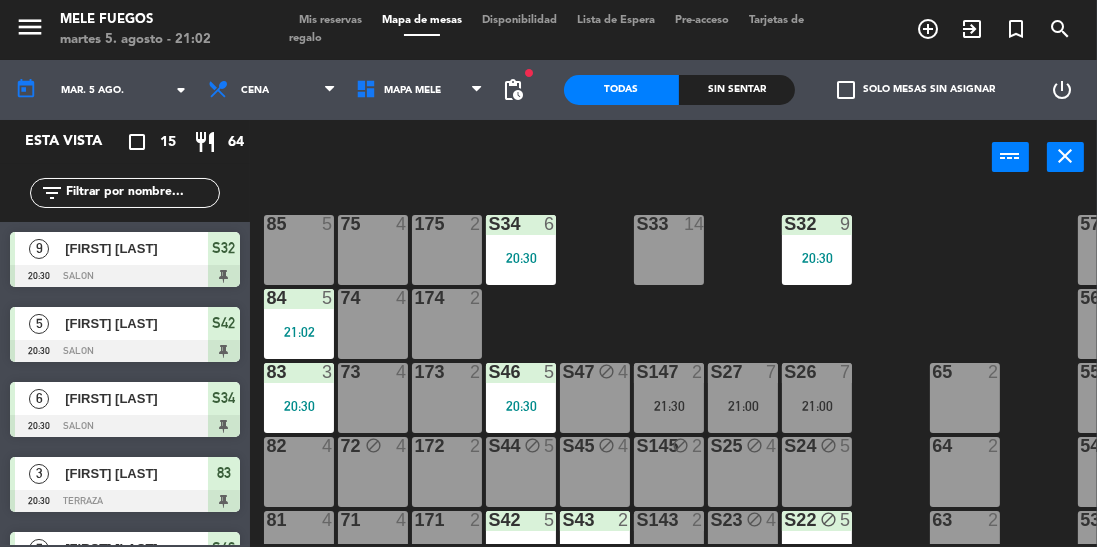 scroll, scrollTop: 0, scrollLeft: 0, axis: both 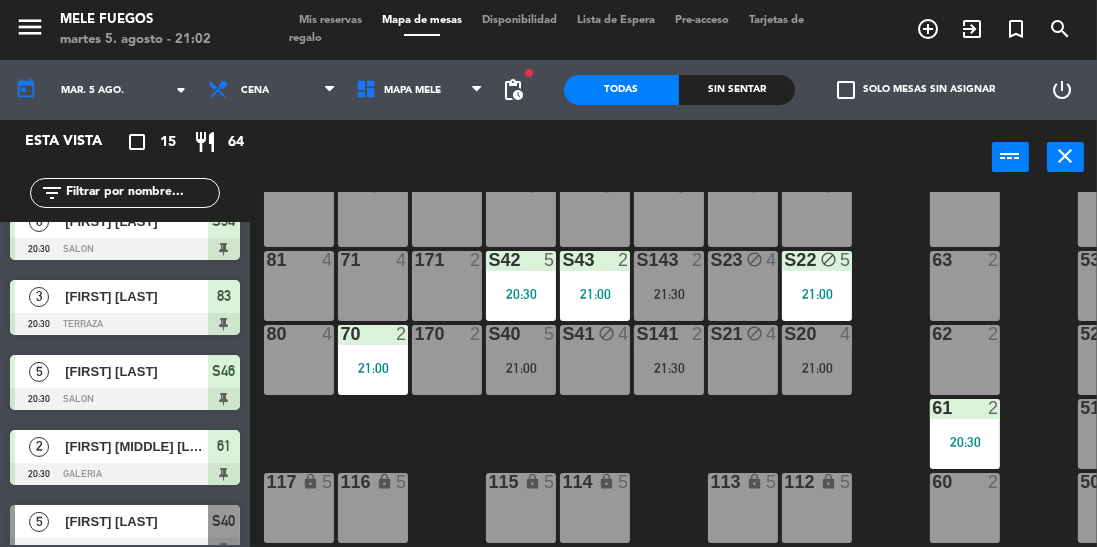 click on "100  8  101  8  102  8  103  8  104  8  S32  9   20:30  S33  14  S34  6   20:30  75  4  85  5  175  2  57  5  74  4  84  5   21:00  174  2  56  5  S26  7   21:00  S27  7   21:00  S46  5   20:30  S47 block  4  S147  2   21:30  73  4  83  3   20:30  173  2  65  2  55  5  S24 block  5  S25 block  4  S44 block  5  S45 block  4  S145 block  2  72 block  4  82  4  172  2  64  2  54 block  5  S22 block  5   21:00  S23 block  4  S42  5   20:30  S43  2   21:00  S143  2   21:30  71  4  81  4  171  2  63  2  53  5  S20  4   21:00  S21 block  4  S40  5   21:00  S41 block  4  S141  2   21:30  70  2   21:00  80  4  170  2  62  2  52  5  61  2   20:30  51  5  112 lock  5  113 lock  5  114 lock  5  115 lock  5  116 lock  5  117 lock  5  60  2  50  5" 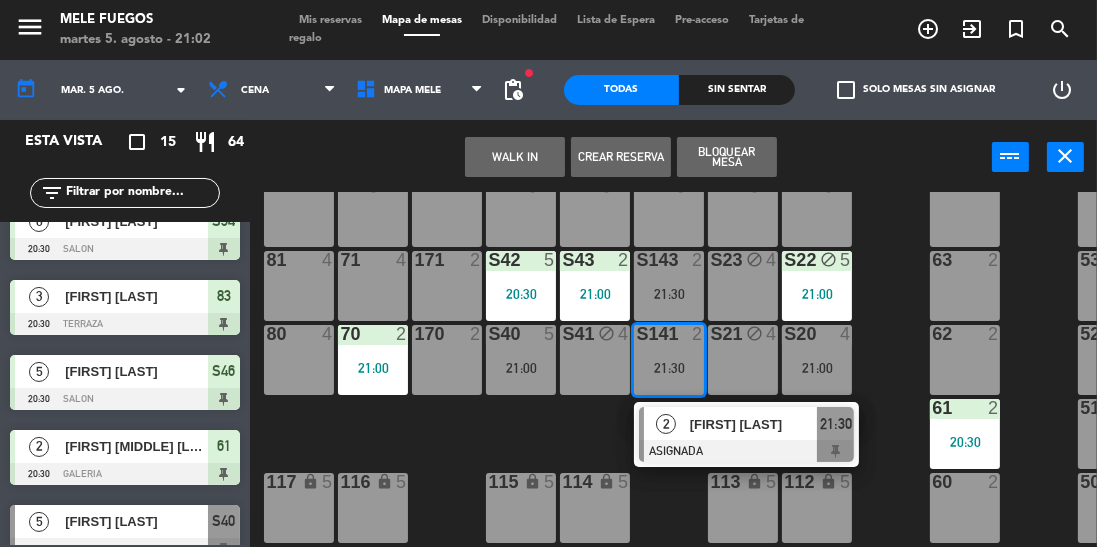click on "100  8  101  8  102  8  103  8  104  8  S32  9   20:30  S33  14  S34  6   20:30  75  4  85  5  175  2  57  5  74  4  84  5   21:00  174  2  56  5  S26  7   21:00  S27  7   21:00  S46  5   20:30  S47 block  4  S147  2   21:30  73  4  83  3   20:30  173  2  65  2  55  5  S24 block  5  S25 block  4  S44 block  5  S45 block  4  S145 block  2  72 block  4  82  4  172  2  64  2  54 block  5  S22 block  5   21:00  S23 block  4  S42  5   20:30  S43  2   21:00  S143  2   21:30  71  4  81  4  171  2  63  2  53  5  S20  4   21:00  S21 block  4  S40  5   21:00  S41 block  4  S141  2   21:30   2   [FIRST] [LAST]   ASIGNADA  21:30 70  2   21:00  80  4  170  2  62  2  52  5  61  2   20:30  51  5  112 lock  5  113 lock  5  114 lock  5  115 lock  5  116 lock  5  117 lock  5  60  2  50  5" 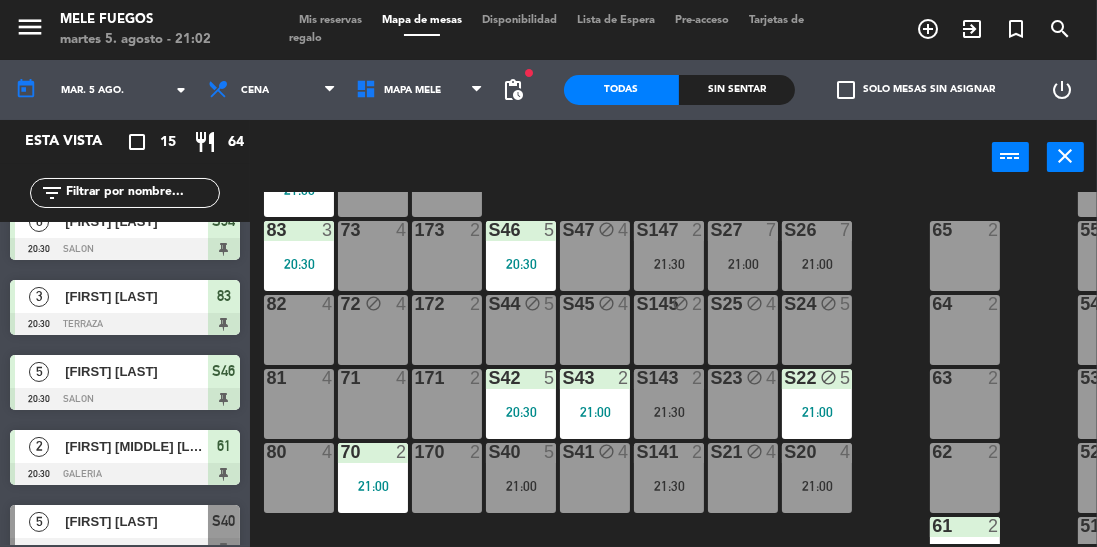 scroll, scrollTop: 301, scrollLeft: 0, axis: vertical 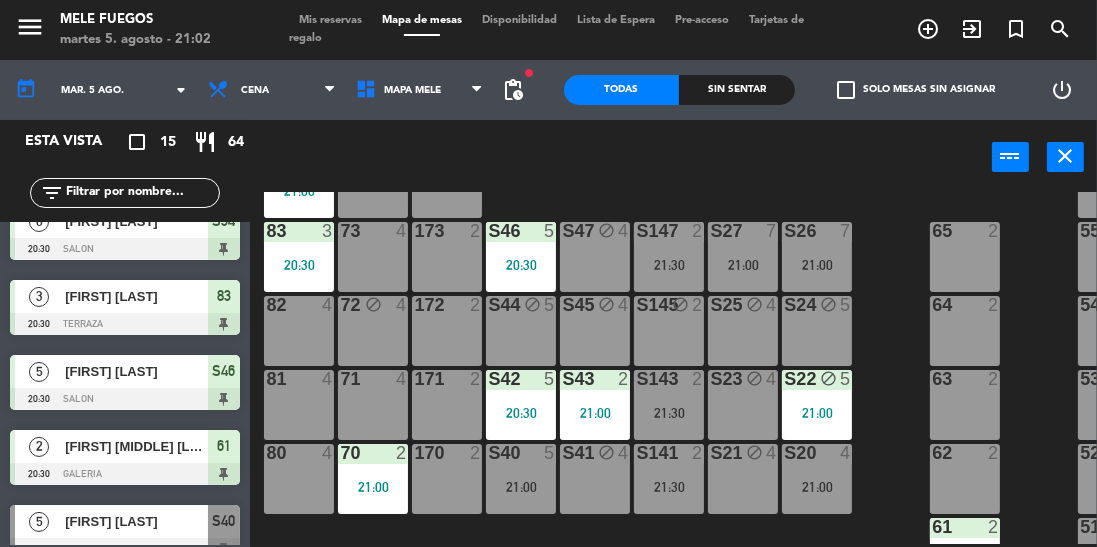 click on "21:00" at bounding box center (817, 265) 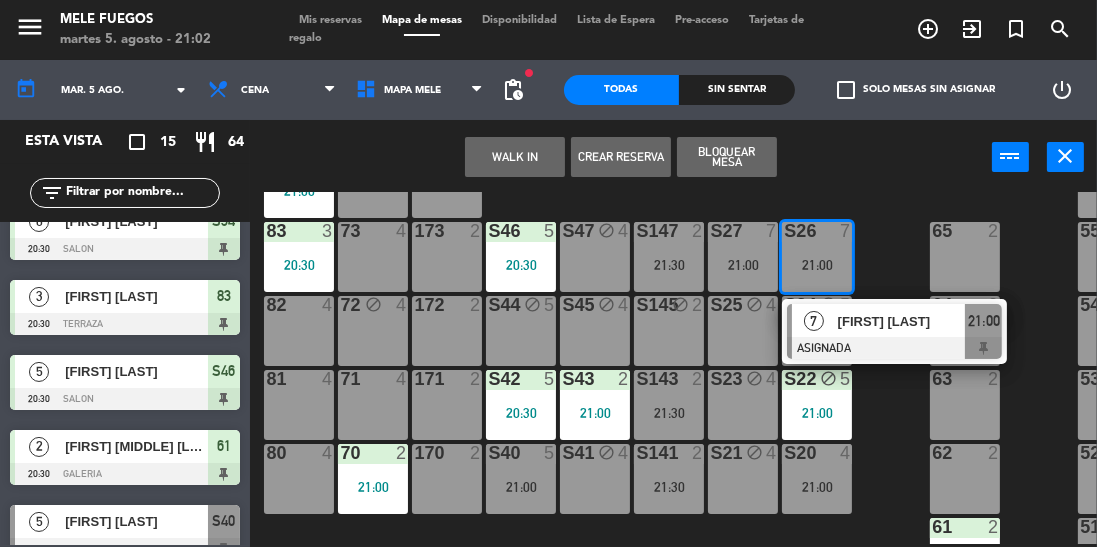 click on "100  8  101  8  102  8  103  8  104  8  S32  9   20:30  S33  14  S34  6   20:30  75  4  85  5  175  2  57  5  74  4  84  5   21:00  174  2  56  5  S26  7   21:00   7   [FIRST] [LAST]   ASIGNADA  21:00 S27  7   21:00  S46  5   20:30  S47 block  4  S147  2   21:30  73  4  83  3   20:30  173  2  65  2  55  5  S24 block  5  S25 block  4  S44 block  5  S45 block  4  S145 block  2  72 block  4  82  4  172  2  64  2  54 block  5  S22 block  5   21:00  S23 block  4  S42  5   20:30  S43  2   21:00  S143  2   21:30  71  4  81  4  171  2  63  2  53  5  S20  4   21:00  S21 block  4  S40  5   21:00  S41 block  4  S141  2   21:30  70  2   21:00  80  4  170  2  62  2  52  5  61  2   20:30  51  5  112 lock  5  113 lock  5  114 lock  5  115 lock  5  116 lock  5  117 lock  5  60  2  50  5" 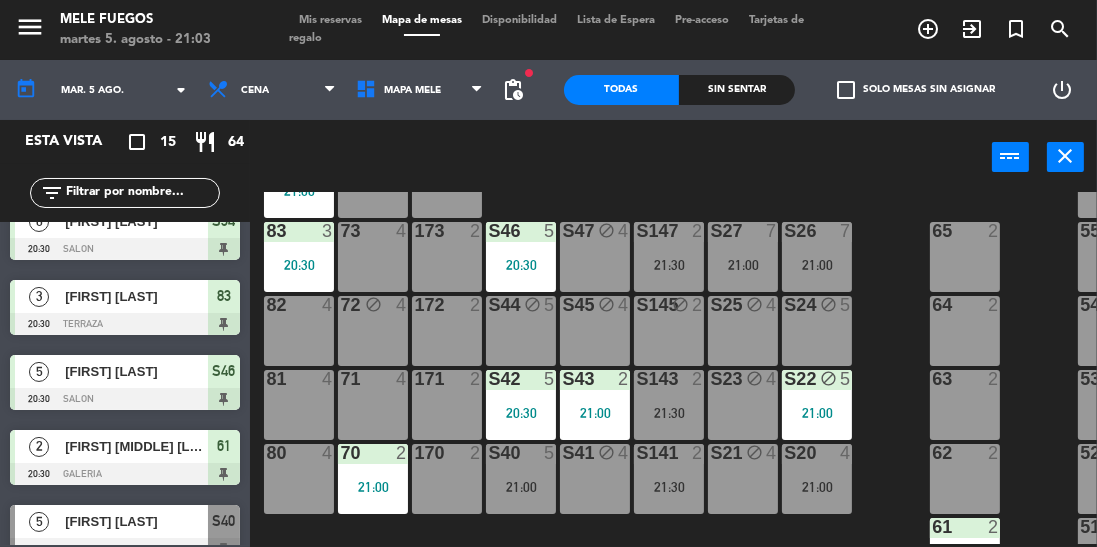 click on "100  8  101  8  102  8  103  8  104  8  S32  9   20:30  S33  14  S34  6   20:30  75  4  85  5  175  2  57  5  74  4  84  5   21:00  174  2  56  5  S26  7   21:00  S27  7   21:00  S46  5   20:30  S47 block  4  S147  2   21:30  73  4  83  3   20:30  173  2  65  2  55  5  S24 block  5  S25 block  4  S44 block  5  S45 block  4  S145 block  2  72 block  4  82  4  172  2  64  2  54 block  5  S22 block  5   21:00  S23 block  4  S42  5   20:30  S43  2   21:00  S143  2   21:30  71  4  81  4  171  2  63  2  53  5  S20  4   21:00  S21 block  4  S40  5   21:00  S41 block  4  S141  2   21:30  70  2   21:00  80  4  170  2  62  2  52  5  61  2   20:30  51  5  112 lock  5  113 lock  5  114 lock  5  115 lock  5  116 lock  5  117 lock  5  60  2  50  5" 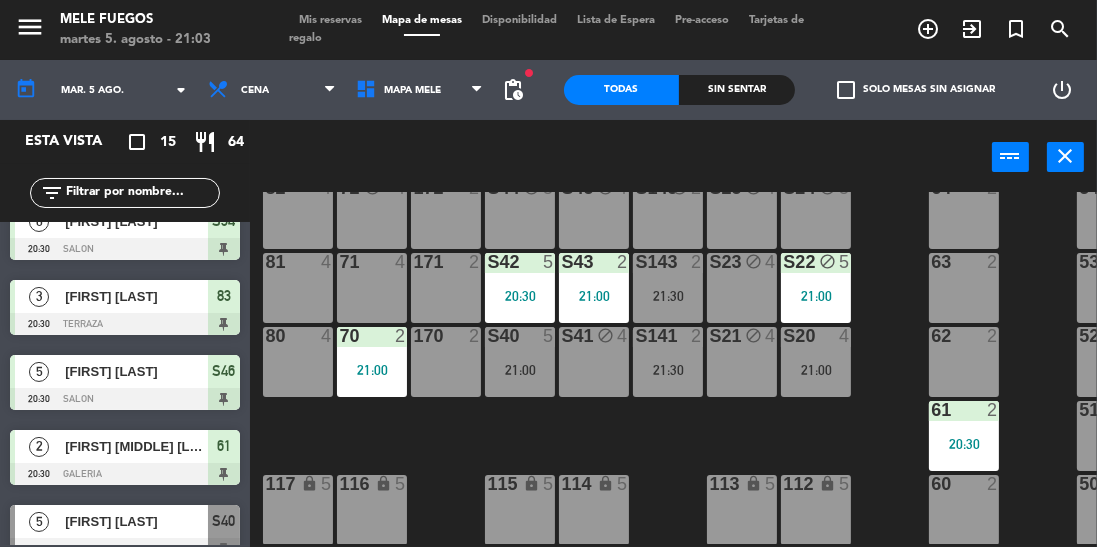 scroll, scrollTop: 420, scrollLeft: 1, axis: both 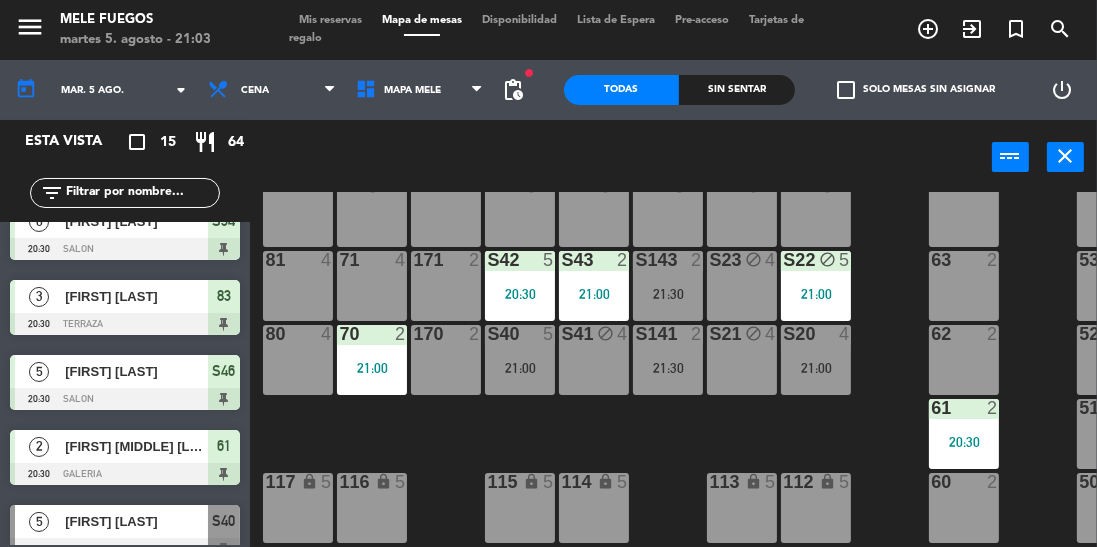 click at bounding box center [816, 334] 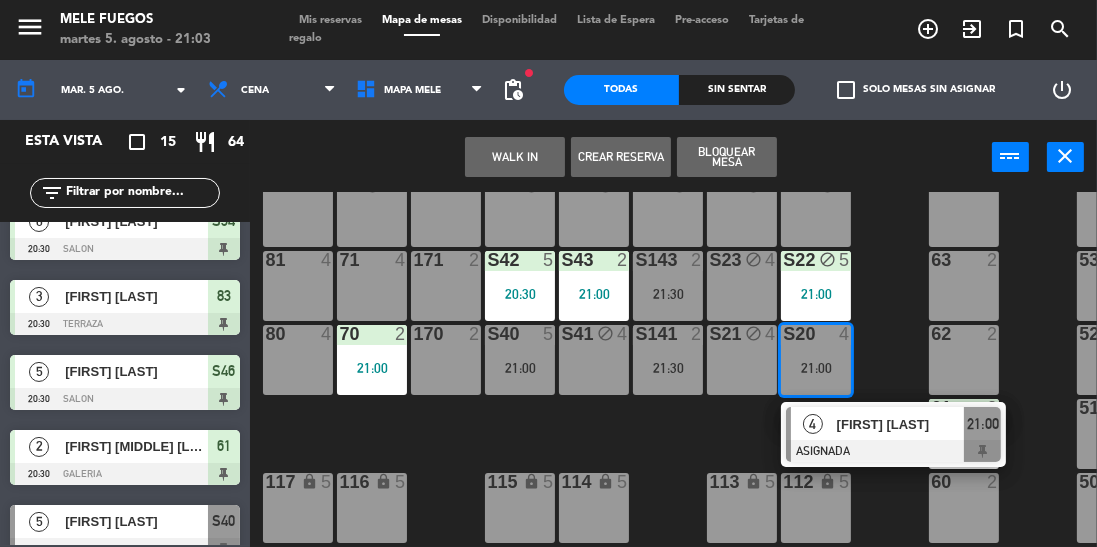 click on "100  8  101  8  102  8  103  8  104  8  S32  9   20:30  S33  14  S34  6   20:30  75  4  85  5  175  2  57  5  74  4  84  5   21:00  174  2  56  5  S26  7   21:00  S27  7   21:00  S46  5   20:30  S47 block  4  S147  2   21:30  73  4  83  3   20:30  173  2  65  2  55  5  S24 block  5  S25 block  4  S44 block  5  S45 block  4  S145 block  2  72 block  4  82  4  172  2  64  2  54 block  5  S22 block  5   21:00  S23 block  4  S42  5   20:30  S43  2   21:00  S143  2   21:30  71  4  81  4  171  2  63  2  53  5  S20  4   21:00   4   Belen Parrilla   ASIGNADA  21:00 S21 block  4  S40  5   21:00  S41 block  4  S141  2   21:30  70  2   21:00  80  4  170  2  62  2  52  5  61  2   20:30  51  5  112 lock  5  113 lock  5  114 lock  5  115 lock  5  116 lock  5  117 lock  5  60  2  50  5" 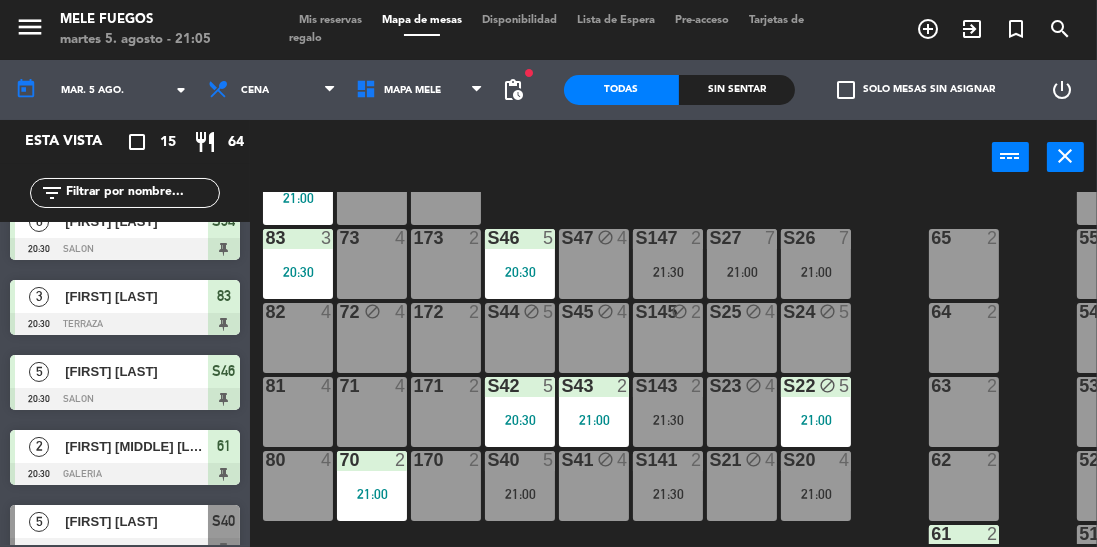scroll, scrollTop: 294, scrollLeft: 1, axis: both 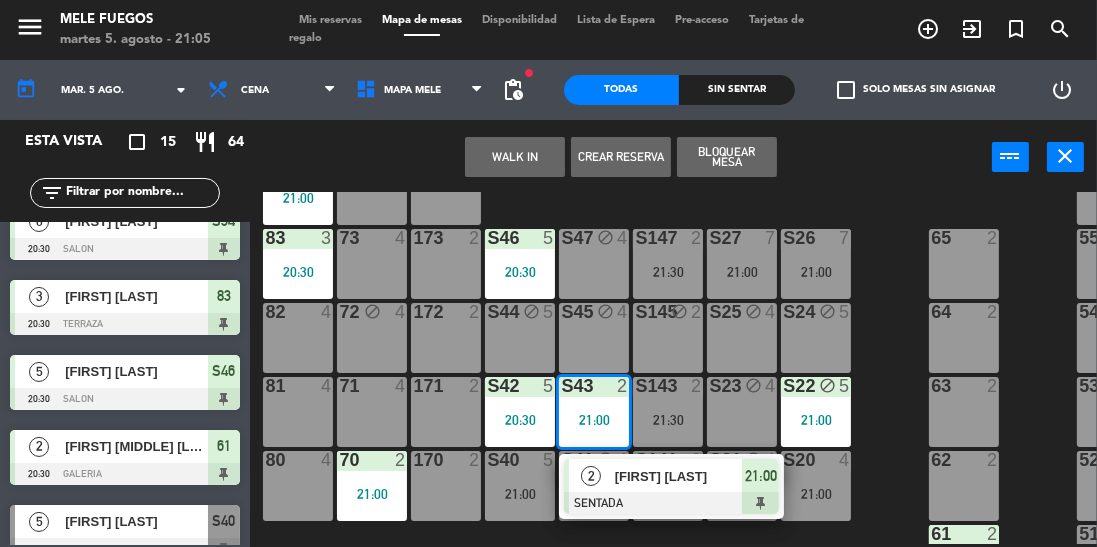 click on "5" at bounding box center (849, 386) 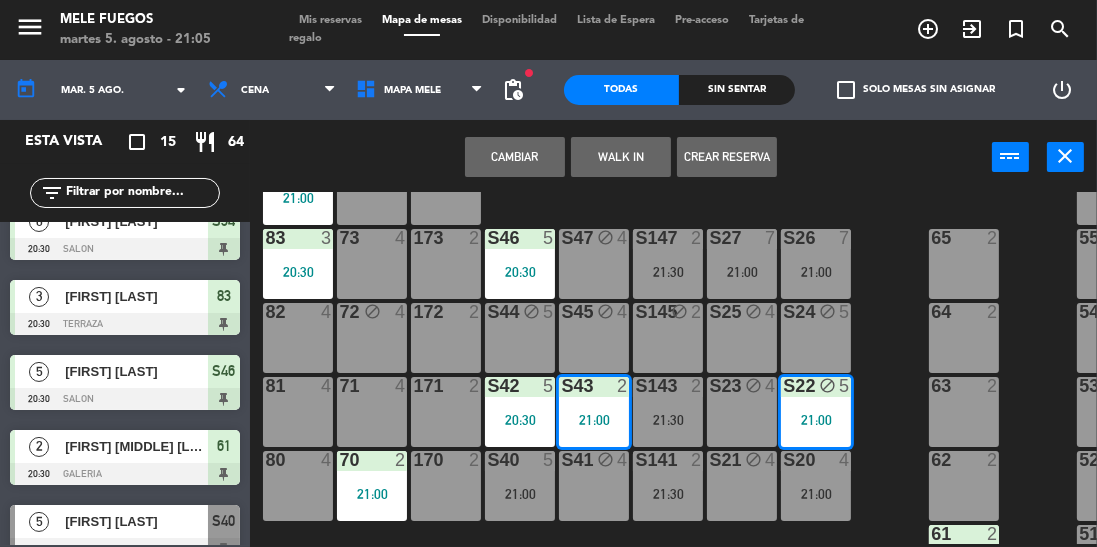 click on "70  2   21:00" at bounding box center [372, 486] 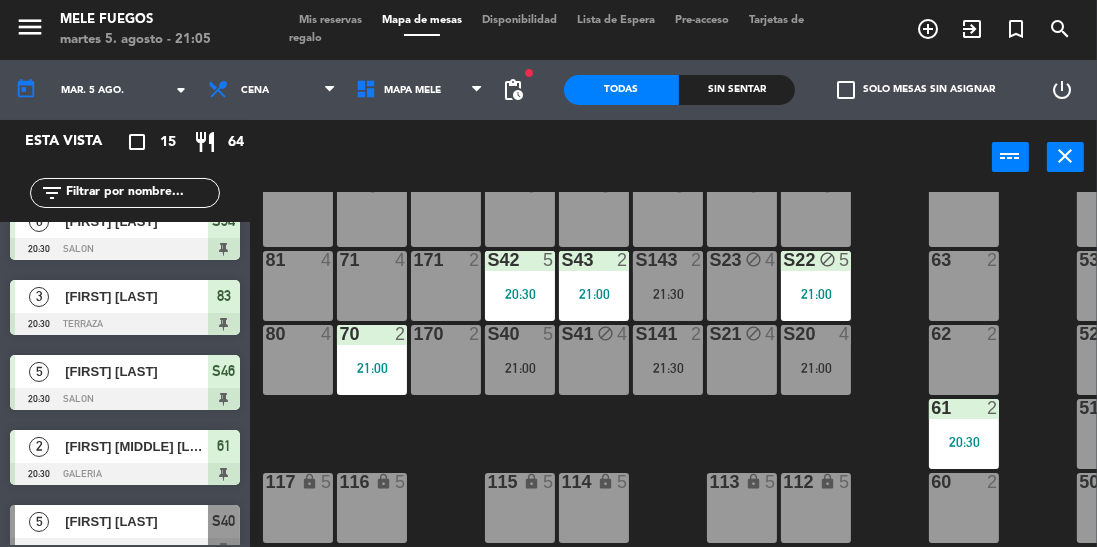 scroll, scrollTop: 430, scrollLeft: 1, axis: both 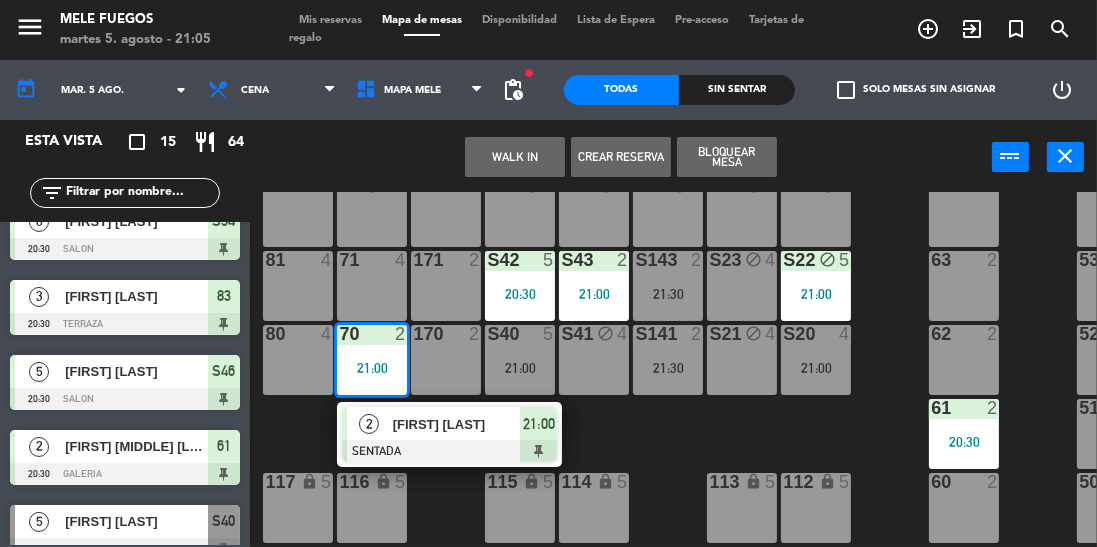 click on "115799200" 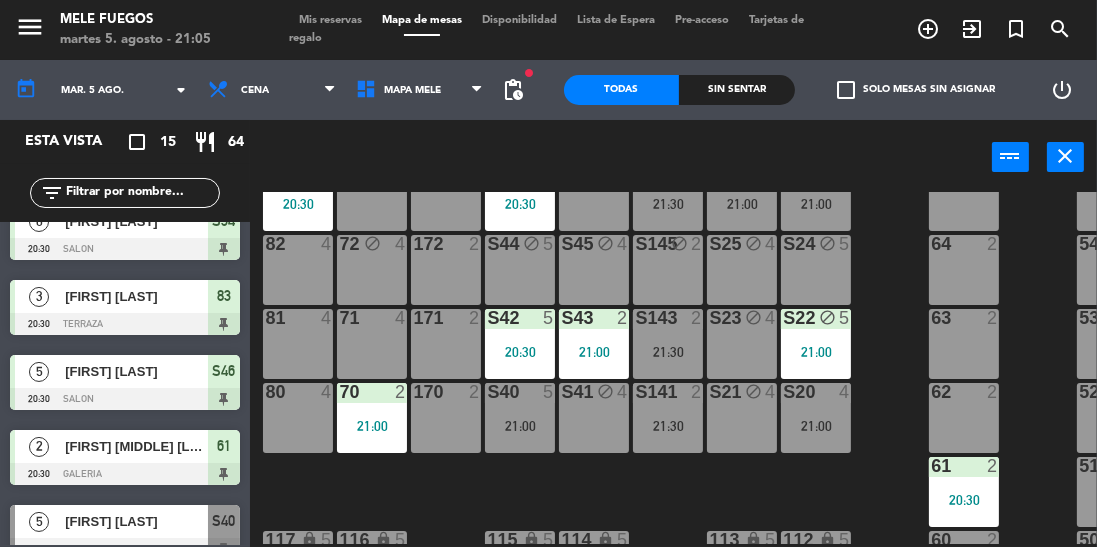 scroll, scrollTop: 360, scrollLeft: 1, axis: both 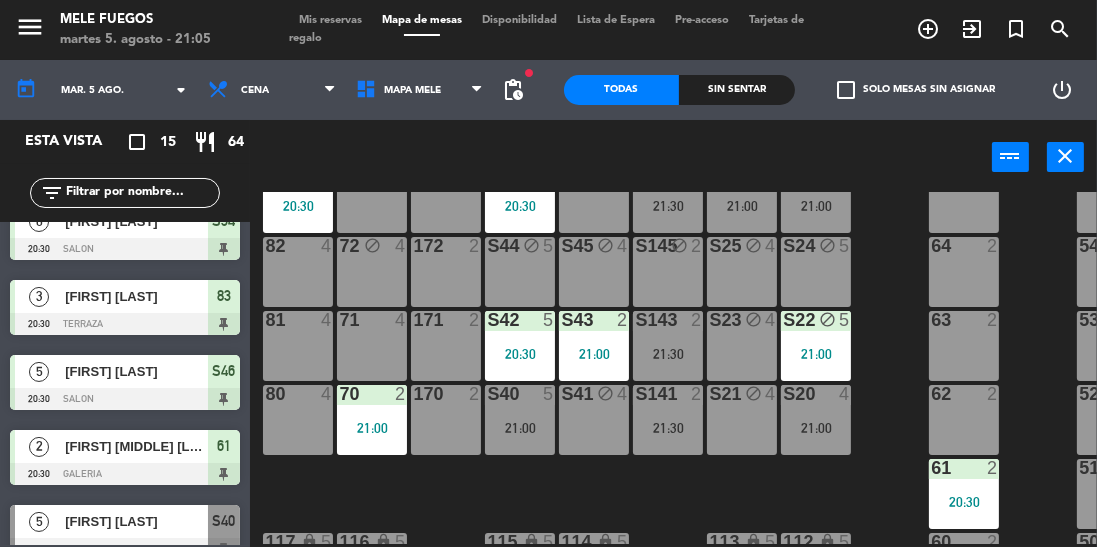click on "21:30" at bounding box center (668, 354) 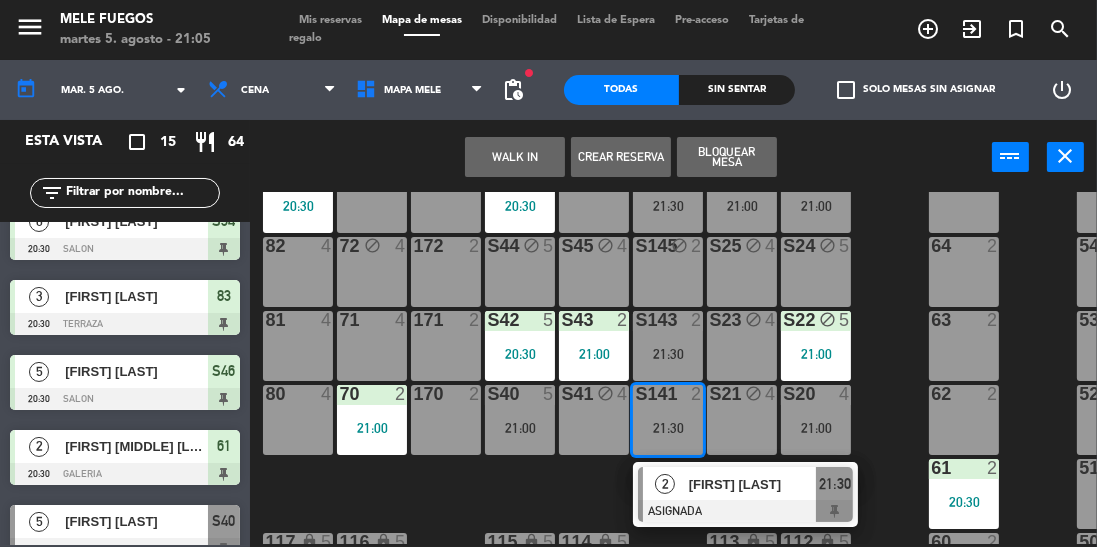 click on "100  8  101  8  102  8  103  8  104  8  S32  9   20:30  S33  14  S34  6   20:30  75  4  85  5  175  2  57  5  74  4  84  5   21:00  174  2  56  5  S26  7   21:00  S27  7   21:00  S46  5   20:30  S47 block  4  S147  2   21:30  73  4  83  3   20:30  173  2  65  2  55  5  S24 block  5  S25 block  4  S44 block  5  S45 block  4  S145 block  2  72 block  4  82  4  172  2  64  2  54 block  5  S22 block  5   21:00  S23 block  4  S42  5   20:30  S43  2   21:00  S143  2   21:30  71  4  81  4  171  2  63  2  53  5  S20  4   21:00  S21 block  4  S40  5   21:00  S41 block  4  S141  2   21:30   2   [FIRST] [LAST]   ASIGNADA  21:30 70  2   21:00  80  4  170  2  62  2  52  5  61  2   20:30  51  5  112 lock  5  113 lock  5  114 lock  5  115 lock  5  116 lock  5  117 lock  5  60  2  50  5" 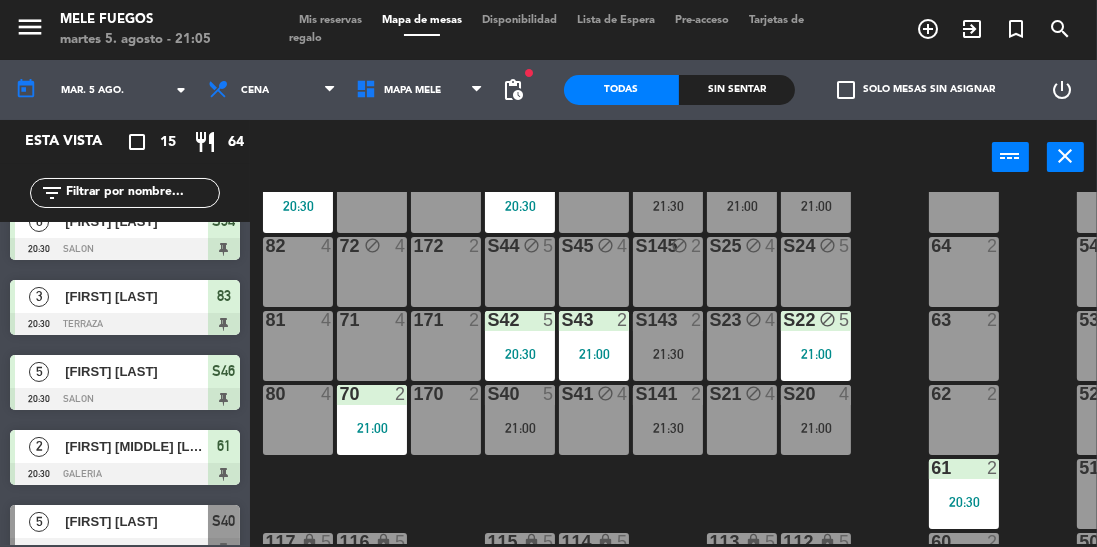 click on "21:30" at bounding box center (668, 428) 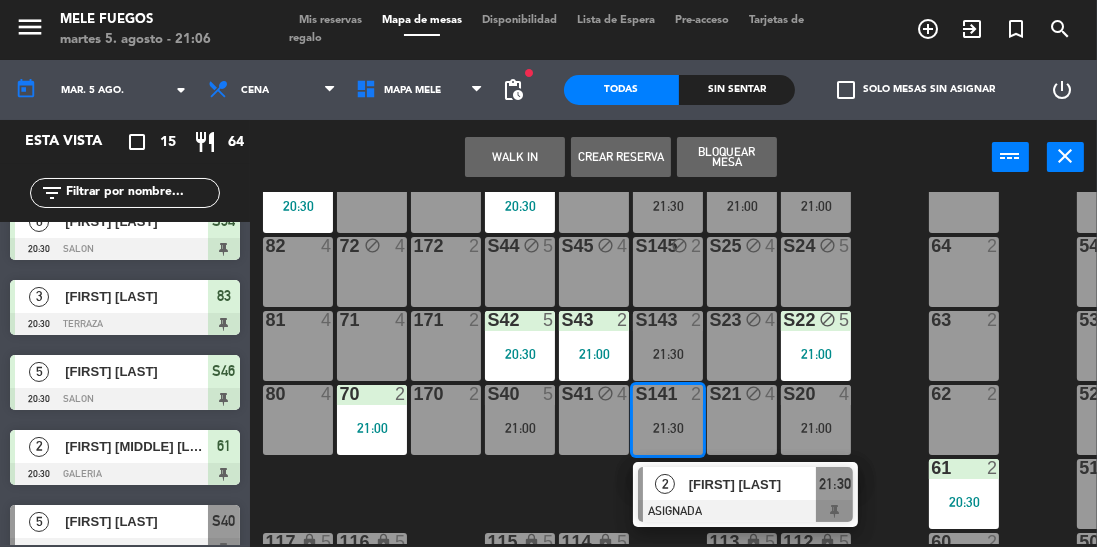 click on "S143  2   21:30" at bounding box center [668, 346] 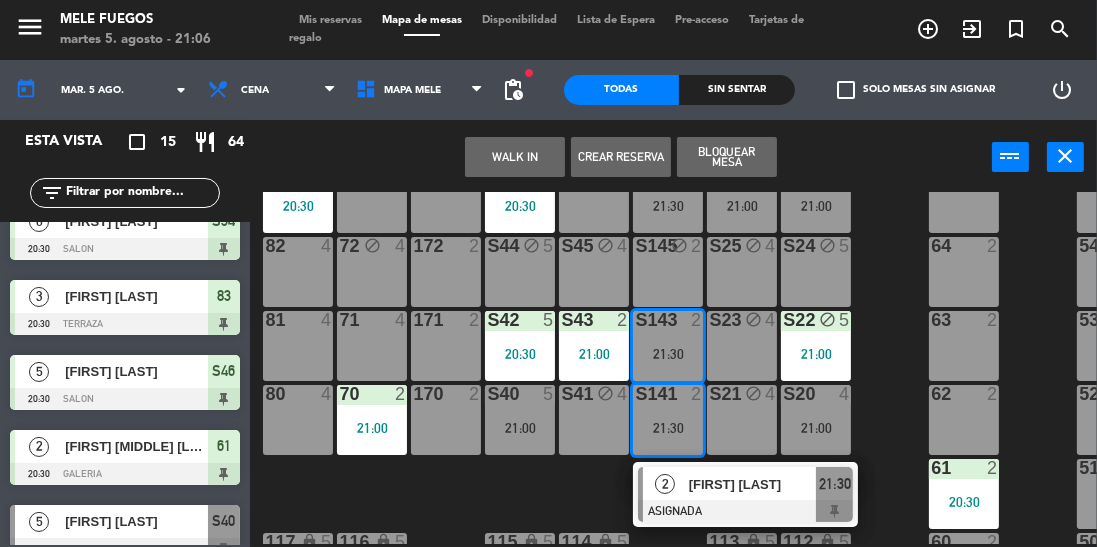 click on "100  8  101  8  102  8  103  8  104  8  S32  9   20:30  S33  14  S34  6   20:30  75  4  85  5  175  2  57  5  74  4  84  5   21:00  174  2  56  5  S26  7   21:00  S27  7   21:00  S46  5   20:30  S47 block  4  S147  2   21:30  73  4  83  3   20:30  173  2  65  2  55  5  S24 block  5  S25 block  4  S44 block  5  S45 block  4  S145 block  2  72 block  4  82  4  172  2  64  2  54 block  5  S22 block  5   21:00  S23 block  4  S42  5   20:30  S43  2   21:00  S143  2   21:30  71  4  81  4  171  2  63  2  53  5  S20  4   21:00  S21 block  4  S40  5   21:00  S41 block  4  S141  2   21:30   2   [FIRST] [LAST]   ASIGNADA  21:30 70  2   21:00  80  4  170  2  62  2  52  5  61  2   20:30  51  5  112 lock  5  113 lock  5  114 lock  5  115 lock  5  116 lock  5  117 lock  5  60  2  50  5" 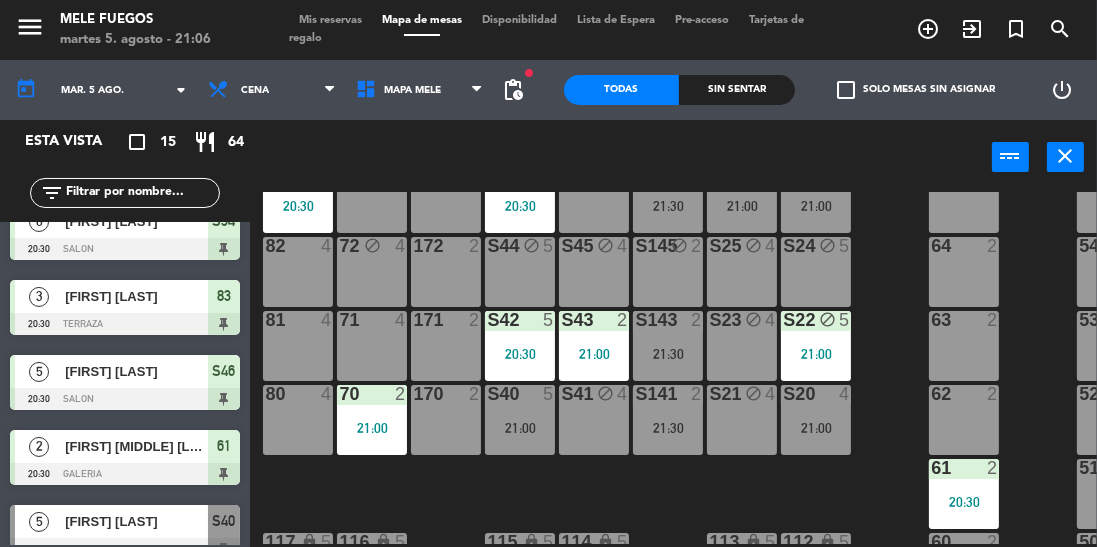 click on "Mis reservas" at bounding box center (330, 20) 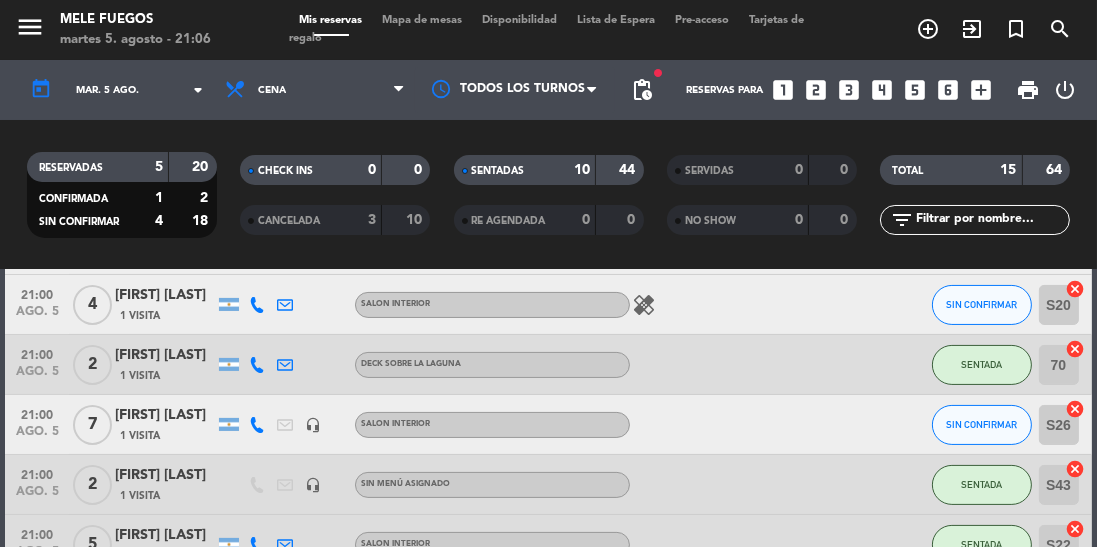 scroll, scrollTop: 532, scrollLeft: 0, axis: vertical 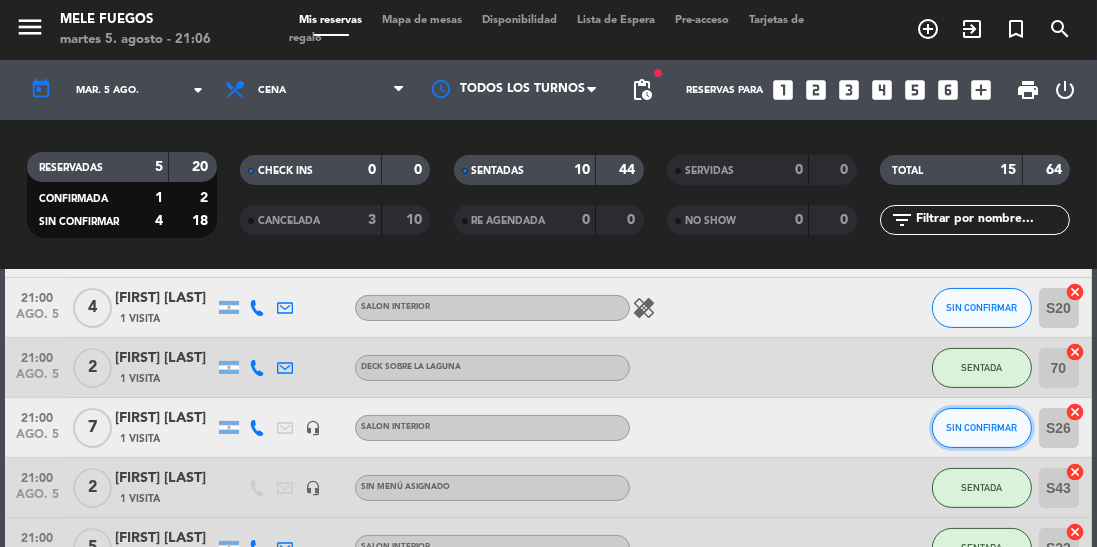 click on "SIN CONFIRMAR" 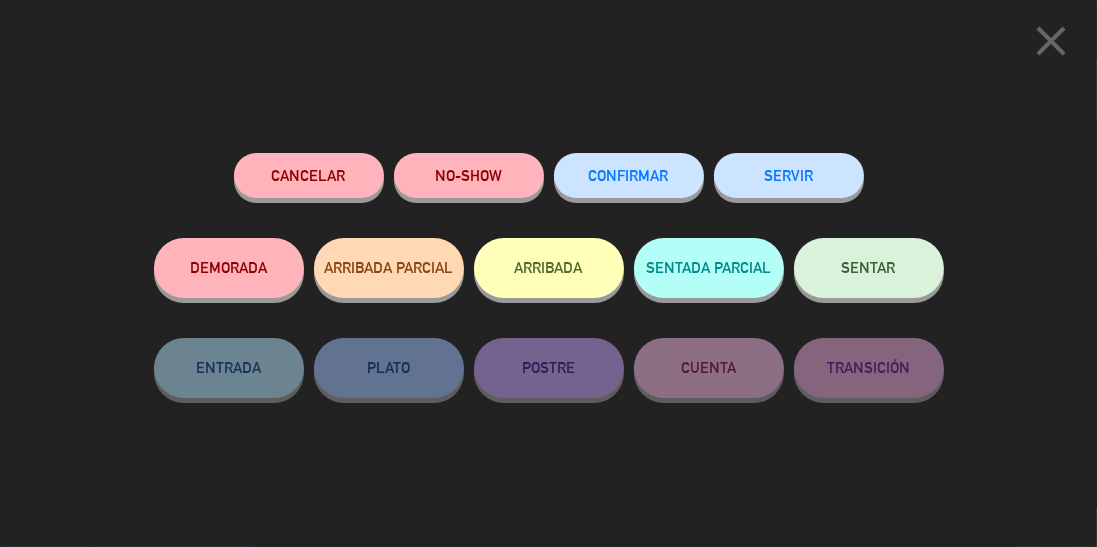 click on "Cancelar   NO-SHOW   CONFIRMAR   SERVIR   DEMORADA   ARRIBADA PARCIAL   ARRIBADA   SENTADA PARCIAL   SENTAR   ENTRADA   PLATO   POSTRE   CUENTA   TRANSICIÓN" 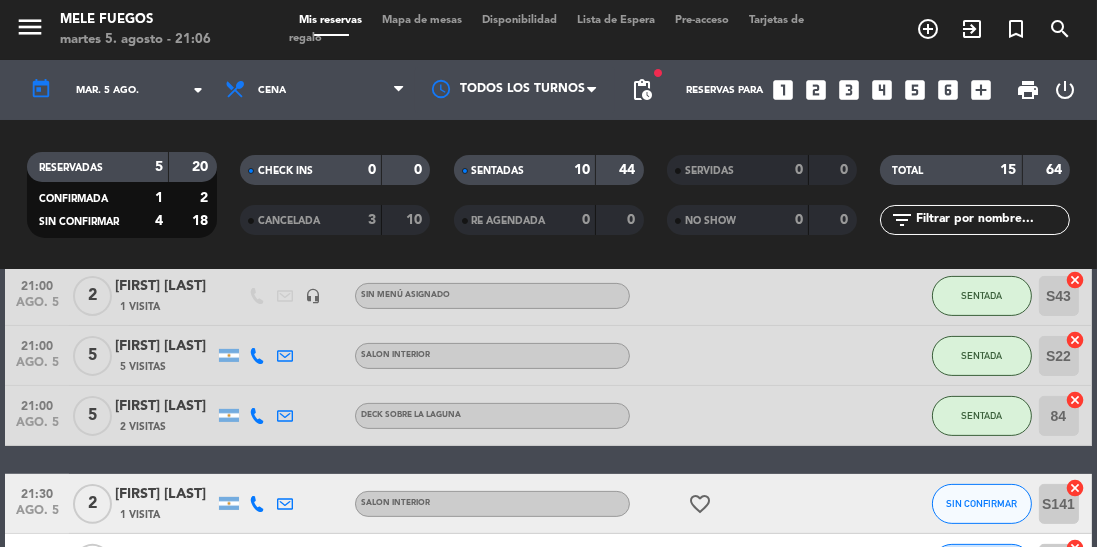 scroll, scrollTop: 774, scrollLeft: 0, axis: vertical 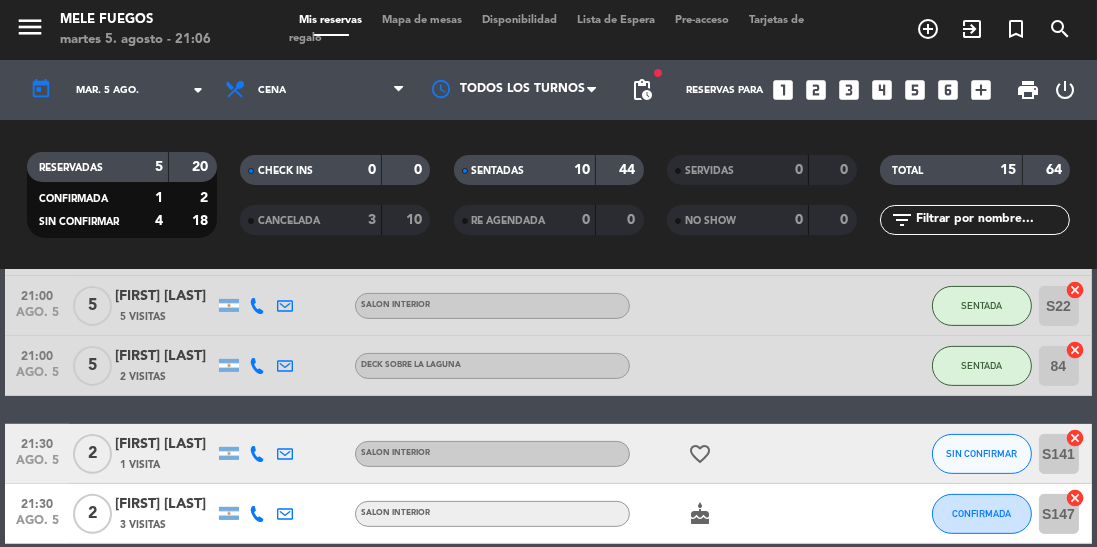 click on "cancel" 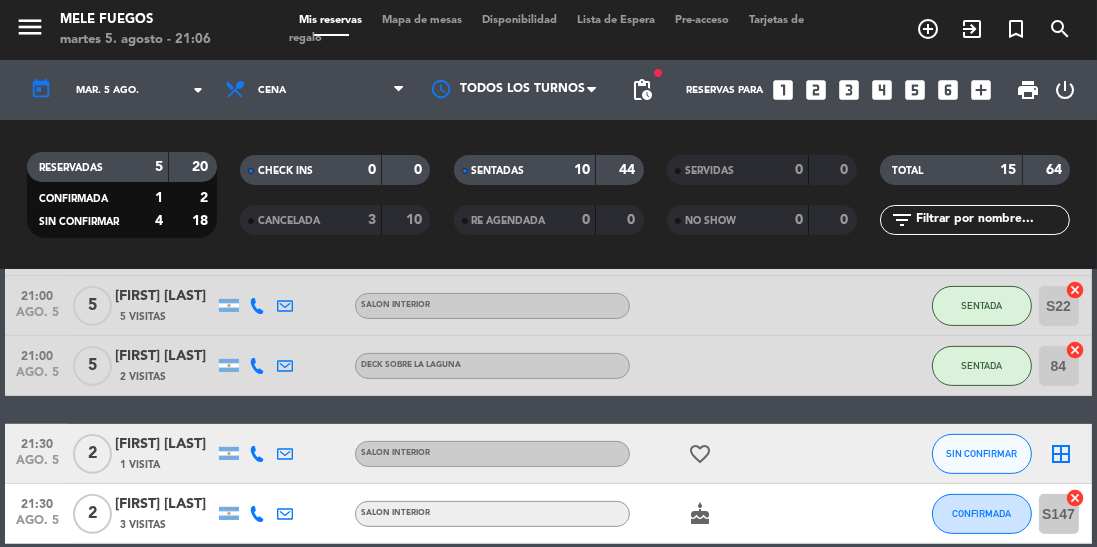 click on "Mapa de mesas" at bounding box center (422, 20) 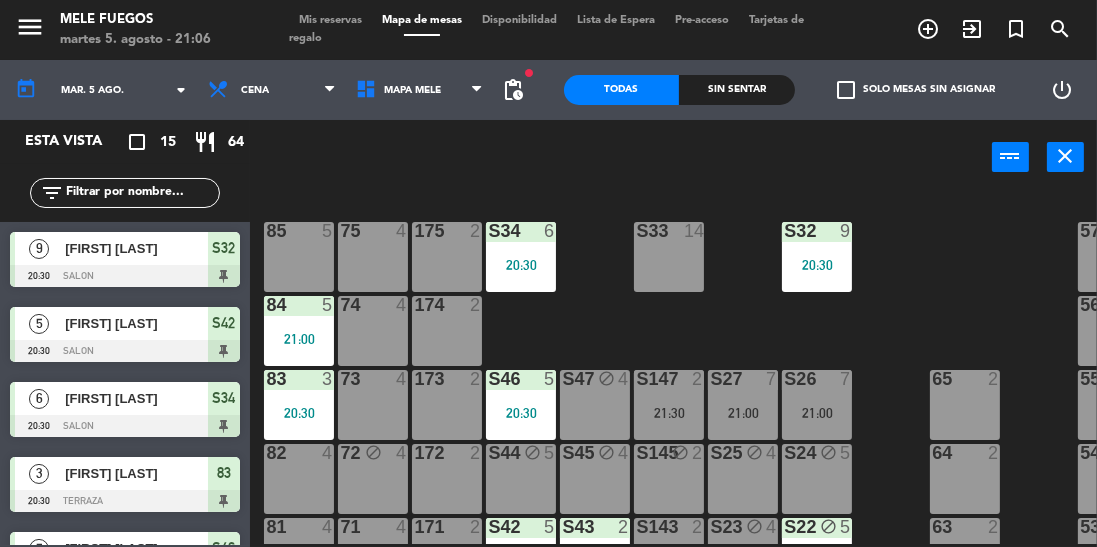 scroll, scrollTop: 176, scrollLeft: 0, axis: vertical 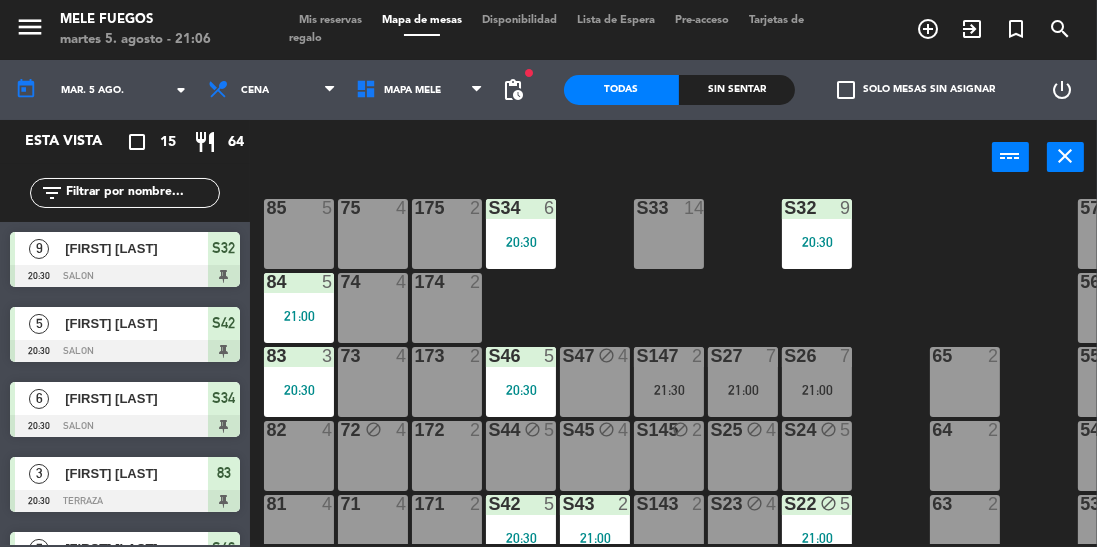 click on "21:30" at bounding box center [669, 390] 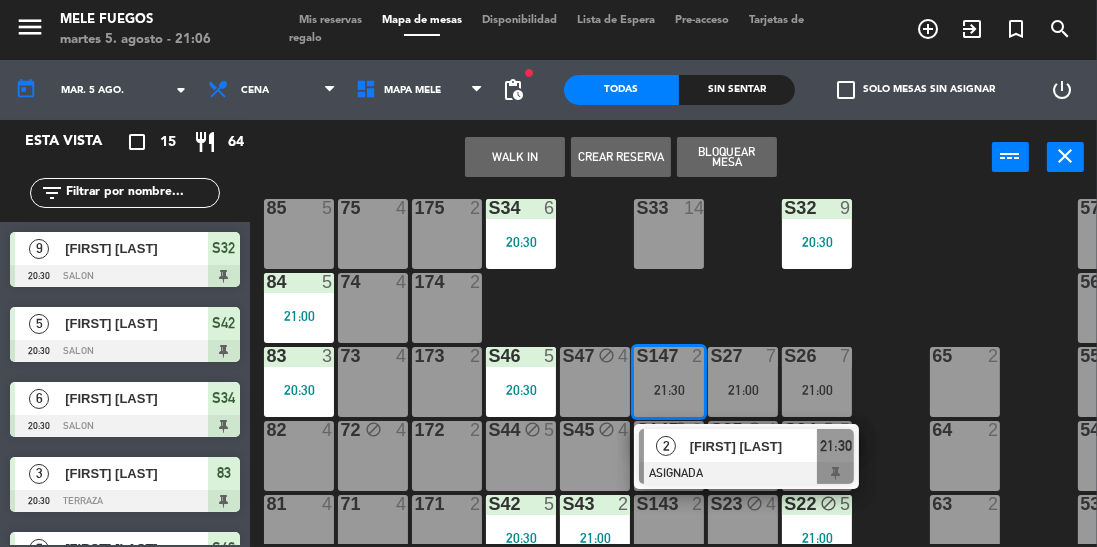 click on "100  8  101  8  102  8  103  8  104  8  S32  9   20:30  S33  14  S34  6   20:30  75  4  85  5  175  2  57  5  74  4  84  5   21:00  174  2  56  5  S26  7   21:00  S27  7   21:00  S46  5   20:30  S47 block  4  S147  2   21:30   2   [FIRST] [LAST]   ASIGNADA  21:30 73  4  83  3   20:30  173  2  65  2  55  5  S24 block  5  S25 block  4  S44 block  5  S45 block  4  S145 block  2  72 block  4  82  4  172  2  64  2  54 block  5  S22 block  5   21:00  S23 block  4  S42  5   20:30  S43  2   21:00  S143  2  71  4  81  4  171  2  63  2  53  5  S20  4   21:00  S21 block  4  S40  5   21:00  S41 block  4  S141  2  70  2   21:00  80  4  170  2  62  2  52  5  61  2   20:30  51  5  112 lock  5  113 lock  5  114 lock  5  115 lock  5  116 lock  5  117 lock  5  60  2  50  5" 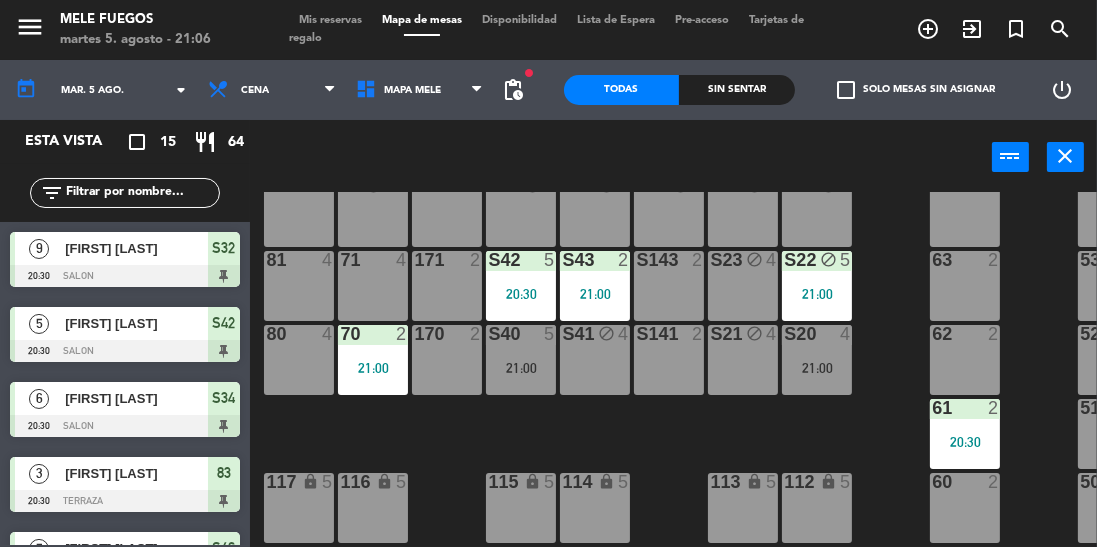 scroll, scrollTop: 430, scrollLeft: 0, axis: vertical 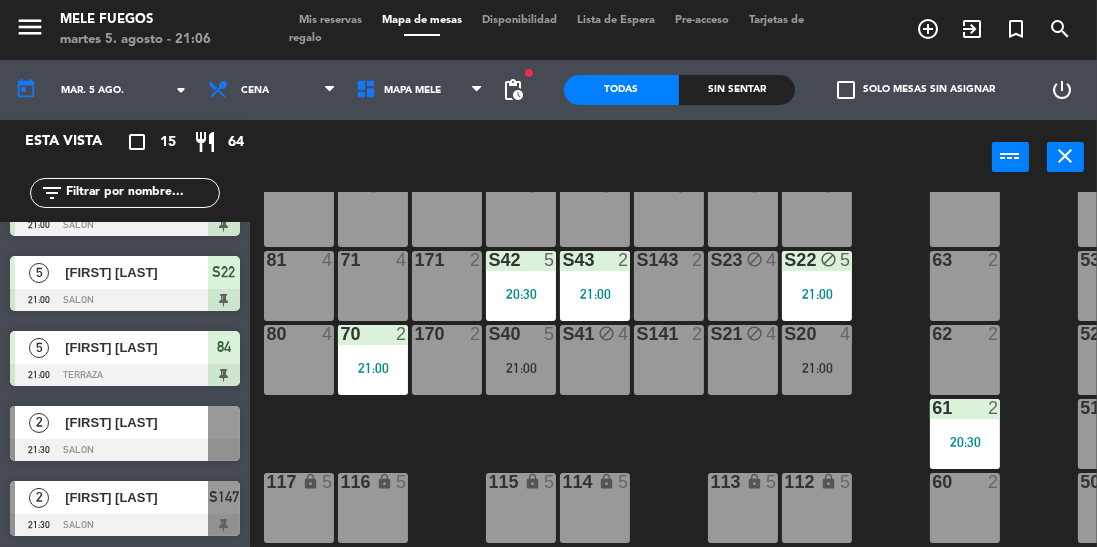 click at bounding box center (224, 422) 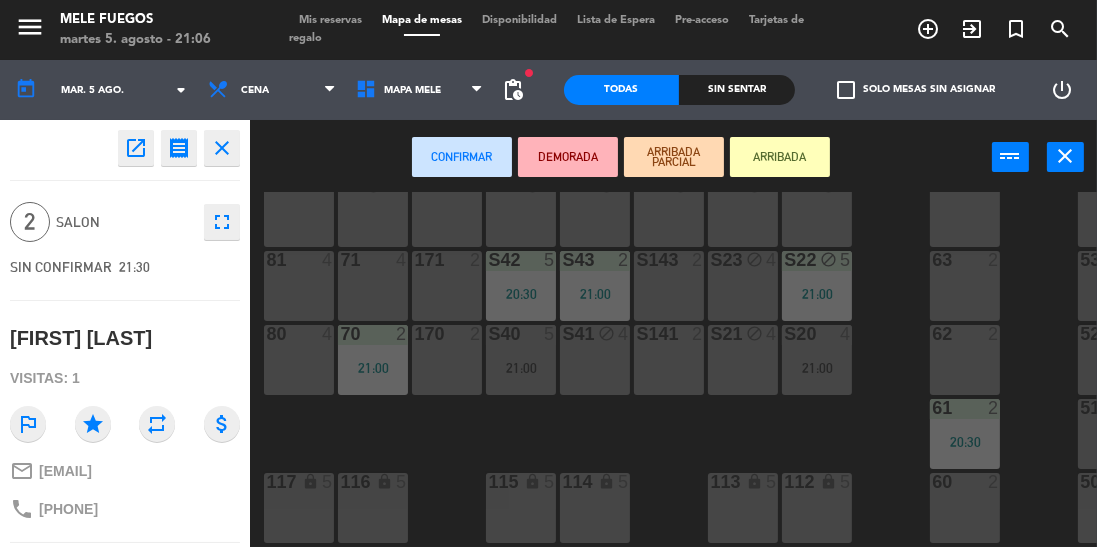 click on "S143  2" at bounding box center [669, 286] 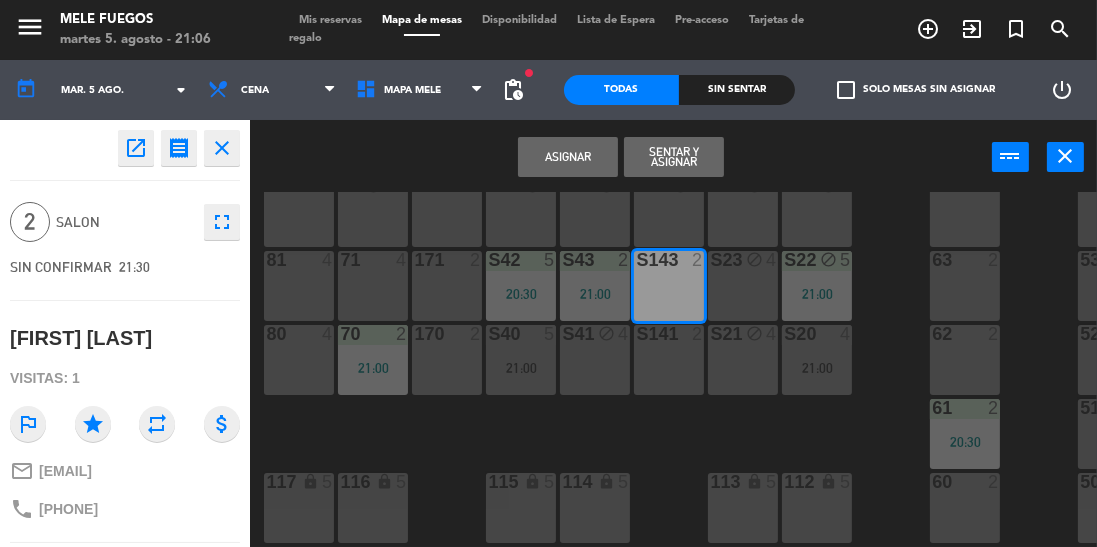 click on "Asignar" at bounding box center [568, 157] 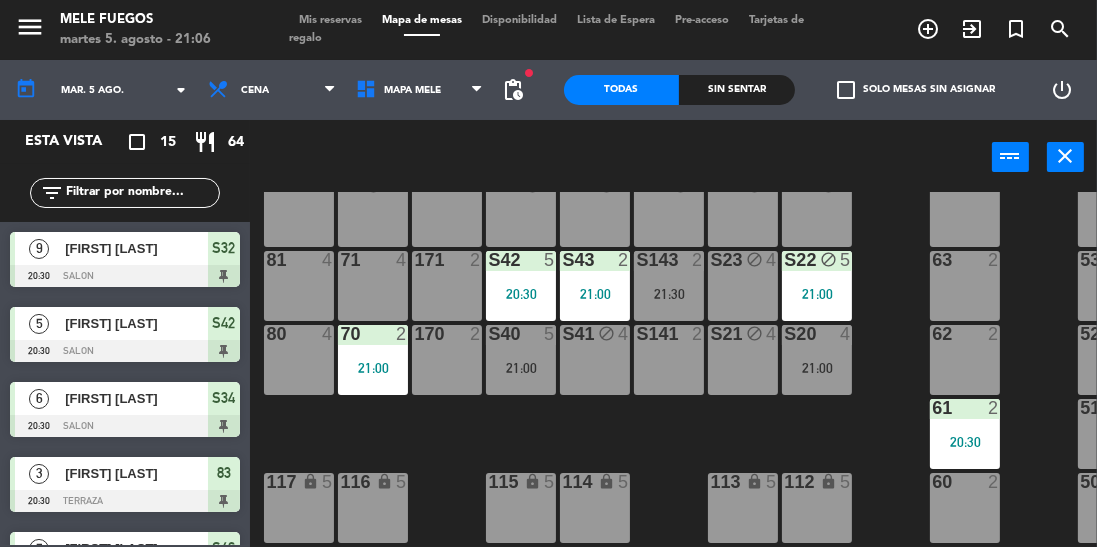 scroll, scrollTop: 252, scrollLeft: 0, axis: vertical 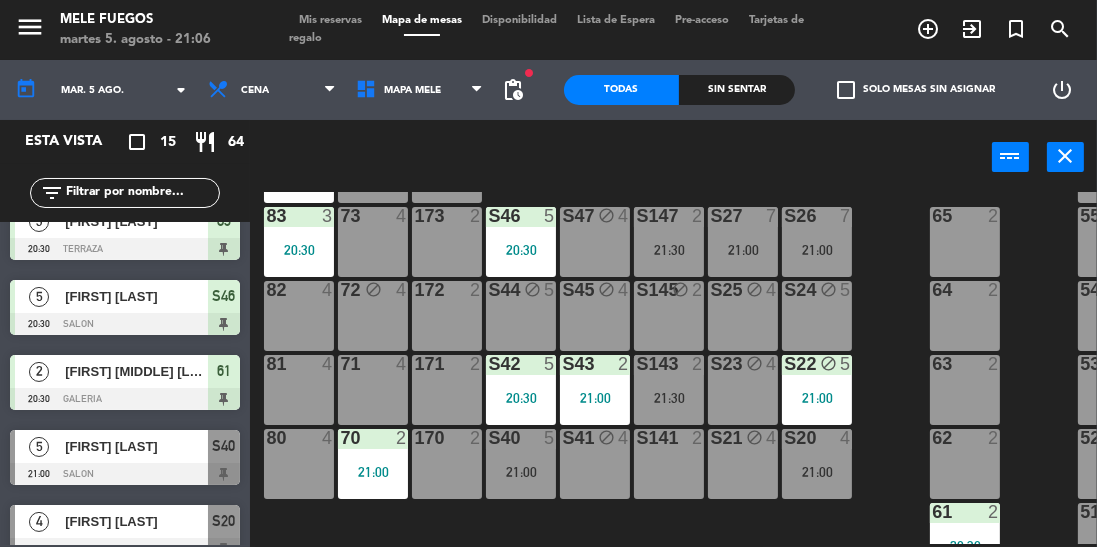 click on "21:30" at bounding box center (669, 250) 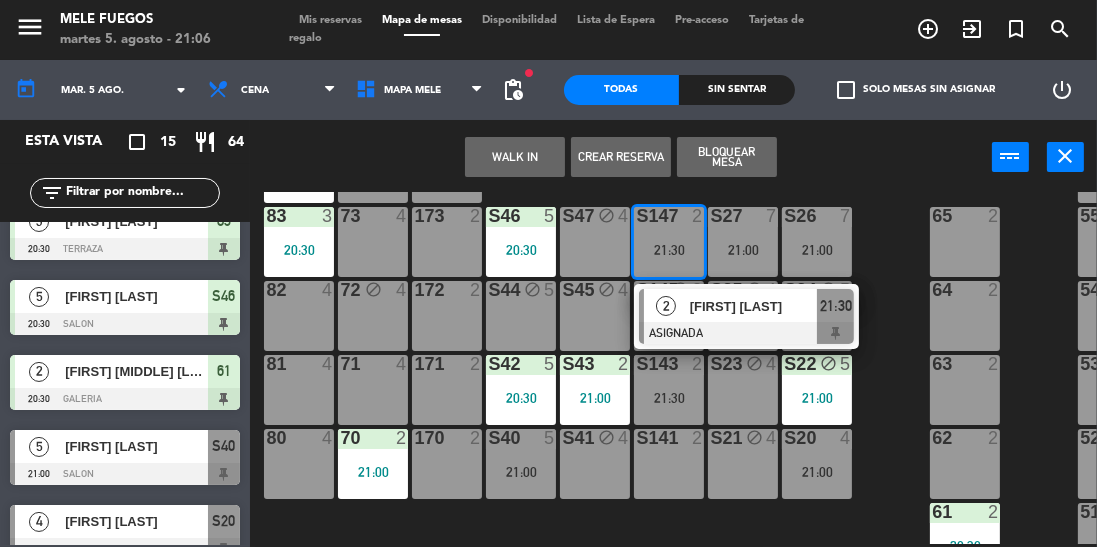 click on "21:30" at bounding box center [669, 398] 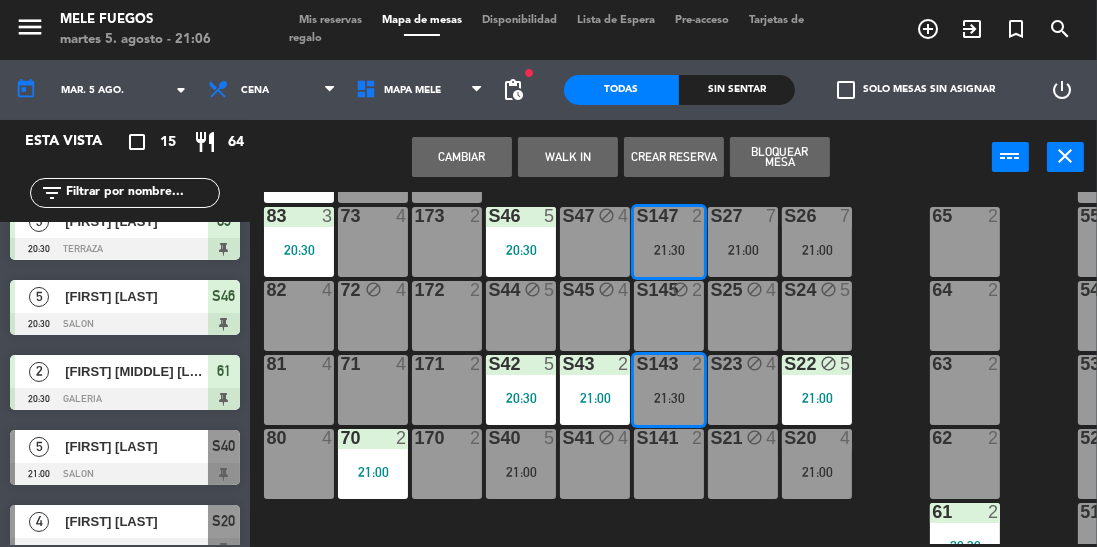 click on "Cambiar" at bounding box center (462, 157) 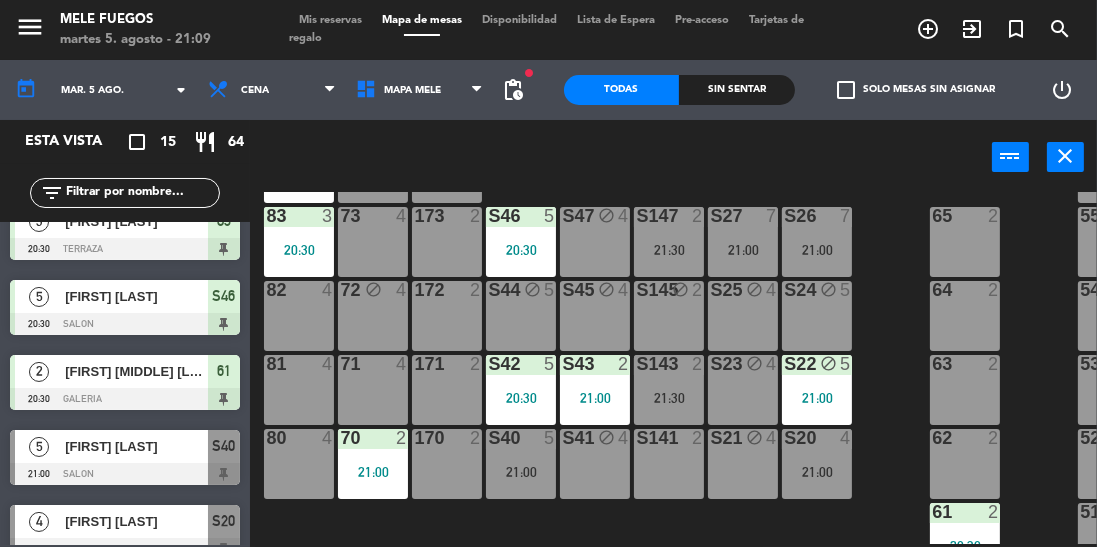click on "S40  5   21:00" at bounding box center (521, 464) 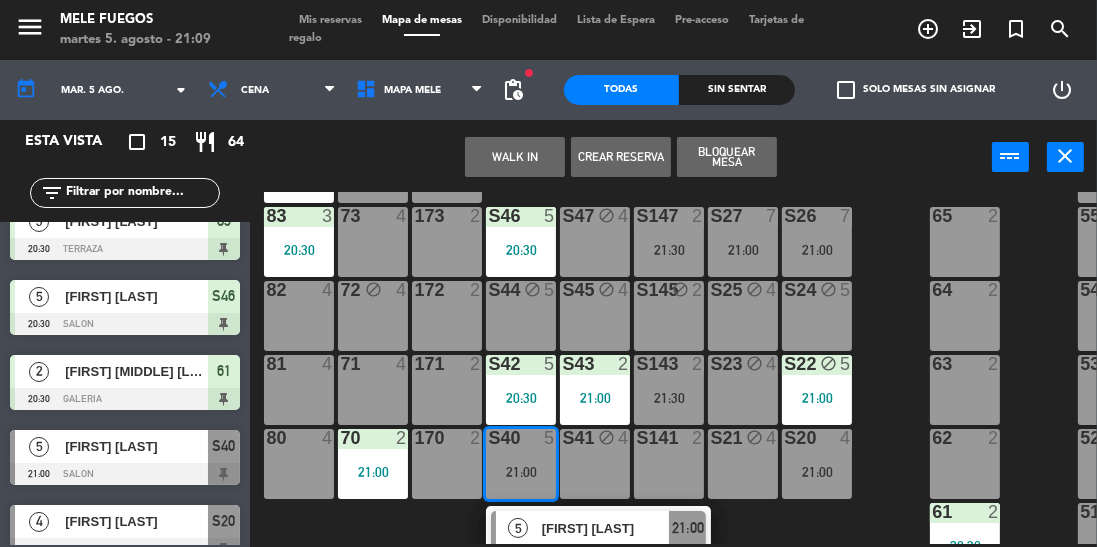 click on "[FIRST] [LAST]" at bounding box center [606, 528] 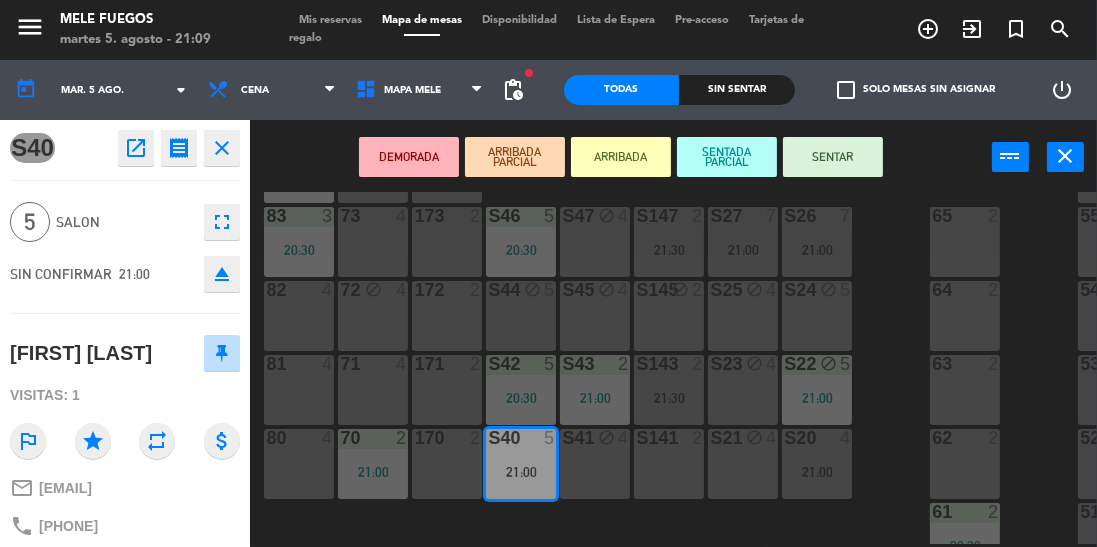 click on "SENTAR" at bounding box center [833, 157] 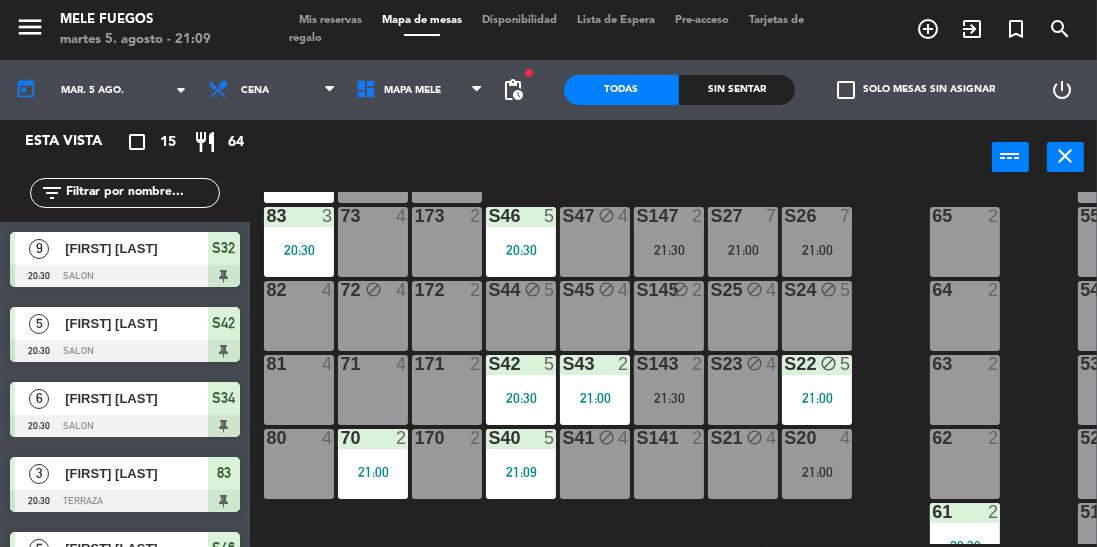 scroll, scrollTop: 0, scrollLeft: 0, axis: both 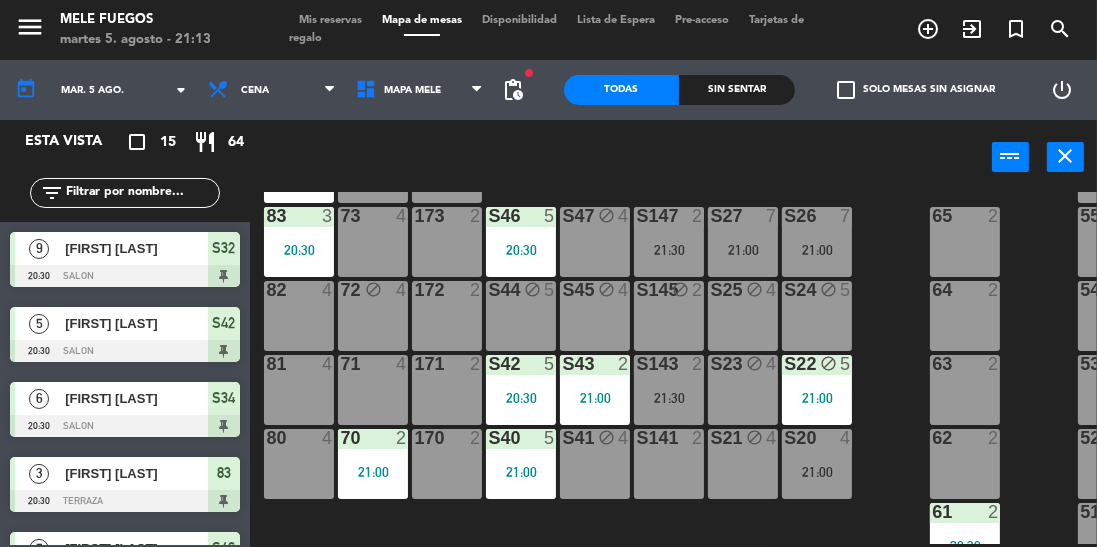 click on "21:00" at bounding box center [817, 250] 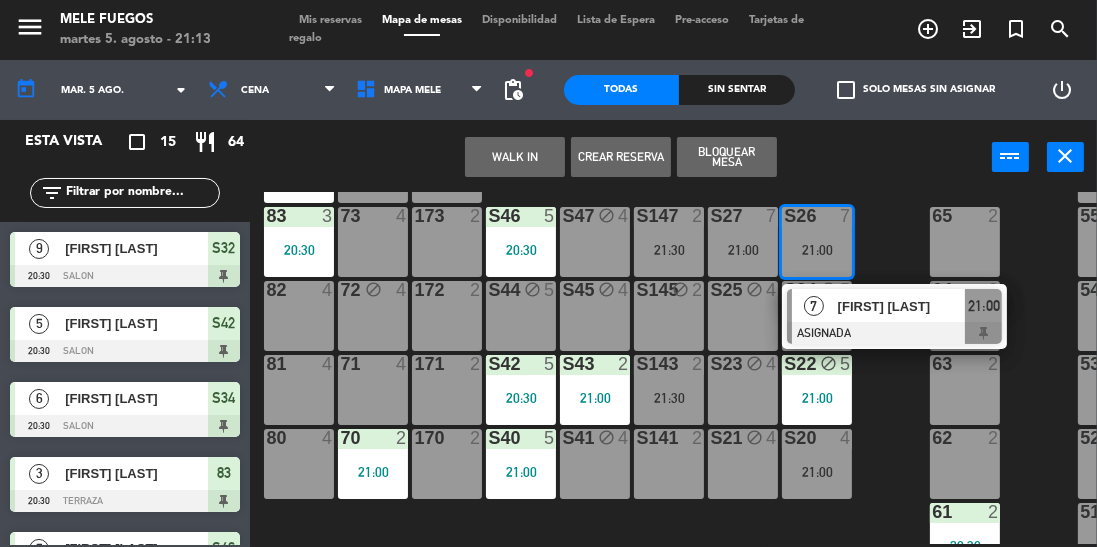 click at bounding box center [894, 333] 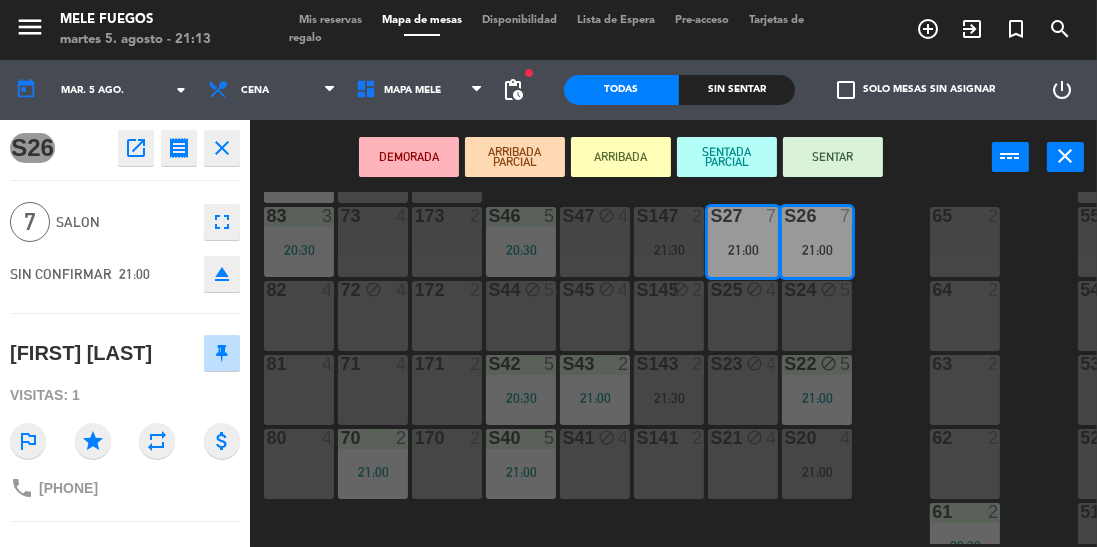 click on "SENTAR" at bounding box center [833, 157] 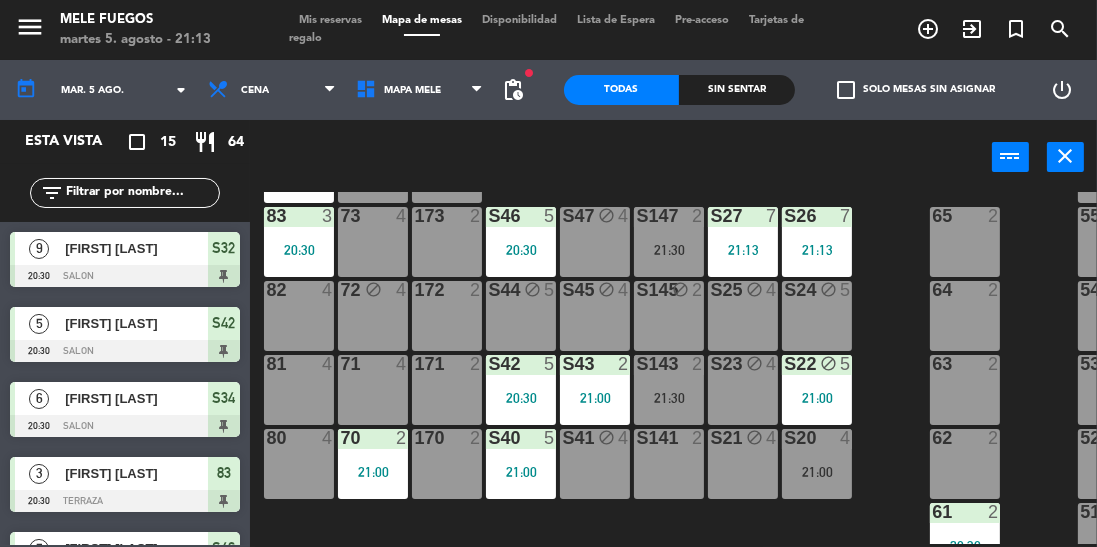 scroll, scrollTop: 0, scrollLeft: 0, axis: both 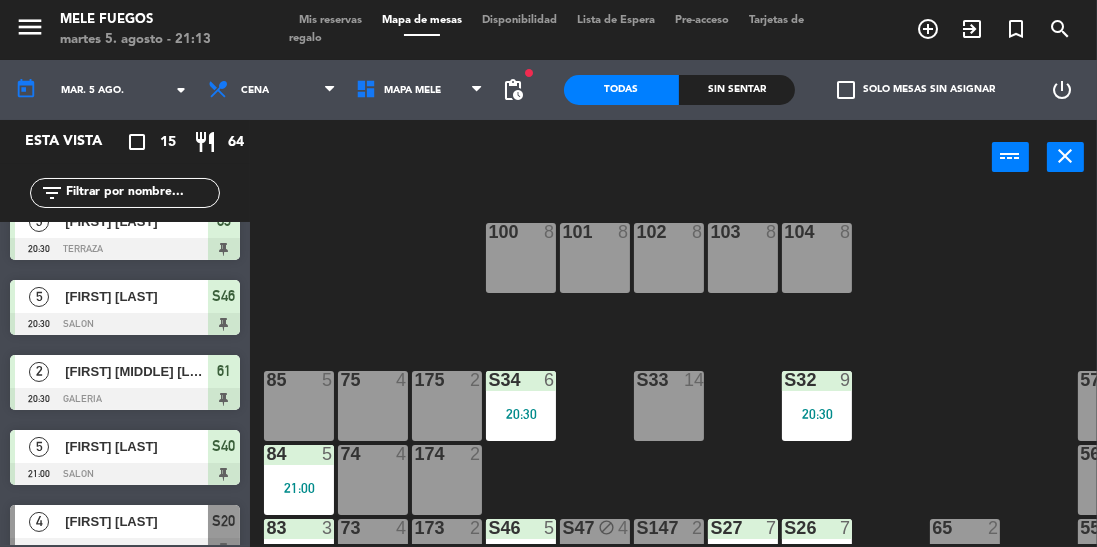 click on "100  8  101  8  102  8  103  8  104  8  S32  9   20:30  S33  14  S34  6   20:30  75  4  85  5  175  2  57  5  74  4  84  5   21:00  174  2  56  5  S26  7   21:00  S27  7   21:00  S46  5   20:30  S47 block  4  S147  2  73  4  83  3   20:30  173  2  65  2  55  5  S24 block  5  S25 block  4  S44 block  5  S45 block  4  S145 block  2  72 block  4  82  4  172  2  64  2  54 block  5  S22 block  5   21:00  S23 block  2   21:30  S42  5   20:30  S43  2   21:00  S143  2   21:30  71  4  81  4  171  2  63  2  53  5  S20  4   21:00  S21 block  4  S40  5   21:00  S41 block  4  S141  2  70  2   21:00  80  4  170  2  62  2  52  5  61  2   20:30  51  5  112 lock  5  113 lock  5  114 lock  5  115 lock  5  116 lock  5  117 lock  5  60  2  50  5" 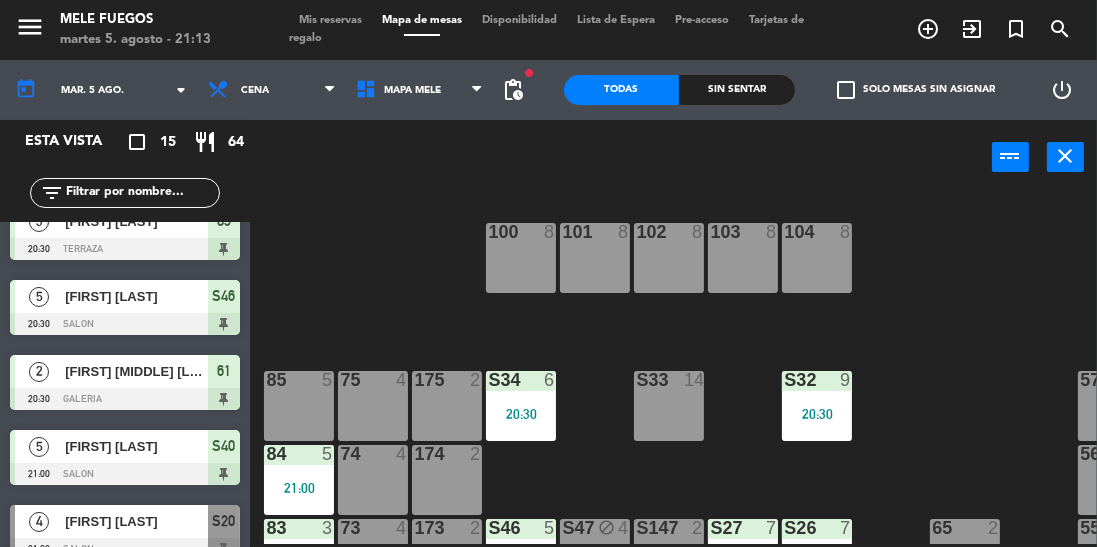 click on "7" at bounding box center [776, 528] 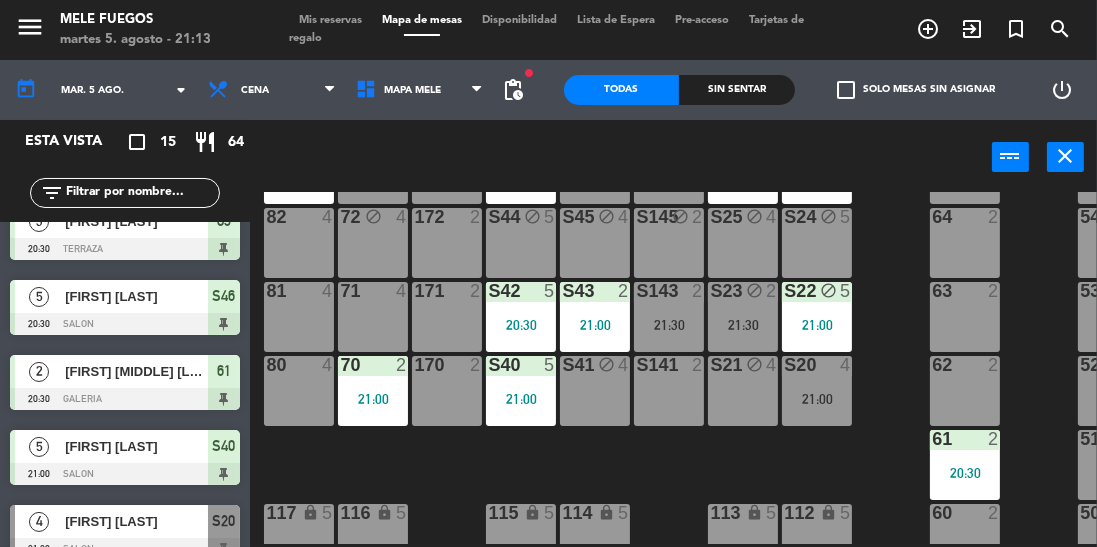 scroll, scrollTop: 385, scrollLeft: 0, axis: vertical 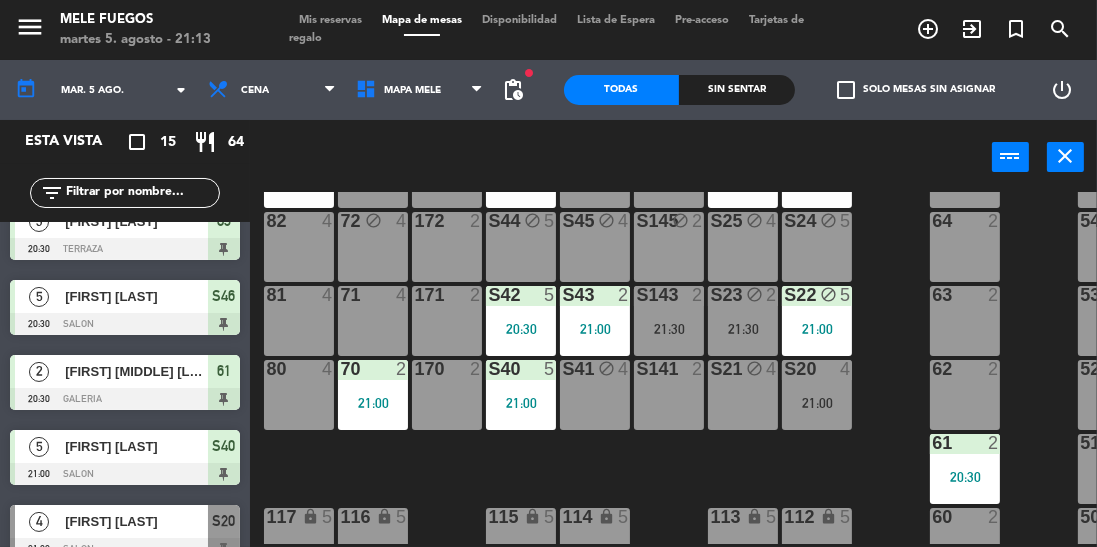 click on "turned_in_not" at bounding box center [928, 29] 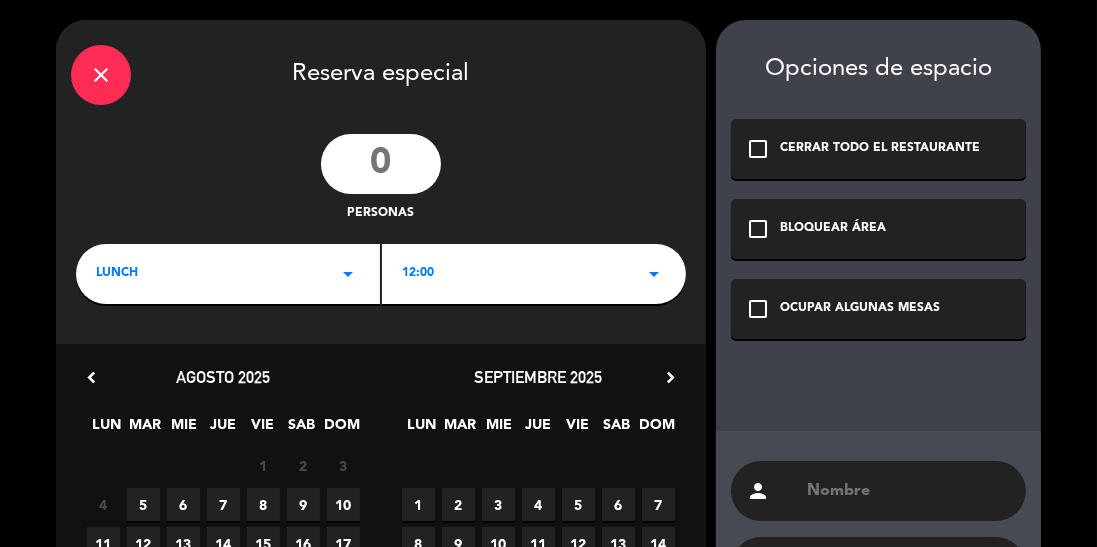 click 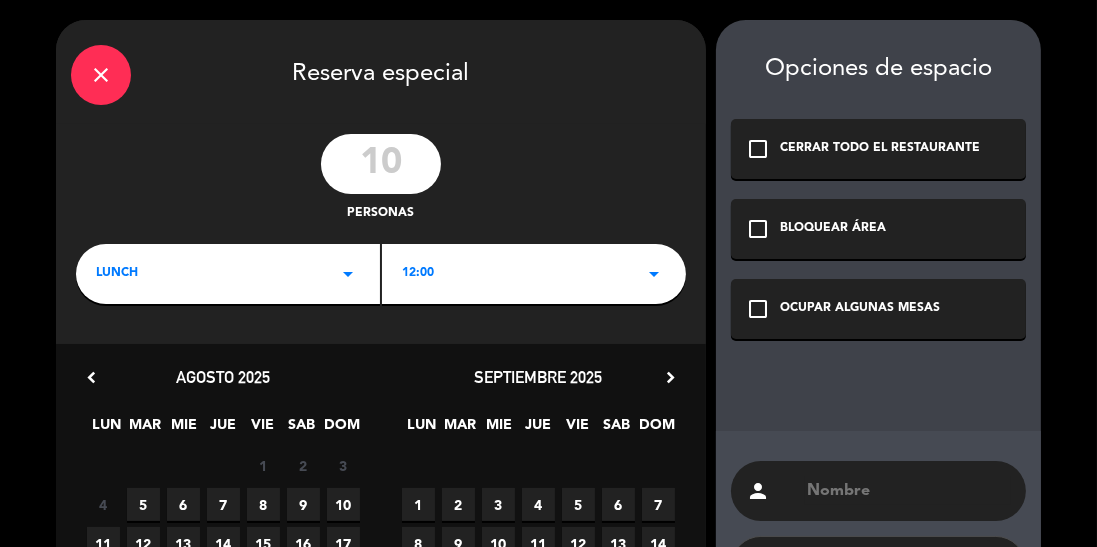 type on "10" 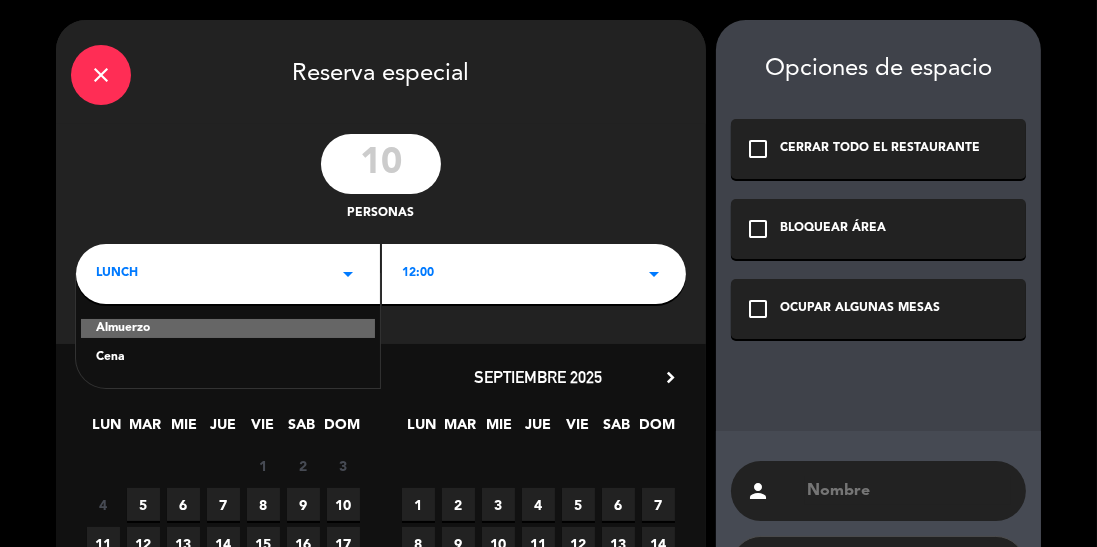 click on "Cena" 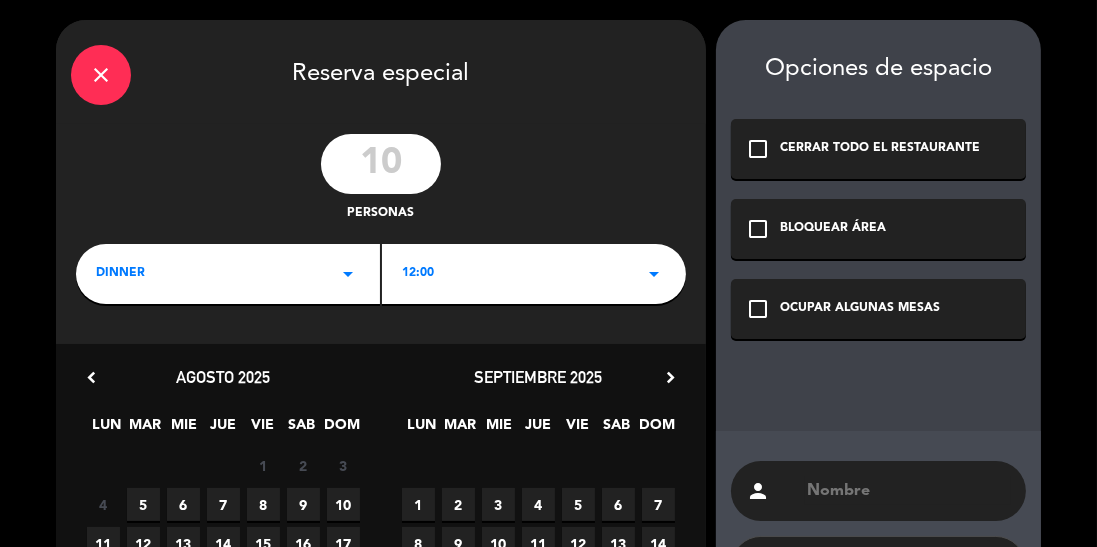 click on "12:00   arrow_drop_down" 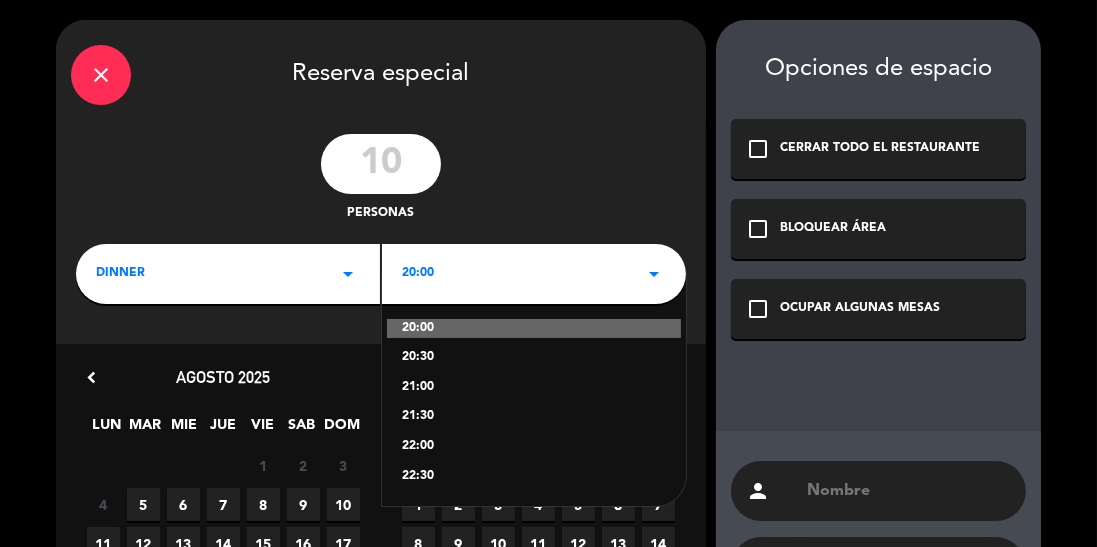 click on "21:00" 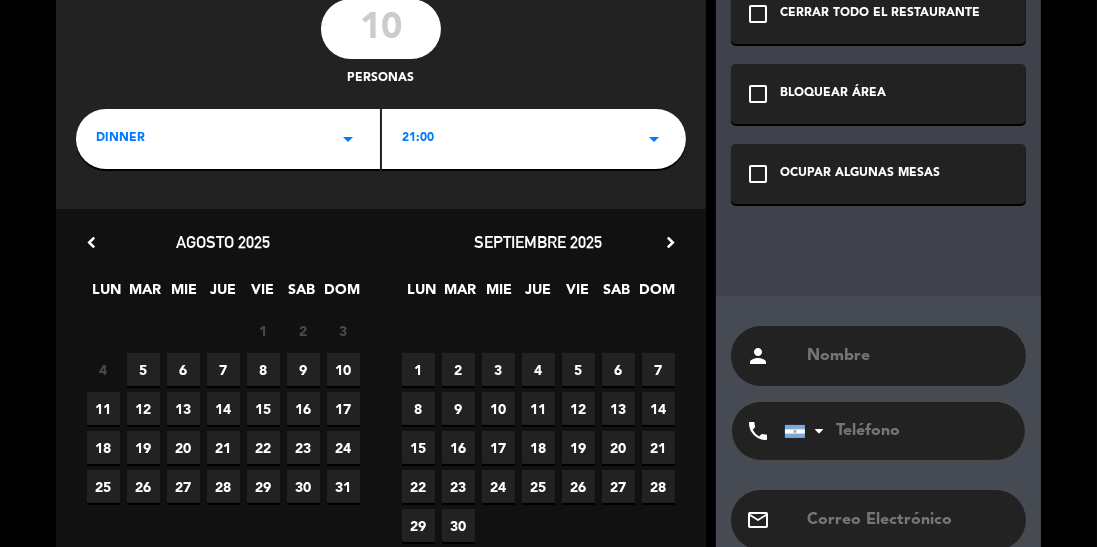 scroll, scrollTop: 144, scrollLeft: 0, axis: vertical 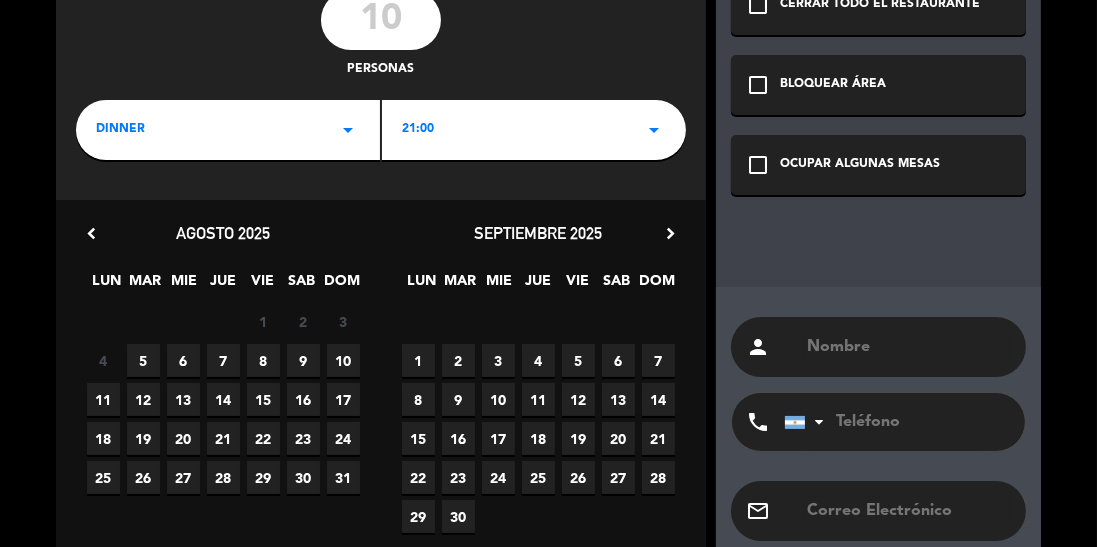 click on "7" at bounding box center [223, 360] 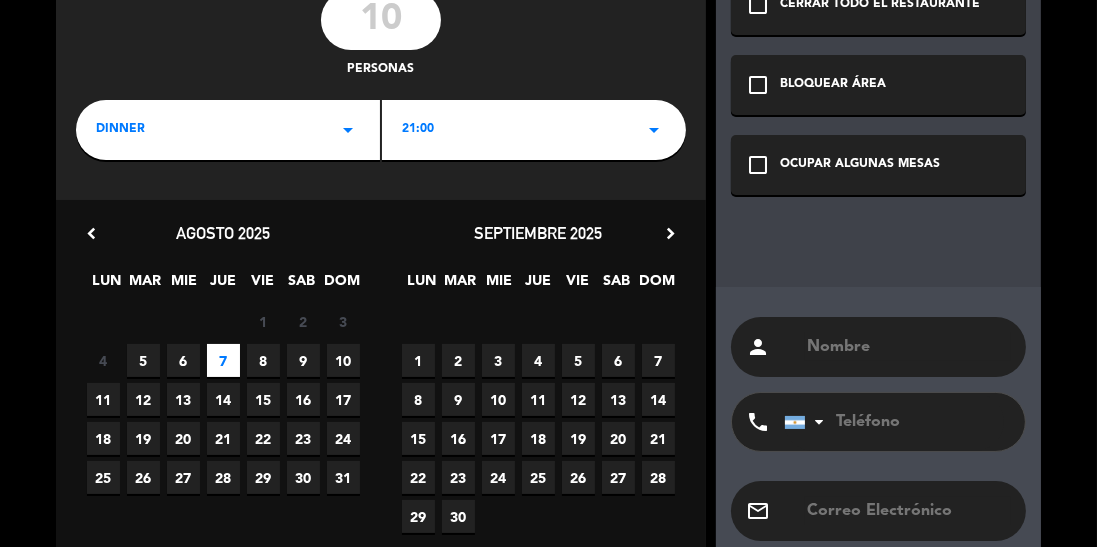 click on "OCUPAR ALGUNAS MESAS" 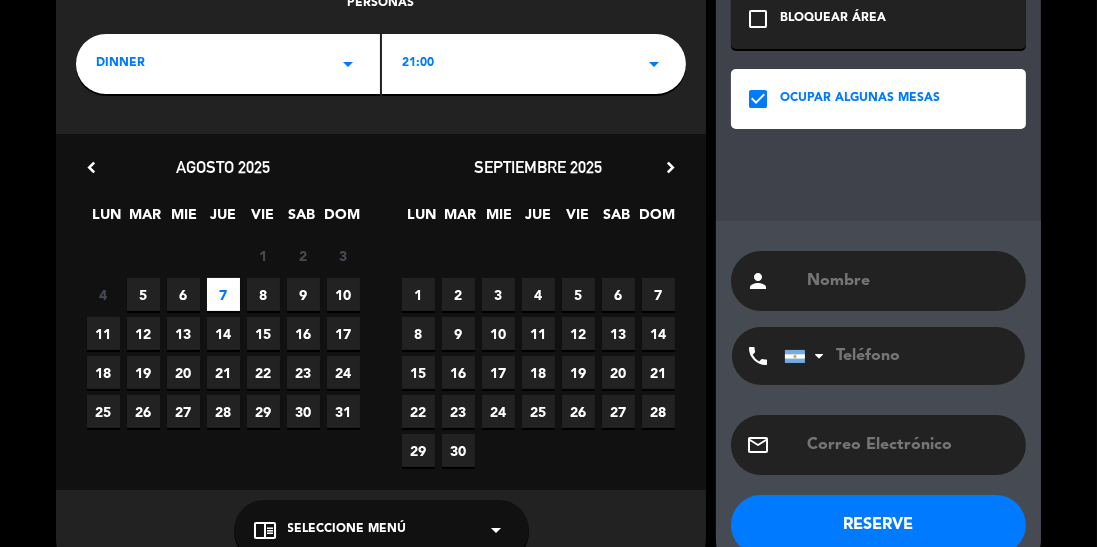 scroll, scrollTop: 224, scrollLeft: 0, axis: vertical 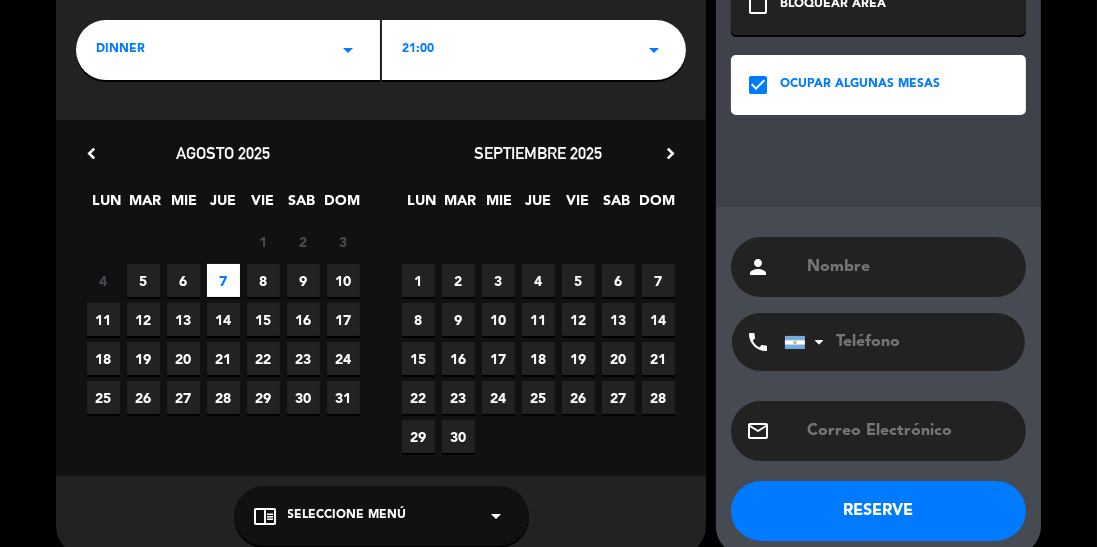 click on "chrome_reader_mode   Seleccione Menú   arrow_drop_down" 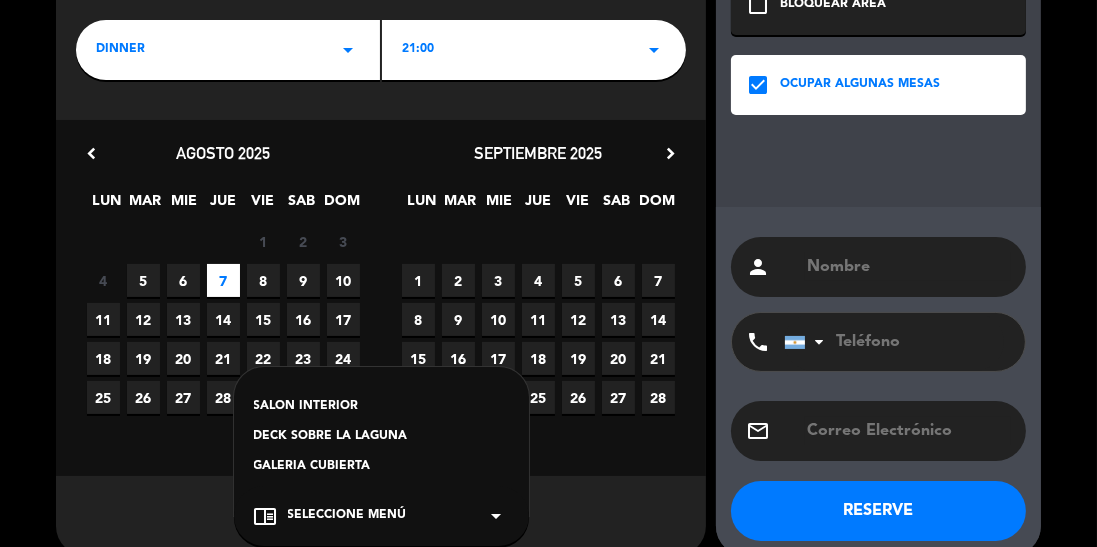 click on "GALERIA CUBIERTA" 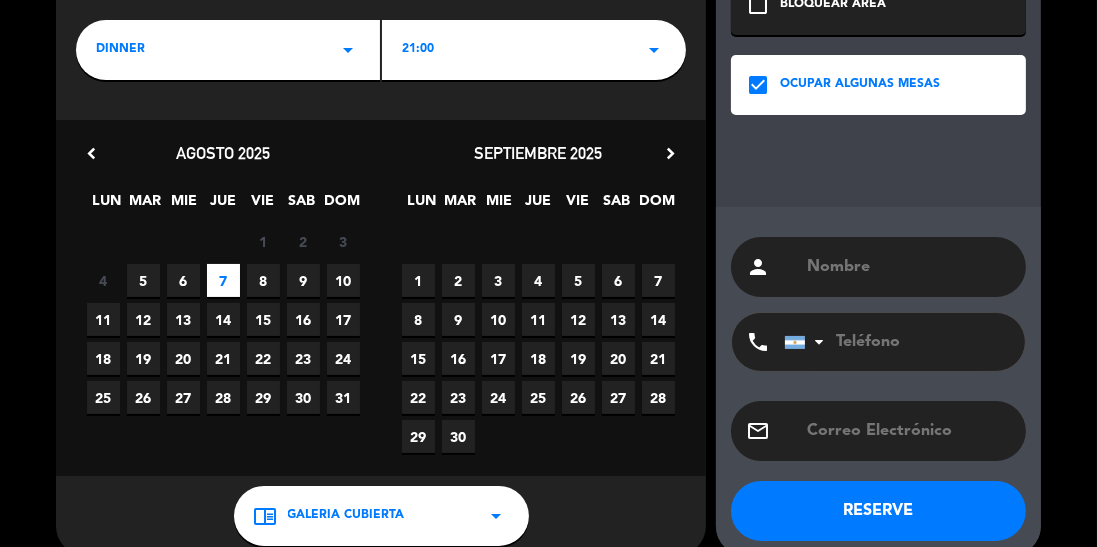click at bounding box center [908, 267] 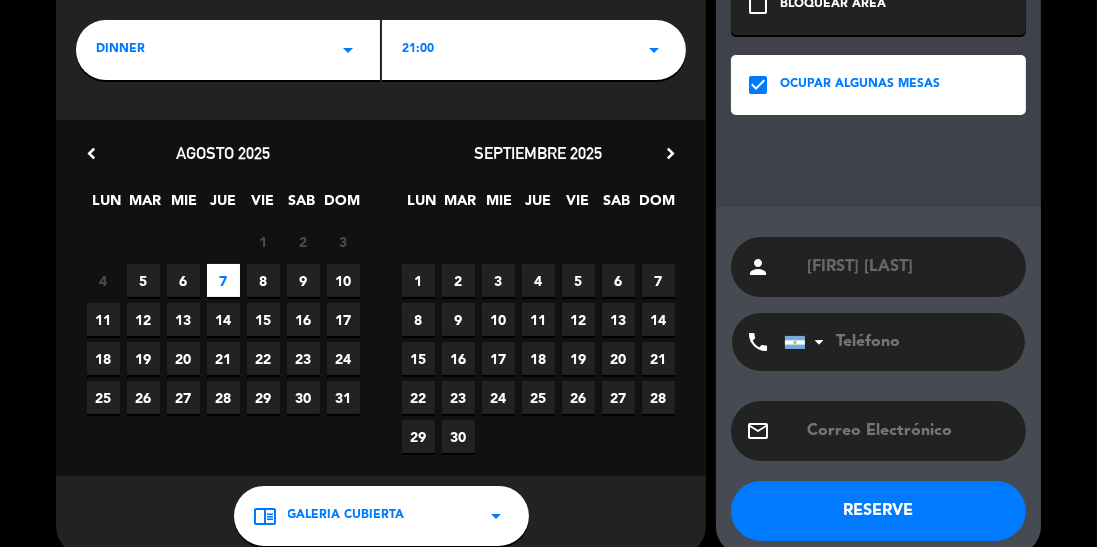 type on "[FIRST] [LAST]" 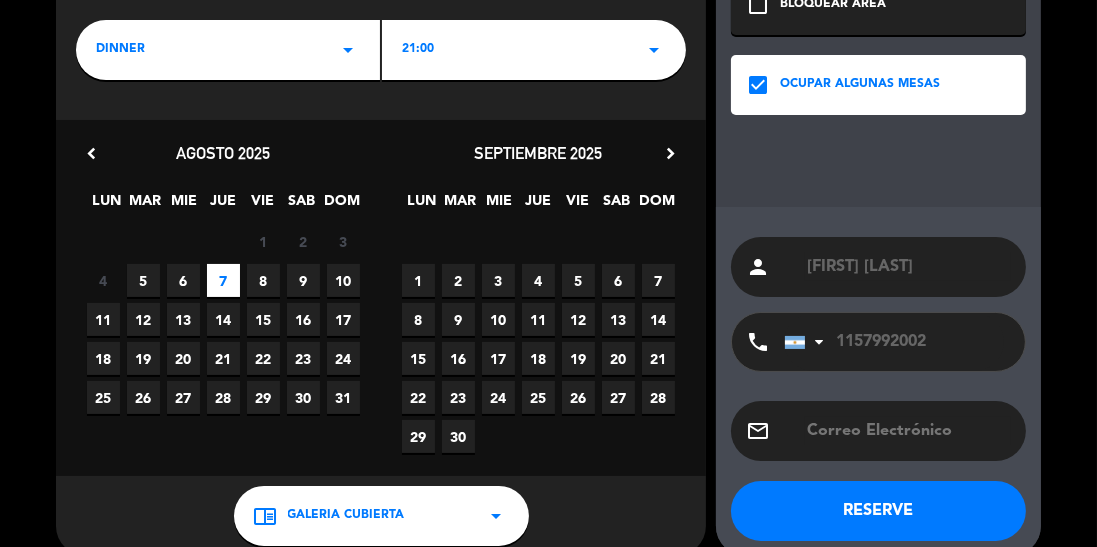 type on "1157992002" 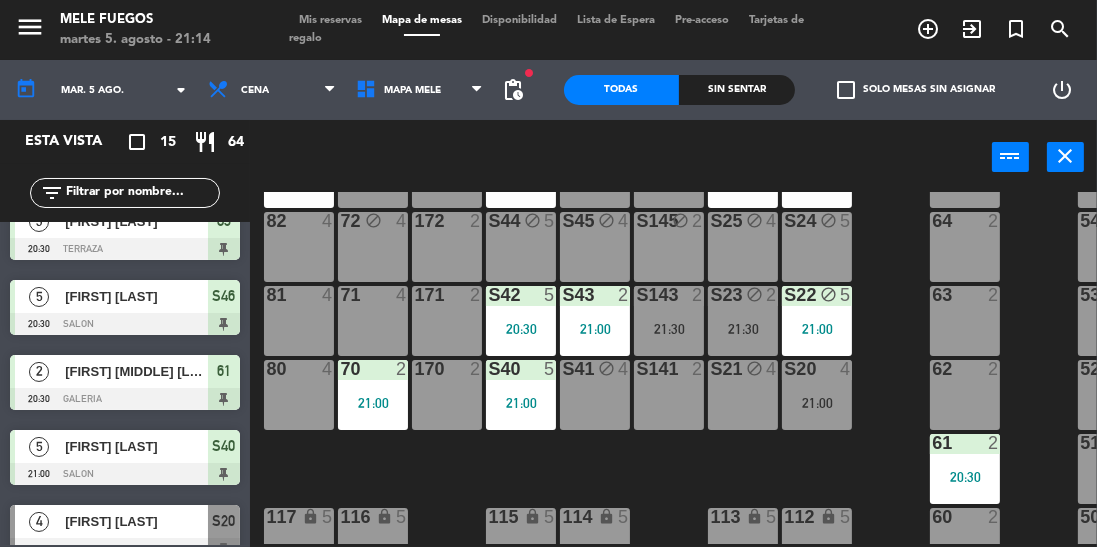 click on "100  8  101  8  102  8  103  8  104  8  S32  9   20:30  S33  14  S34  6   20:30  75  4  85  5  175  2  57  5  74  4  84  5   21:00  174  2  56  5  S26  7   21:00  S27  7   21:00  S46  5   20:30  S47 block  4  S147  2  73  4  83  3   20:30  173  2  65  2  55  5  S24 block  5  S25 block  4  S44 block  5  S45 block  4  S145 block  2  72 block  4  82  4  172  2  64  2  54 block  5  S22 block  5   21:00  S23 block  2   21:30  S42  5   20:30  S43  2   21:00  S143  2   21:30  71  4  81  4  171  2  63  2  53  5  S20  4   21:00  S21 block  4  S40  5   21:00  S41 block  4  S141  2  70  2   21:00  80  4  170  2  62  2  52  5  61  2   20:30  51  5  112 lock  5  113 lock  5  114 lock  5  115 lock  5  116 lock  5  117 lock  5  60  2  50  5" 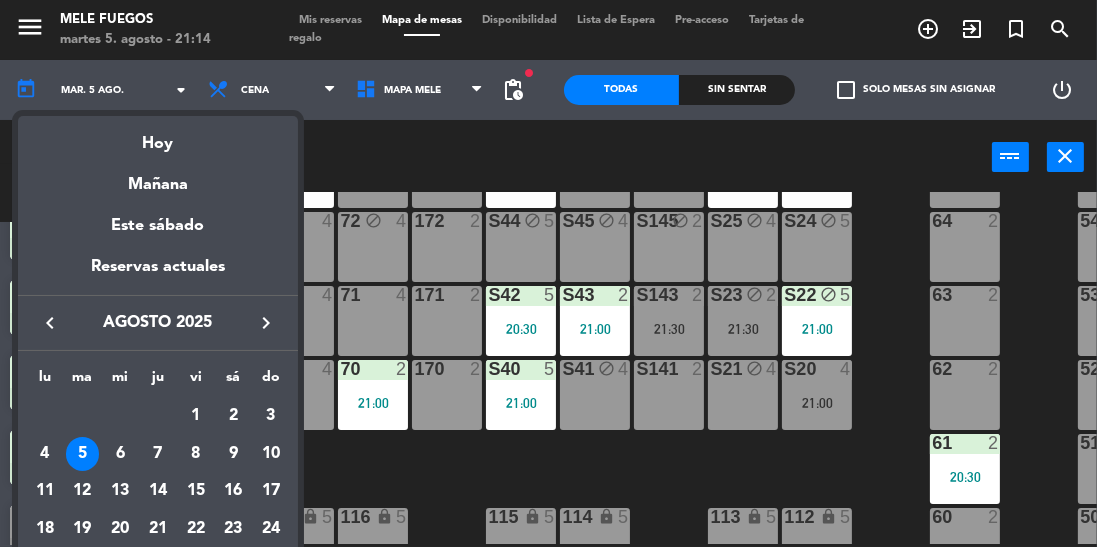 click on "7" at bounding box center (158, 454) 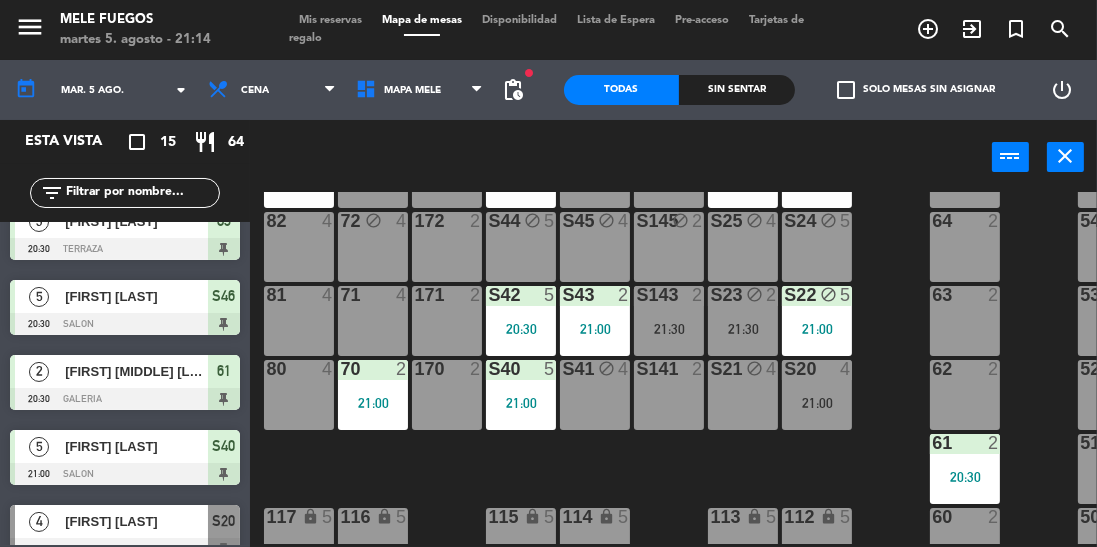 type on "jue. 7 ago." 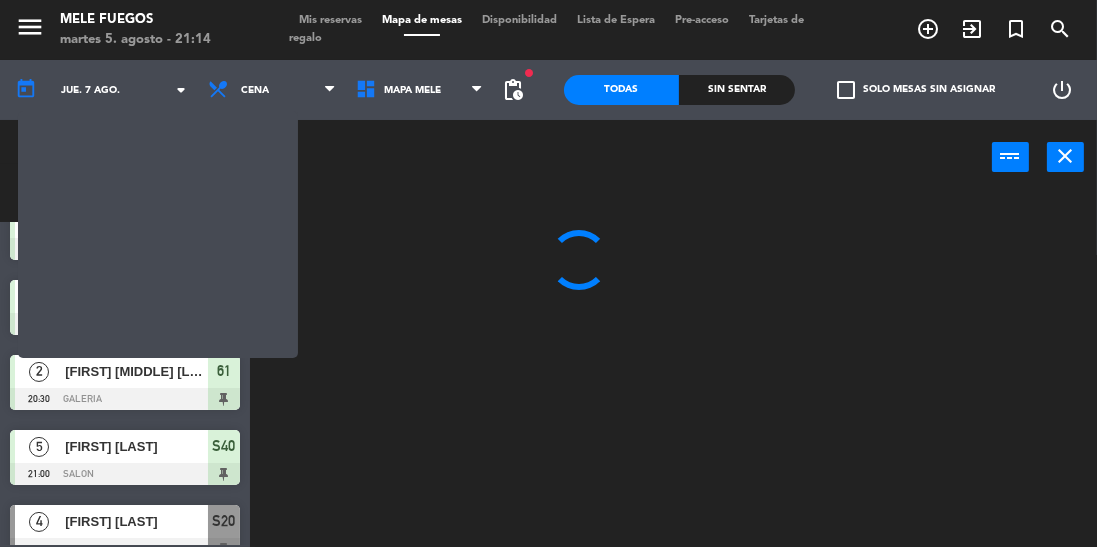 scroll, scrollTop: 0, scrollLeft: 0, axis: both 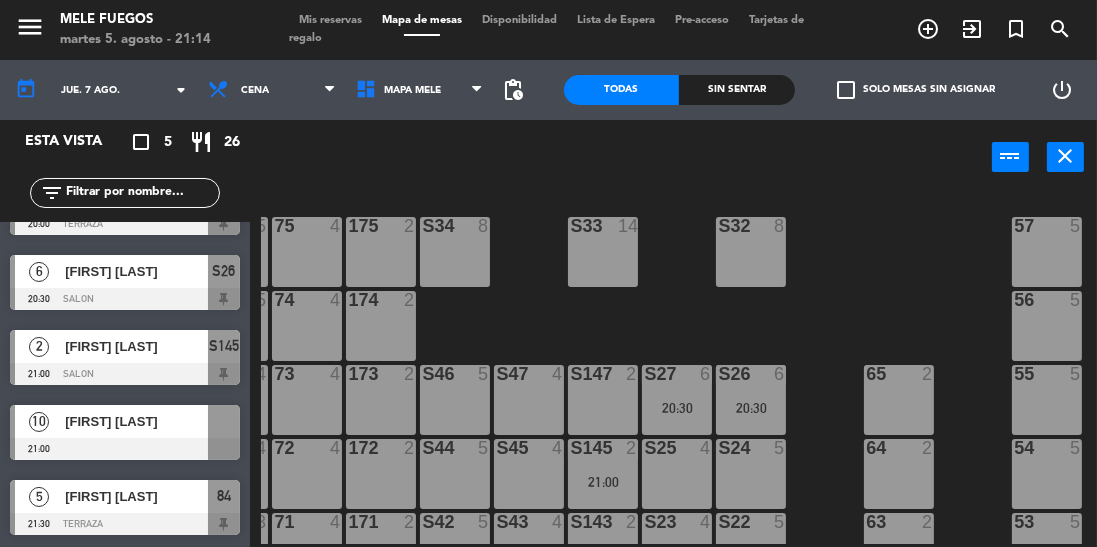 click at bounding box center (224, 421) 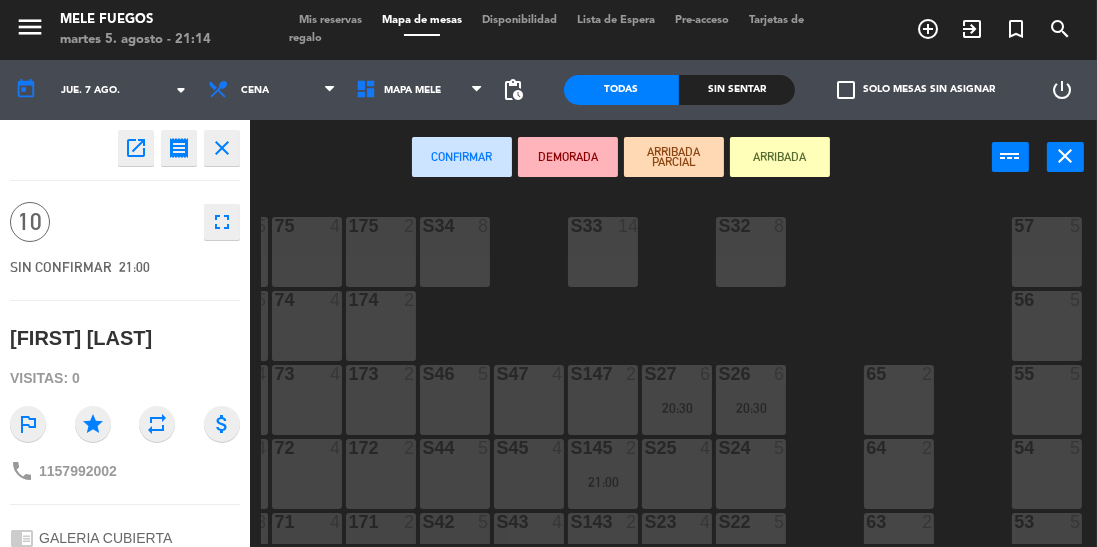 click on "57  5" at bounding box center (1047, 252) 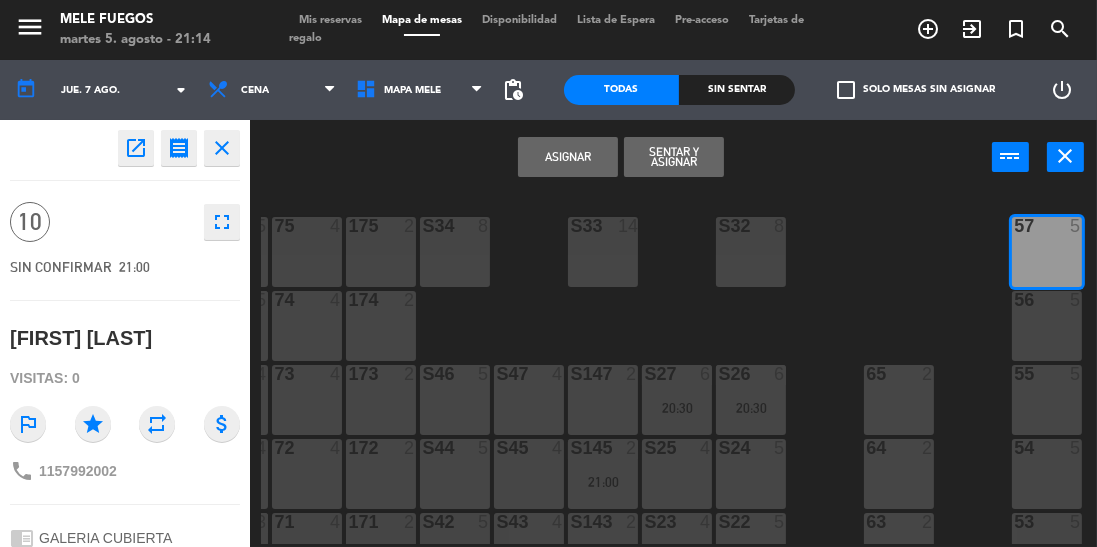 click on "56  5" at bounding box center (1047, 326) 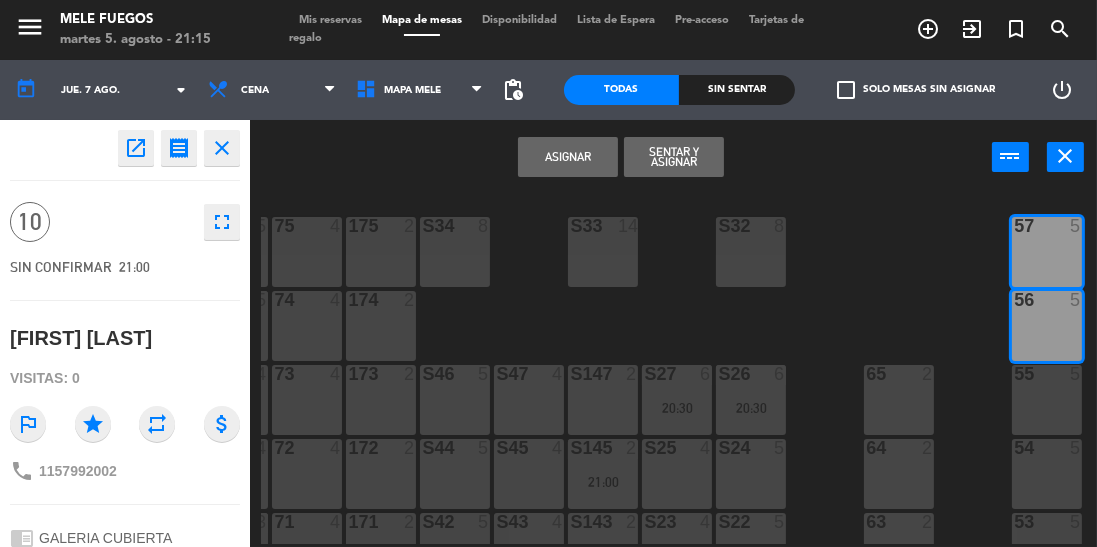 click on "Asignar" at bounding box center (568, 157) 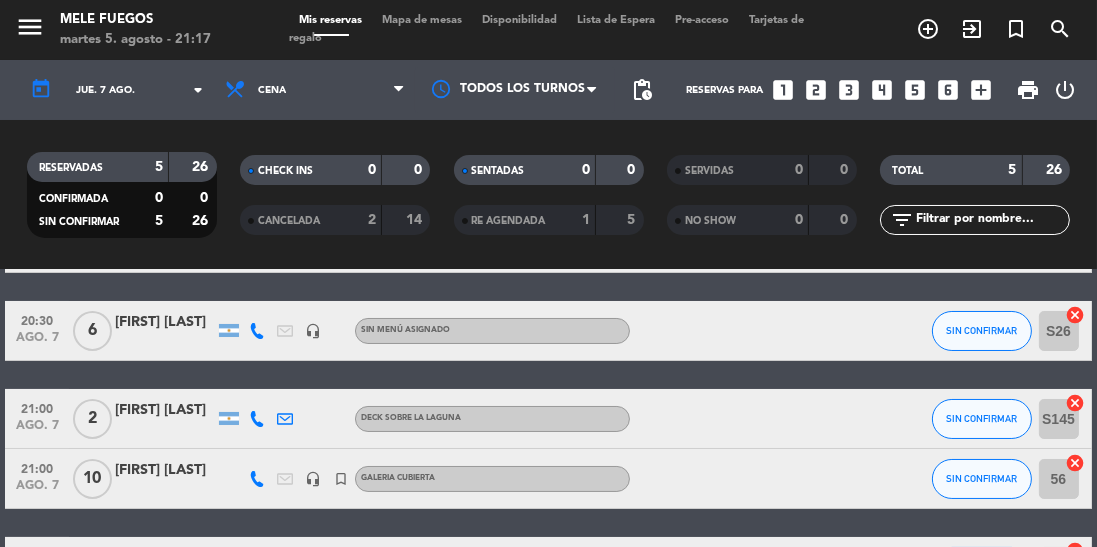scroll, scrollTop: 202, scrollLeft: 0, axis: vertical 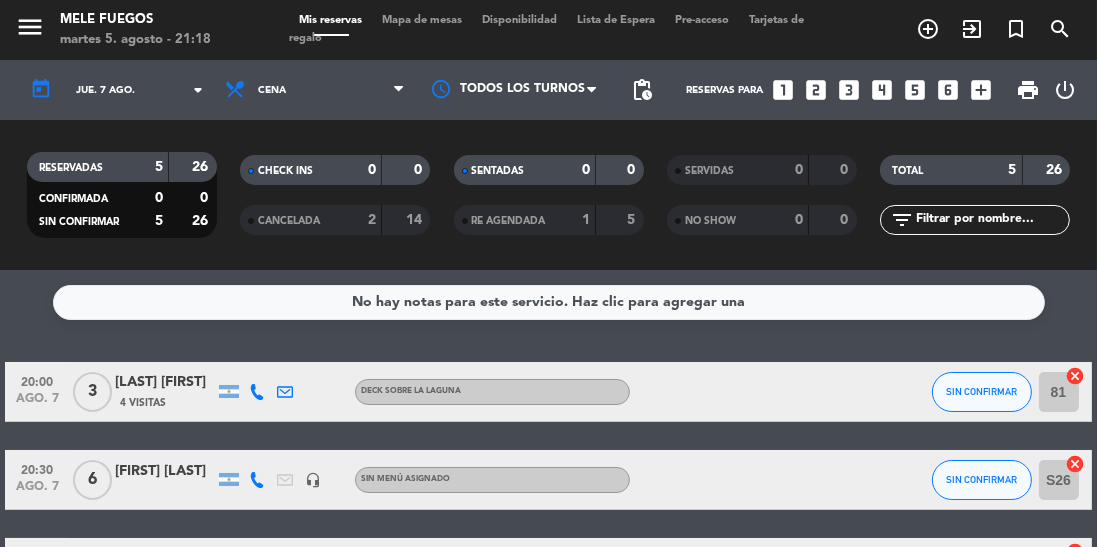 click on "jue. 7 ago." 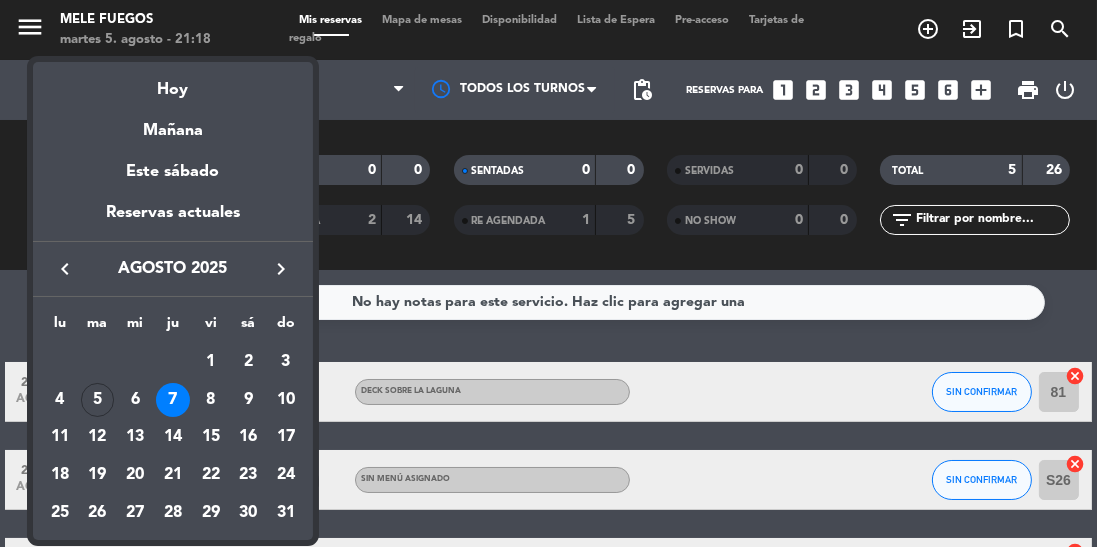 click on "6" at bounding box center (135, 400) 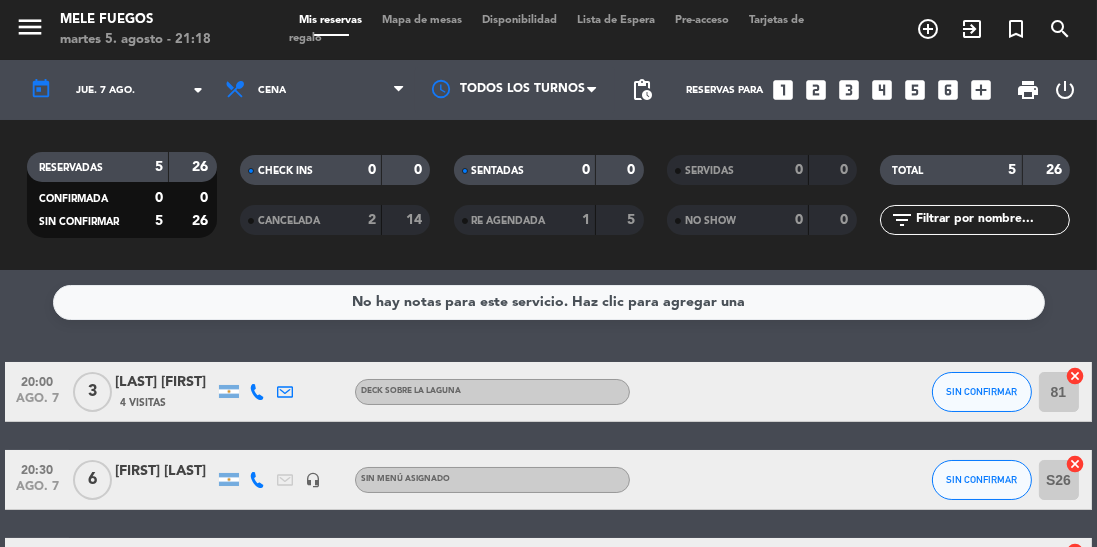 type on "mié. 6 ago." 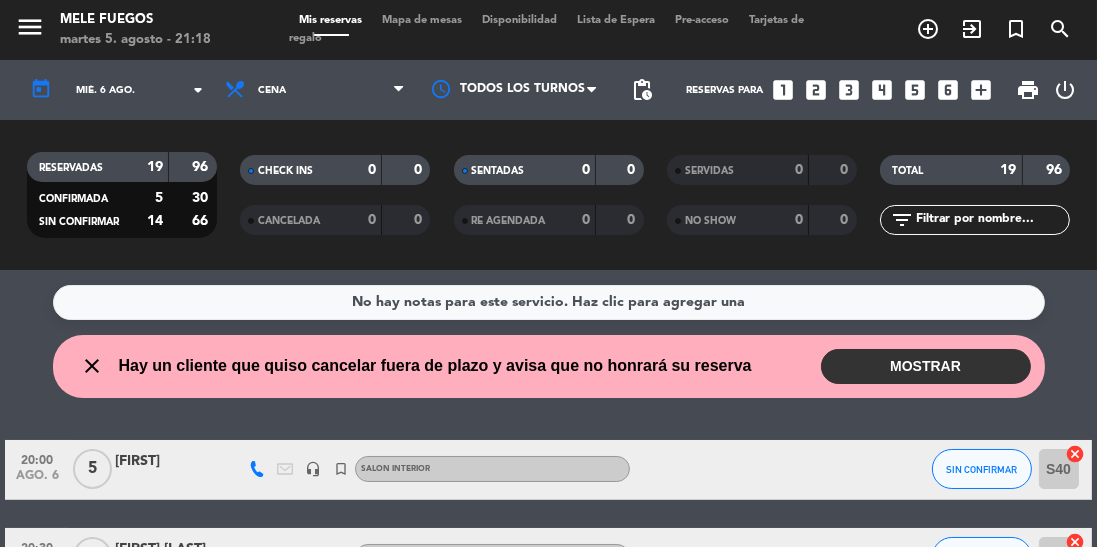 click on "MOSTRAR" at bounding box center [926, 366] 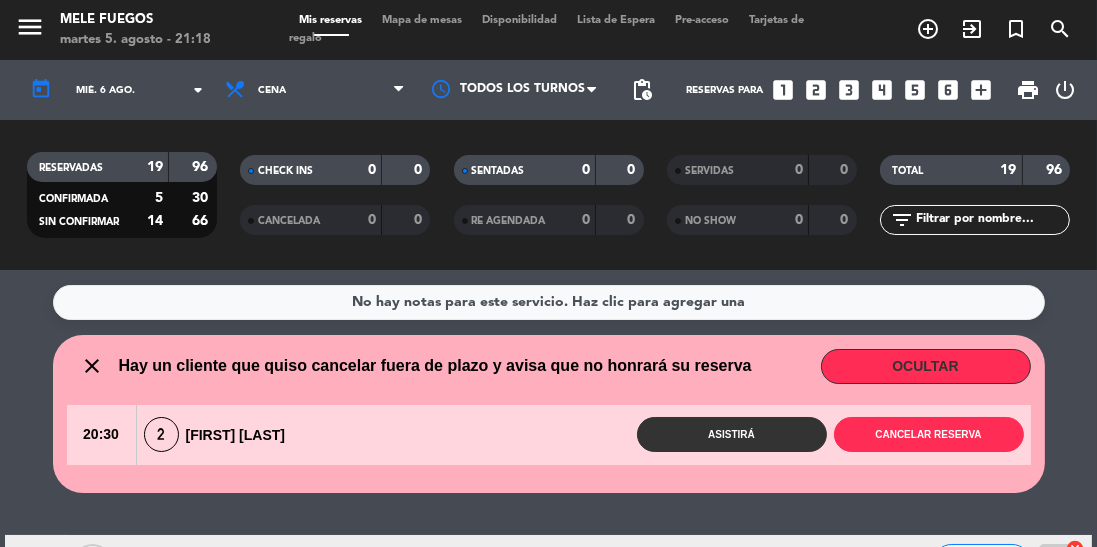 click on "Asistirá" at bounding box center (732, 434) 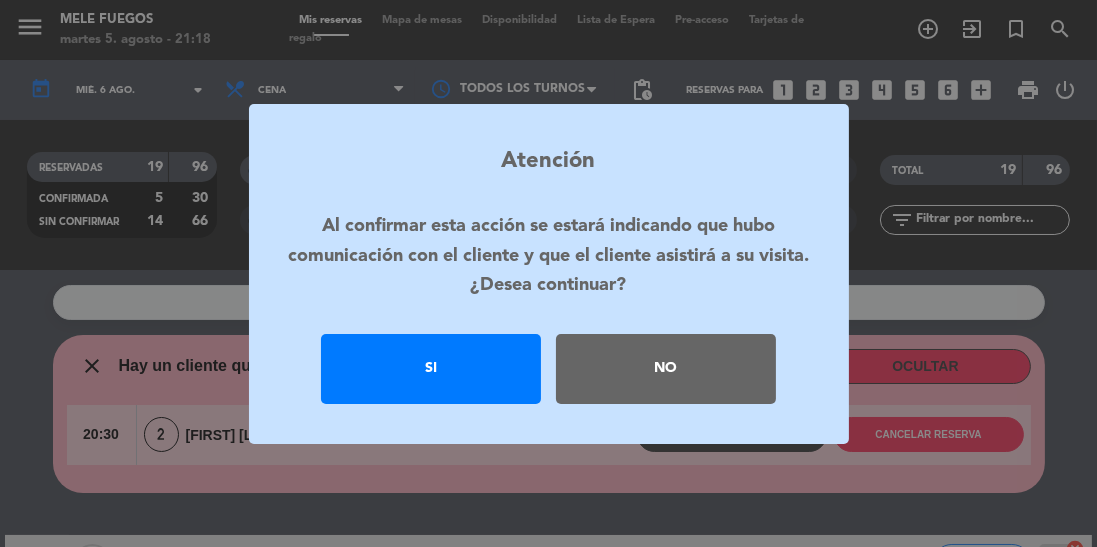 click on "Atención Al confirmar esta acción se estará indicando que hubo comunicación con el cliente y que el cliente asistirá a su visita. ¿Desea continuar?  Si   No" 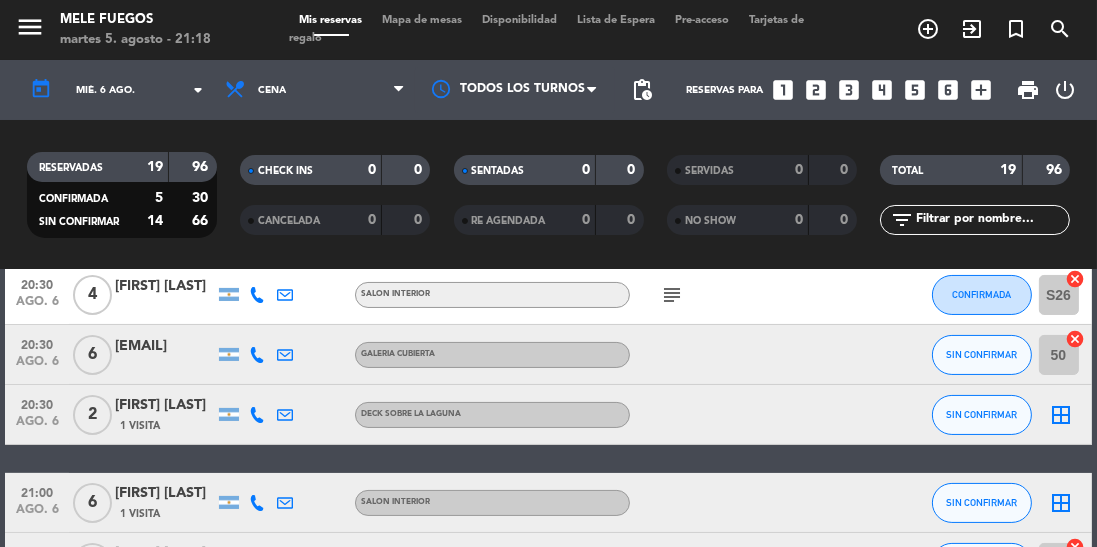 scroll, scrollTop: 416, scrollLeft: 0, axis: vertical 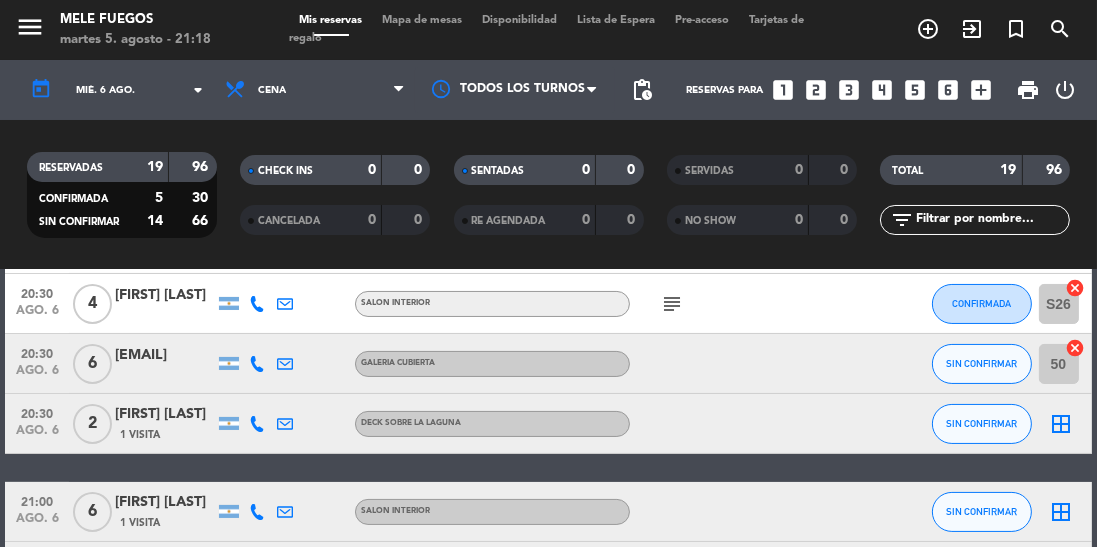 click on "[FIRST] [LAST]" 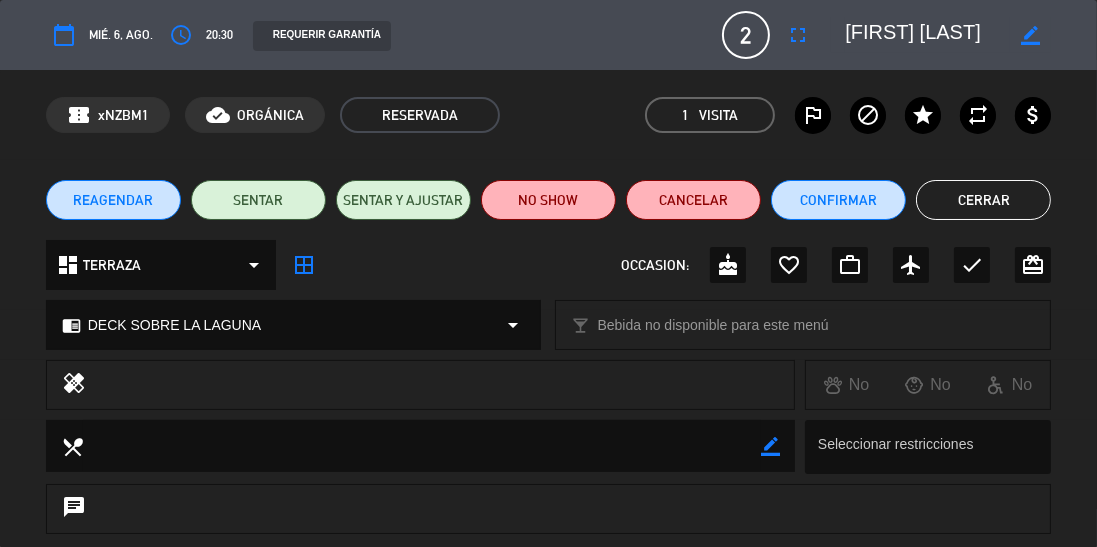 click on "access_time" at bounding box center (181, 35) 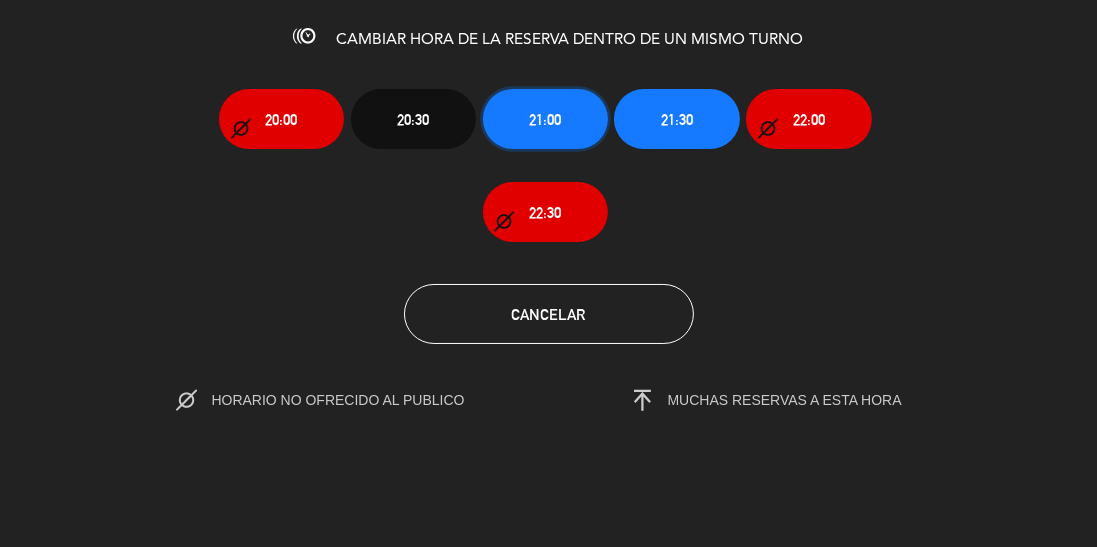 click on "21:00" 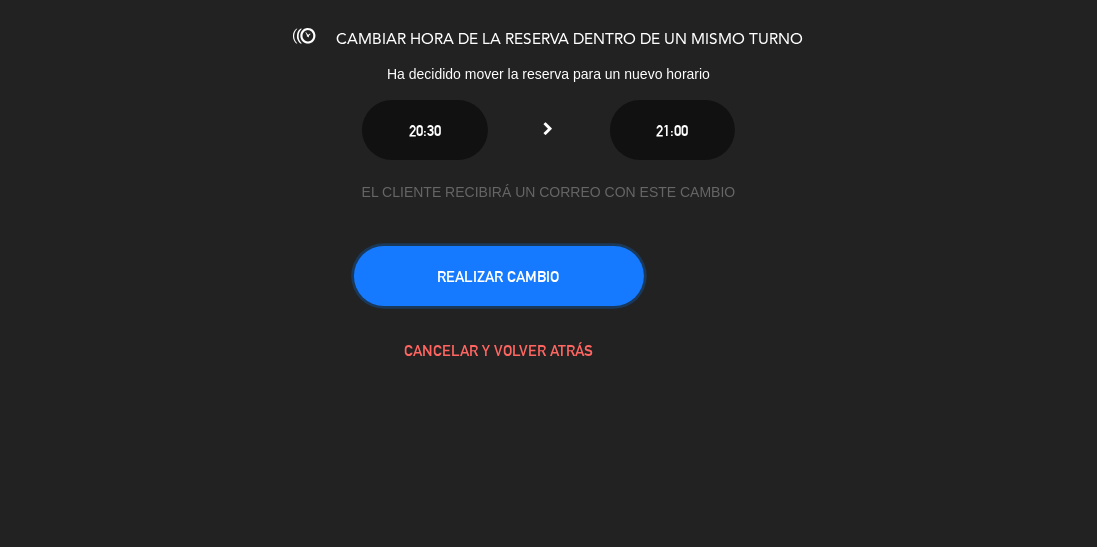 click on "REALIZAR CAMBIO" 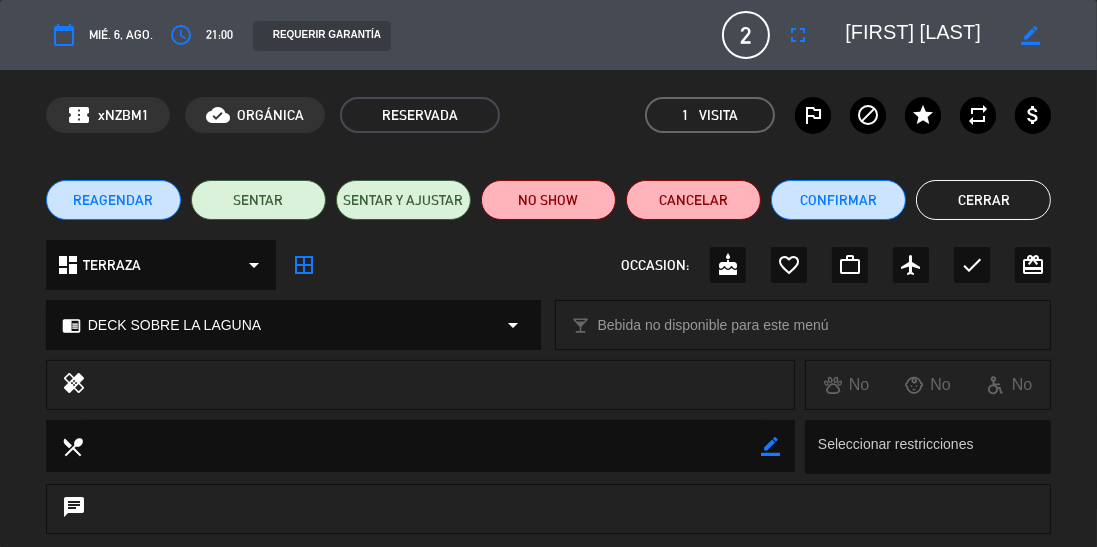 click on "dashboard  TERRAZA  arrow_drop_down" 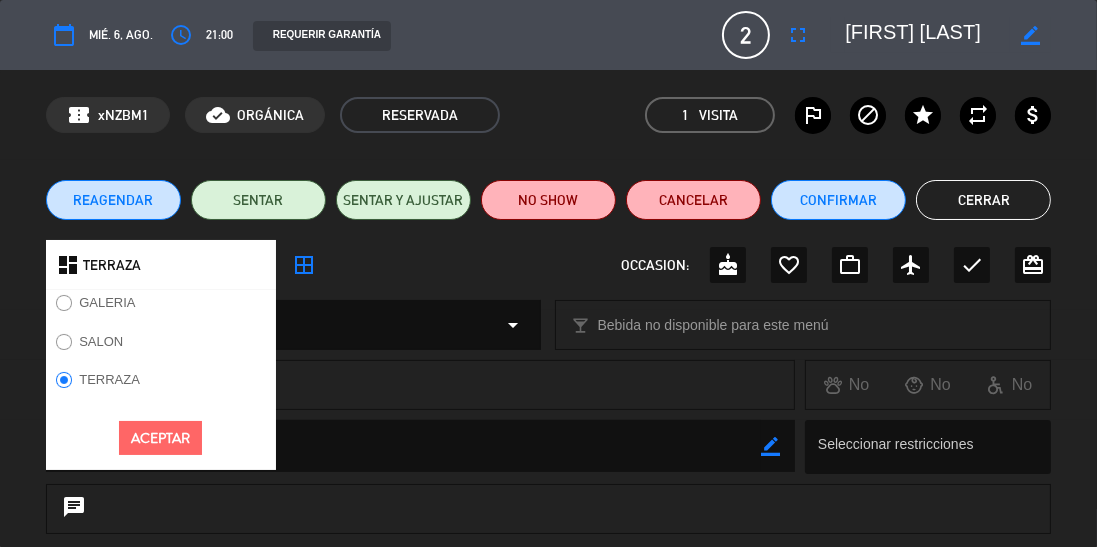 click on "SALON" 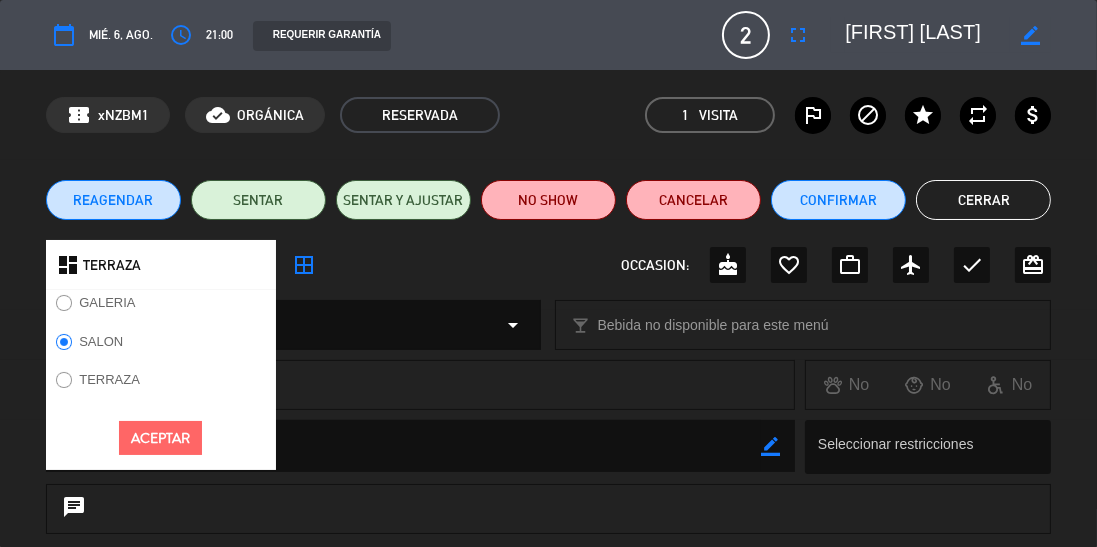 click on "Aceptar" 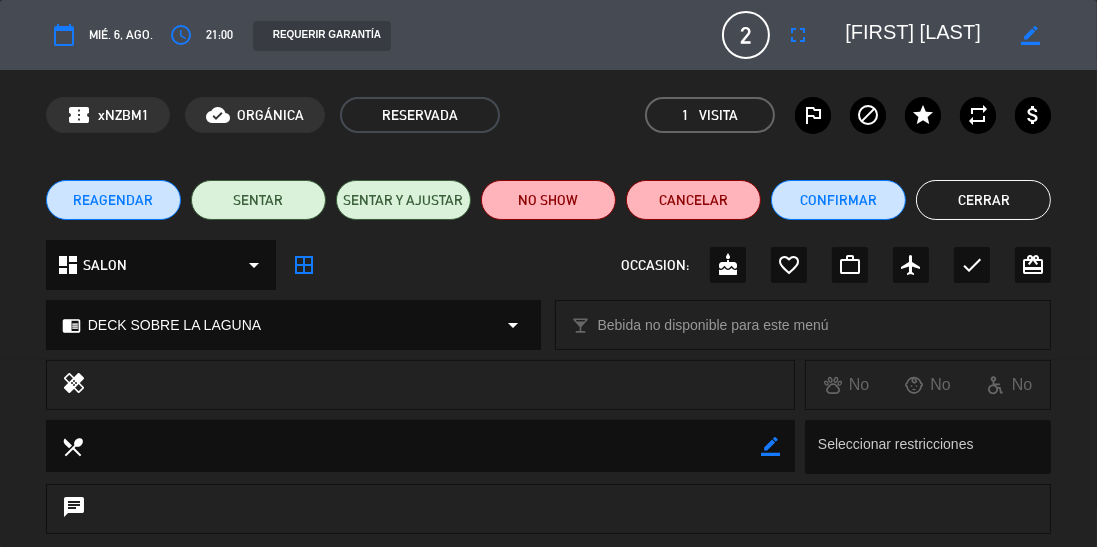click on "border_all" 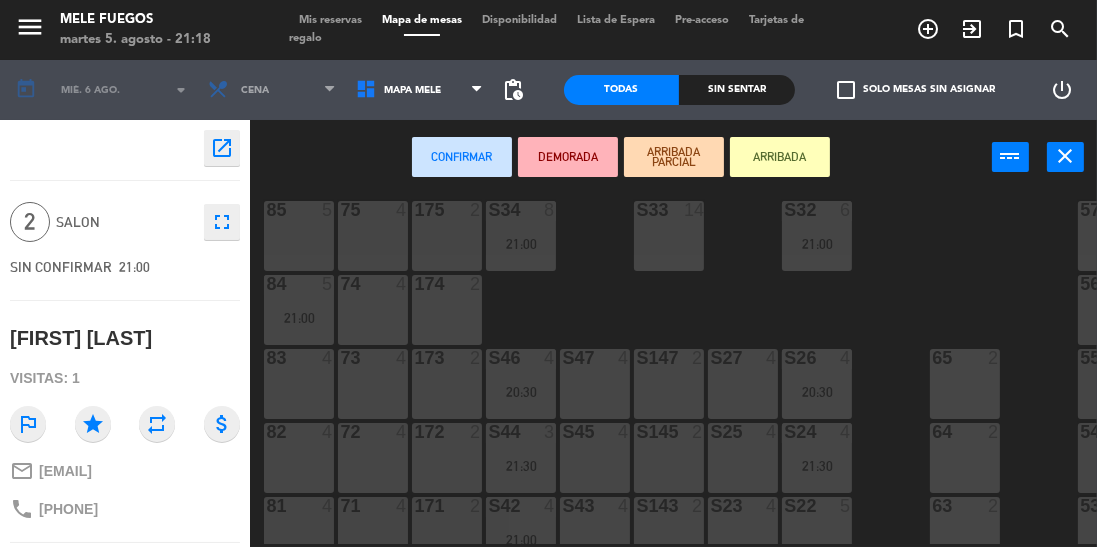 scroll, scrollTop: 430, scrollLeft: 0, axis: vertical 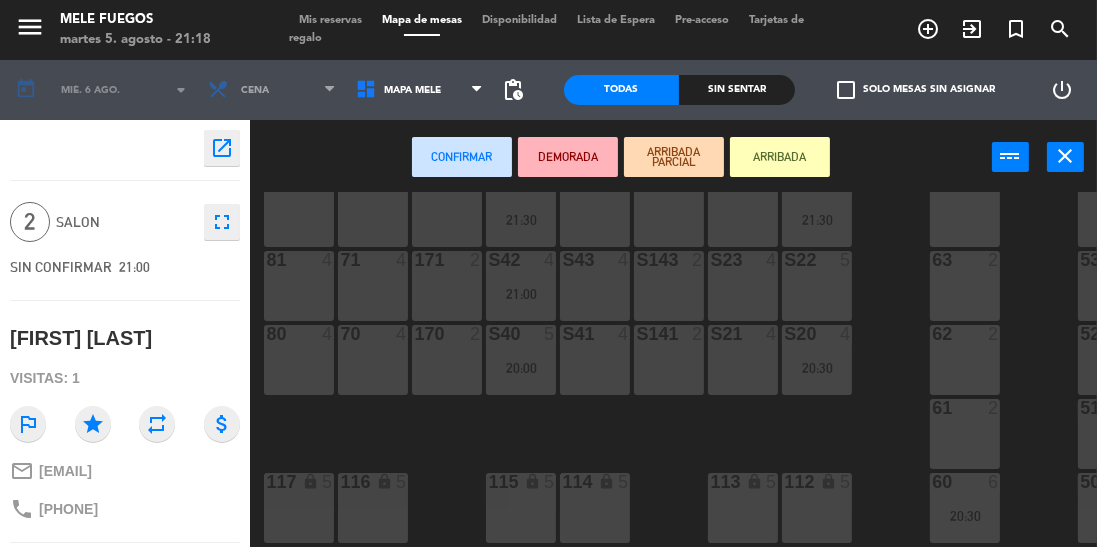 click on "S143  2" at bounding box center [669, 286] 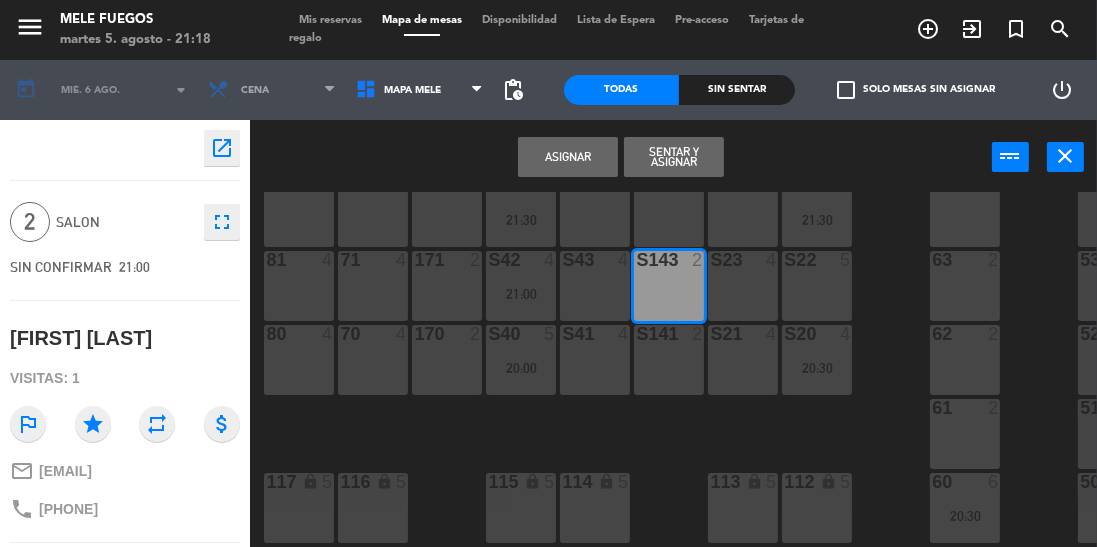 click on "Asignar" at bounding box center [568, 157] 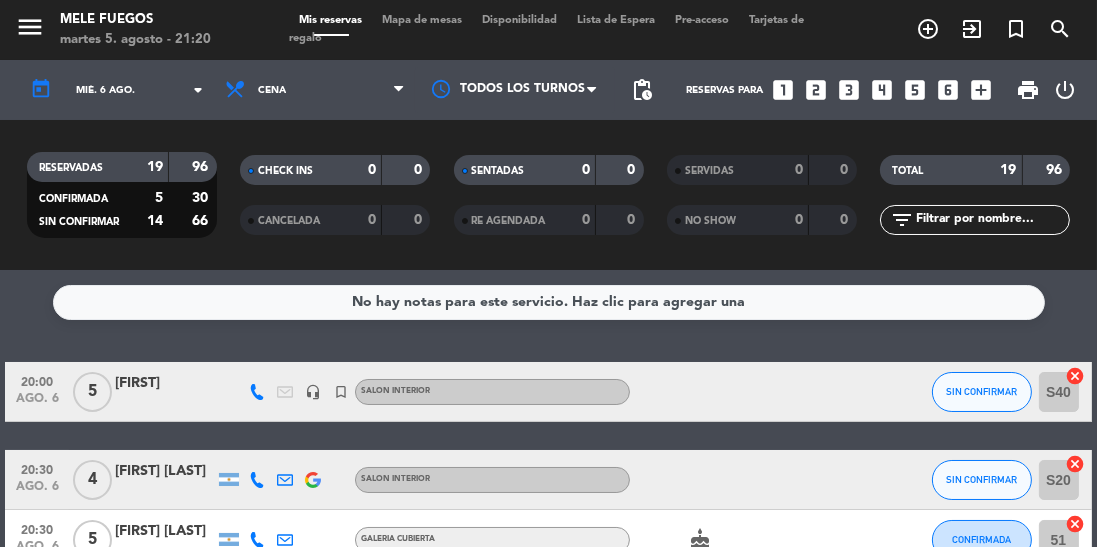 click on "mié. 6 ago." 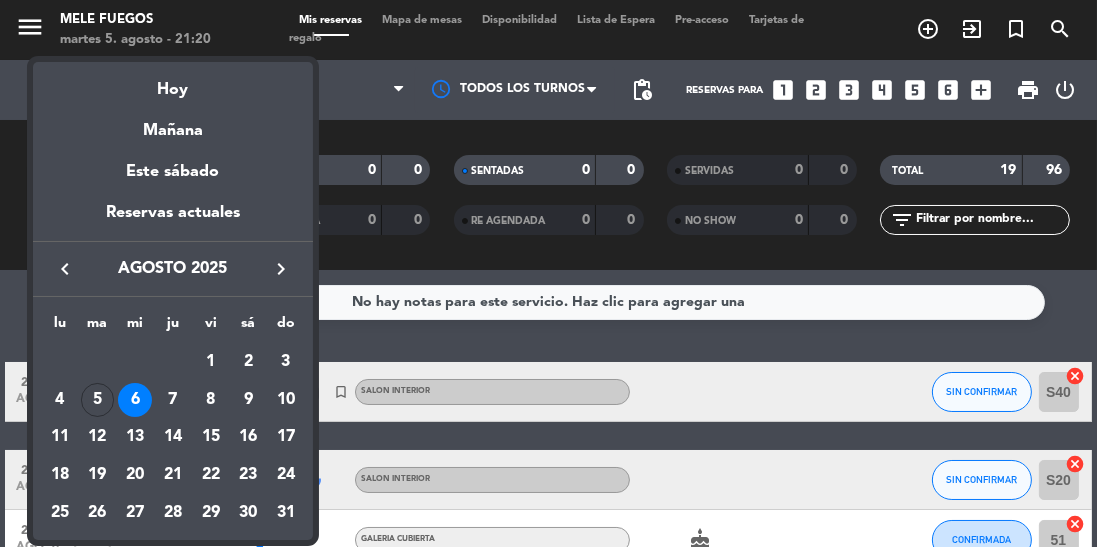 click on "8" at bounding box center [211, 400] 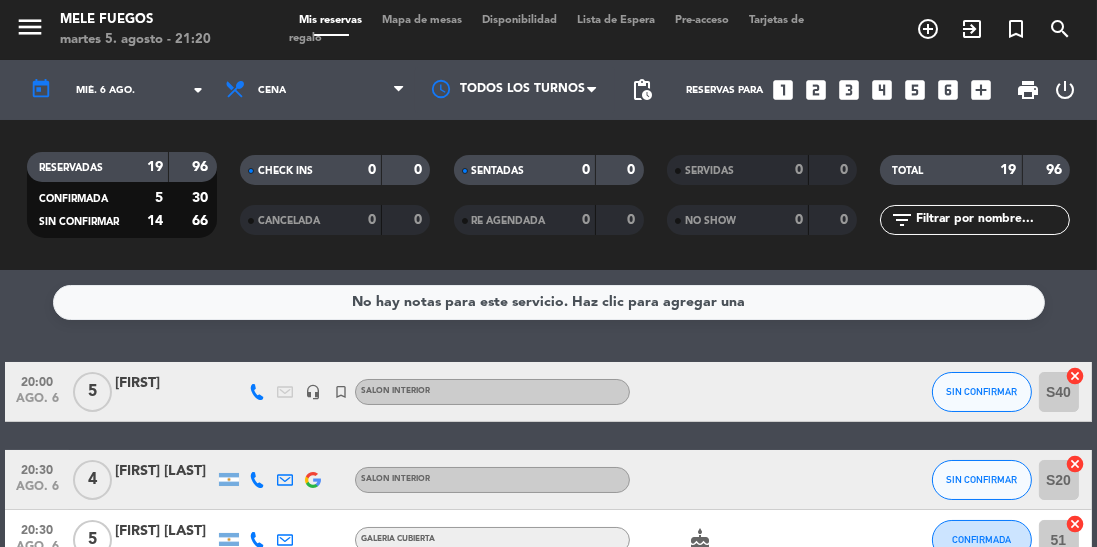 type on "vie. 8 ago." 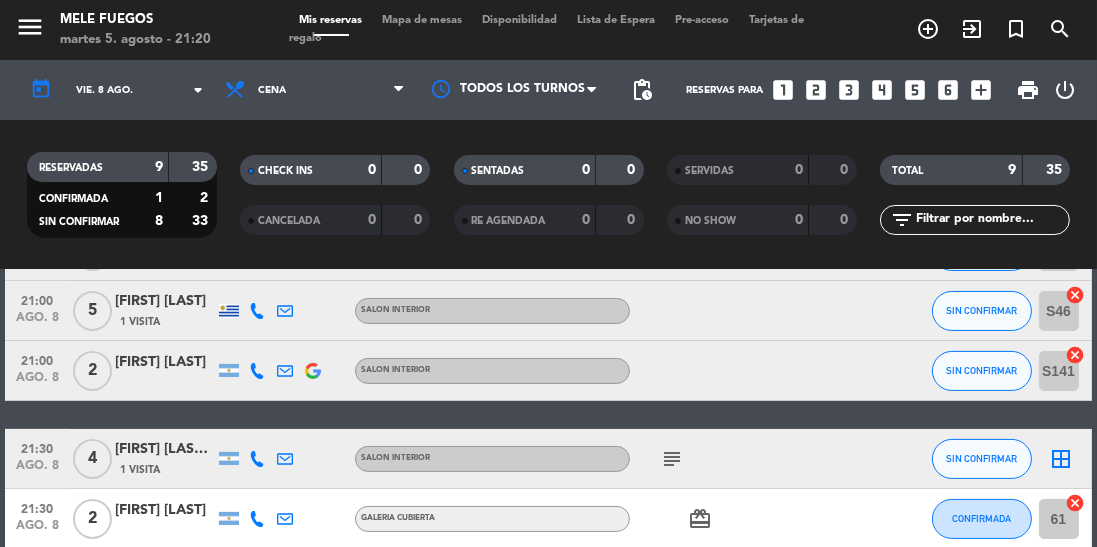scroll, scrollTop: 414, scrollLeft: 0, axis: vertical 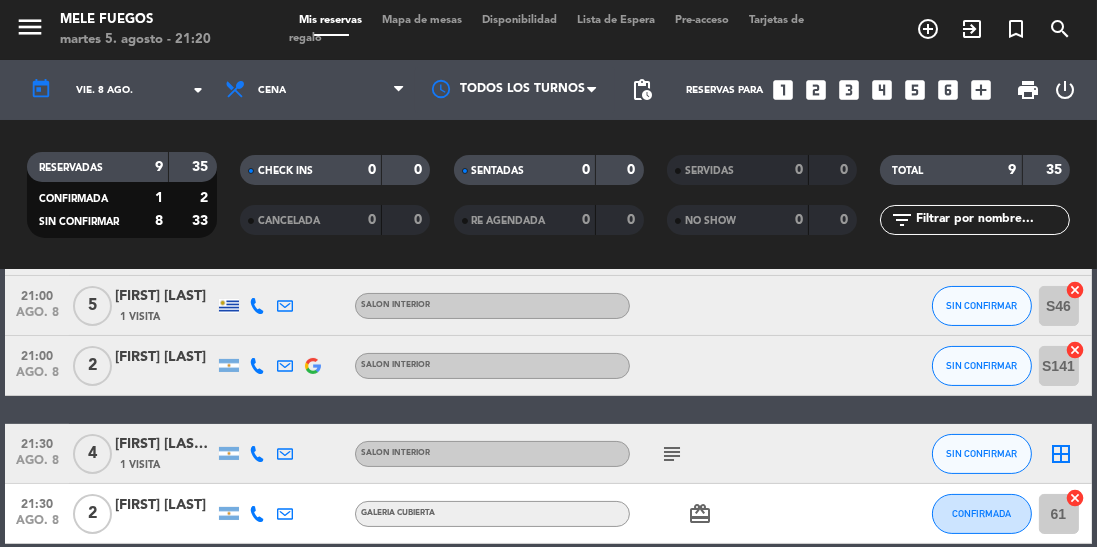 click on "border_all" 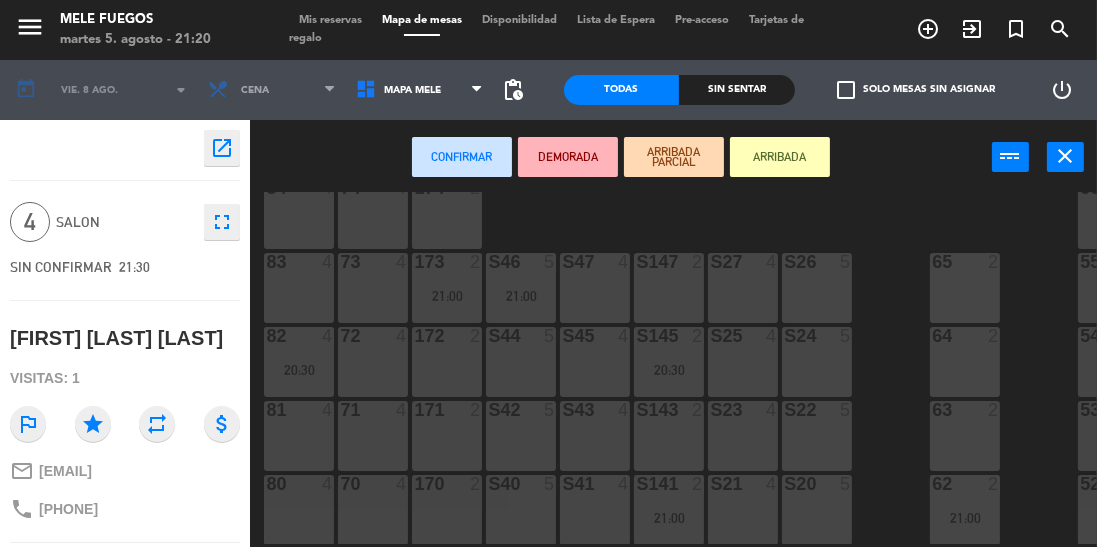 scroll, scrollTop: 275, scrollLeft: 0, axis: vertical 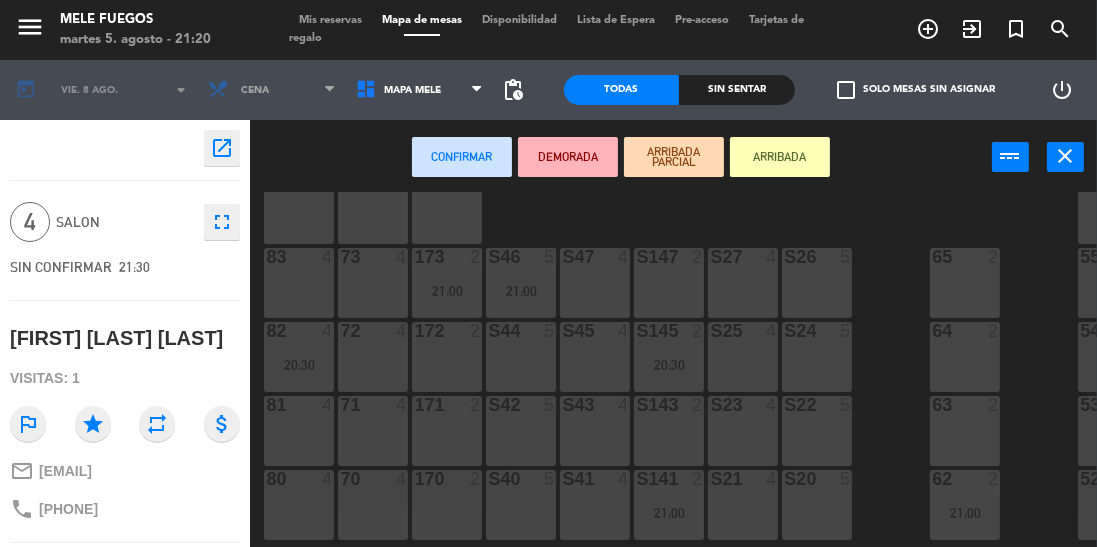click on "100  8  101  8  102  8  103  8  104  8  S32  9   20:30  S33  14  S34  6   20:30  75  4  85  5  175  2  57  5  74  4  84  5   21:00  174  2  56  5  S26  7   21:00  S27  4  S46  5   20:30  S47 block  4  S147  2  73  4  83  3   20:30  173  2   21:00  65  2  55  5  S24 block  5  S25 block  4  S44 block  5  S45 block  4  S145 block  2  72 block  4  82  4  172  2  64  2  54 block  5  S22  5   21:00  S23  2   21:30  S42  5   20:30  S43  2   21:00  S143  2   21:30  71  4  81  4  171  2  63  2  53  5  S20  4   21:00  S21 block  4  S40  5   21:00  S41 block  4  S141  2   21:30   2   [FIRST] [LAST]   ASIGNADA  21:30 70  4  80  4  170  2  62  2  52  5  61  2   20:30  51  5  112 lock  5  113 lock  5  114 lock  5  115 lock  5  116 lock  5  117 lock  5  60  2  50  5" at bounding box center [521, 357] 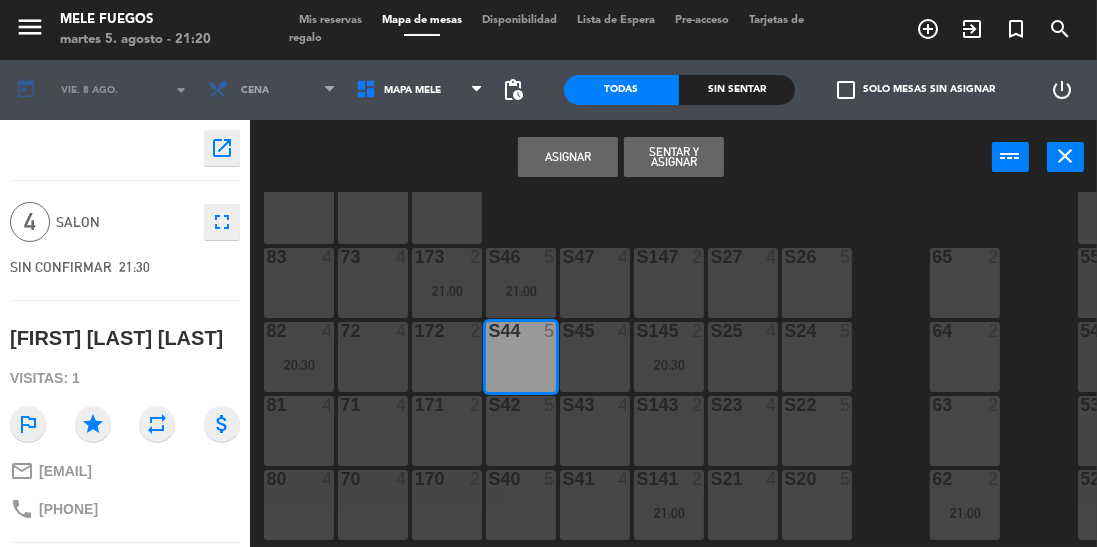 click on "Asignar   Sentar y Asignar  power_input close" at bounding box center [621, 158] 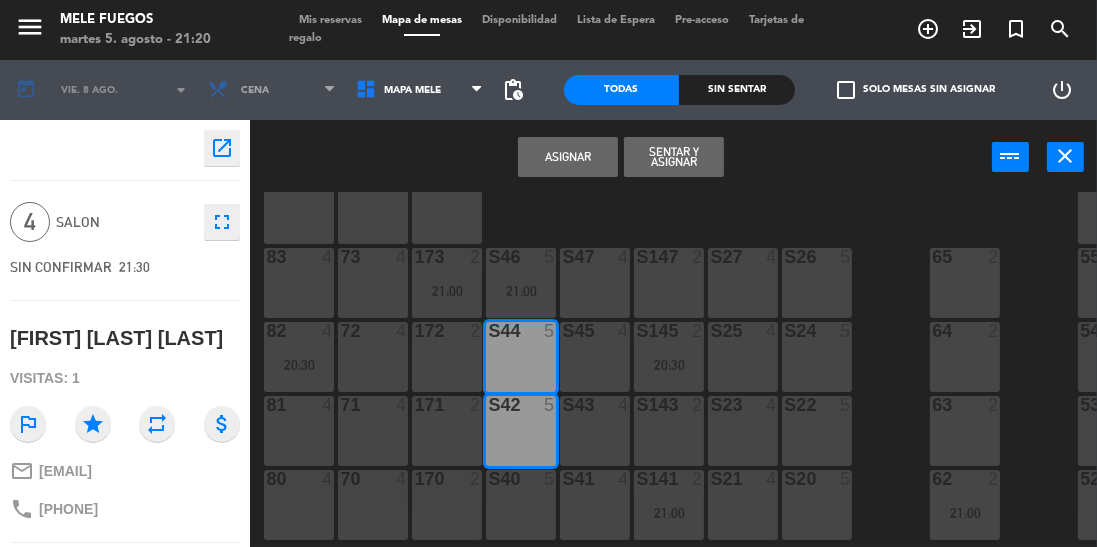 click on "100  8  101  8  102  8  103  8  104  8  S32  9   20:30  S33  14  S34  6   20:30  75  4  85  5  175  2  57  5  74  4  84  5   21:00  174  2  56  5  S26  7   21:00  S27  4  S46  5   20:30  S47 block  4  S147  2  73  4  83  3   20:30  173  2   21:00  65  2  55  5  S24 block  5  S25 block  4  S44 block  5  S45 block  4  S145 block  2  72 block  4  82  4  172  2  64  2  54 block  5  S22  5   21:00  S23  2   21:30  S42  5   20:30  S43  2   21:00  S143  2   21:30  71  4  81  4  171  2  63  2  53  5  S20  4   21:00  S21 block  4  S40  5   21:00  S41 block  4  S141  2   21:30   2   [FIRST] [LAST]   ASIGNADA  21:30 70  4  80  4  170  2  62  2  52  5  61  2   20:30  51  5  112 lock  5  113 lock  5  114 lock  5  115 lock  5  116 lock  5  117 lock  5  60  2  50  5" at bounding box center [521, 357] 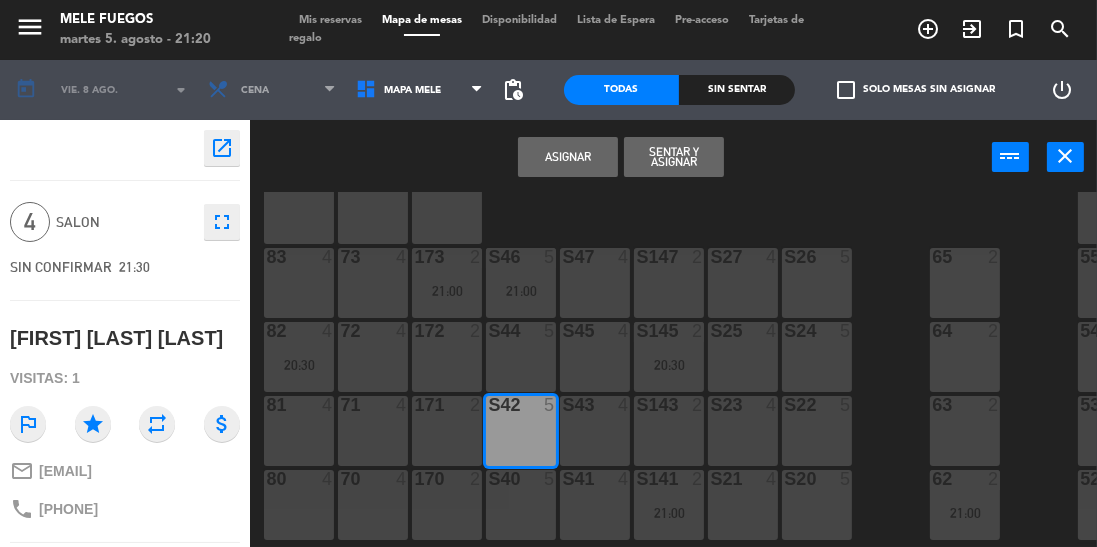 click on "Asignar" at bounding box center (568, 157) 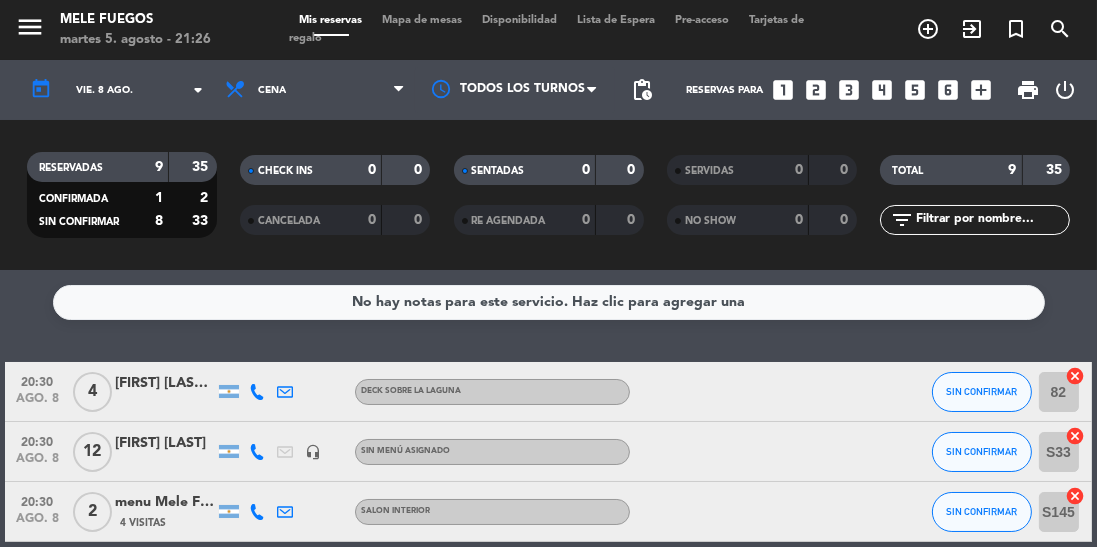 click on "Mapa de mesas" at bounding box center [422, 20] 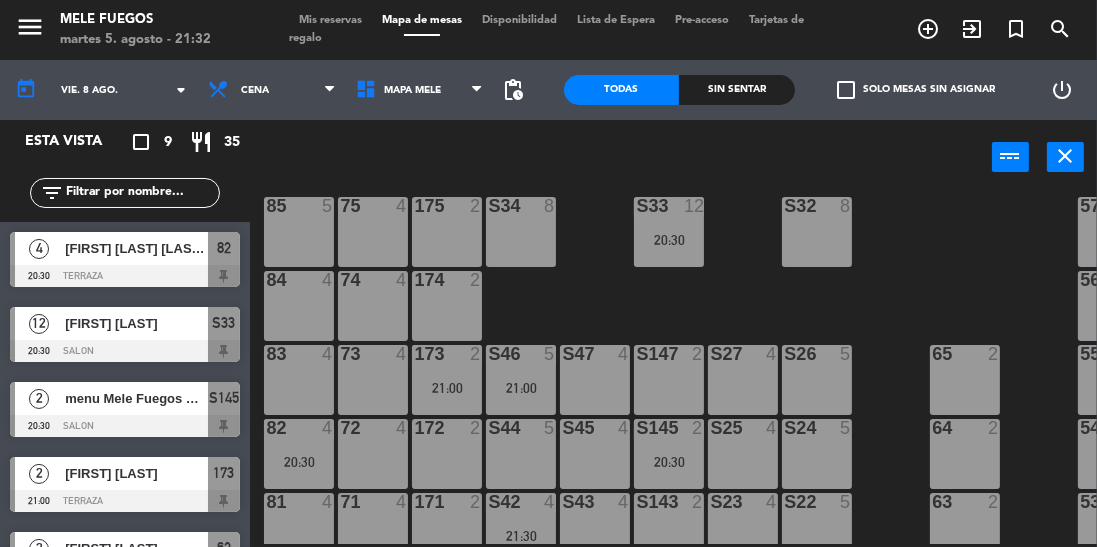 scroll, scrollTop: 430, scrollLeft: 0, axis: vertical 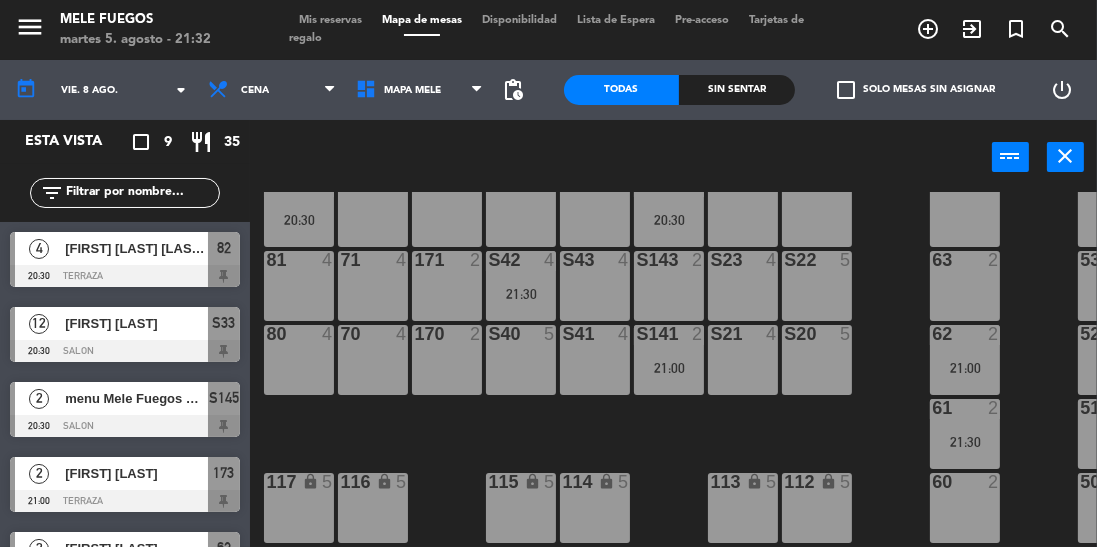 click on "vie. 8 ago." 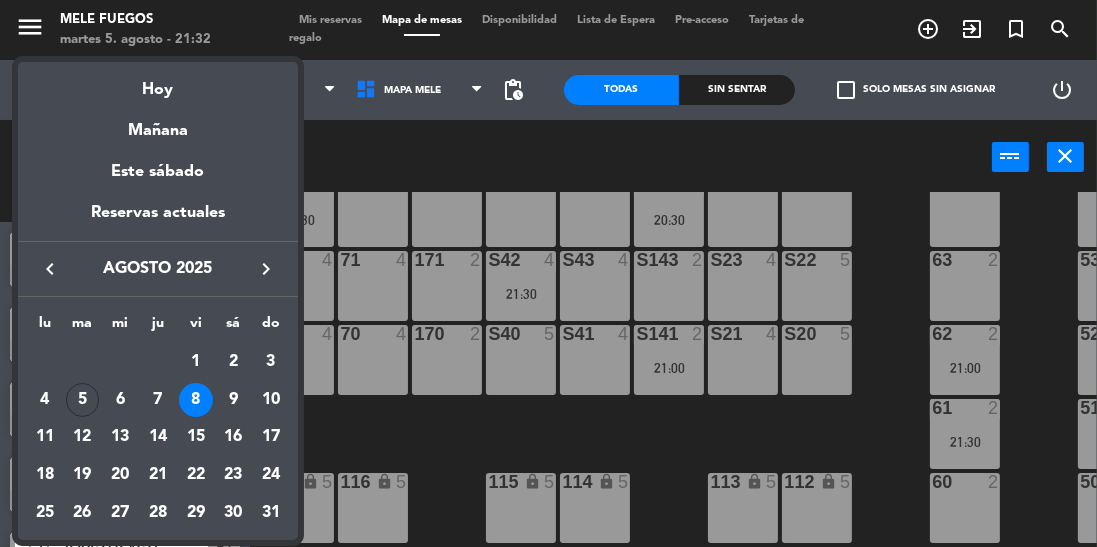 click on "5" at bounding box center [83, 400] 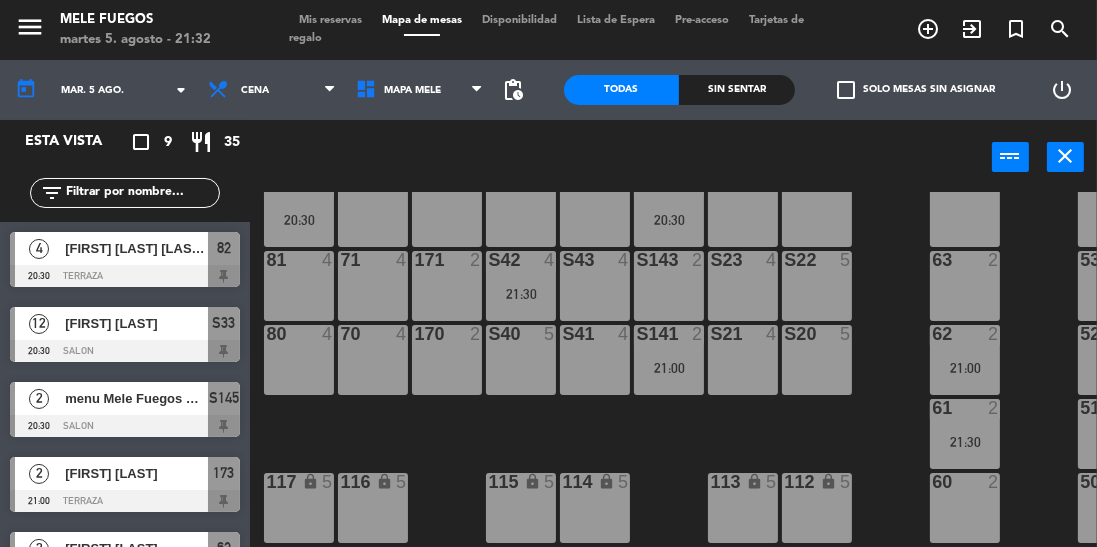 scroll, scrollTop: 0, scrollLeft: 0, axis: both 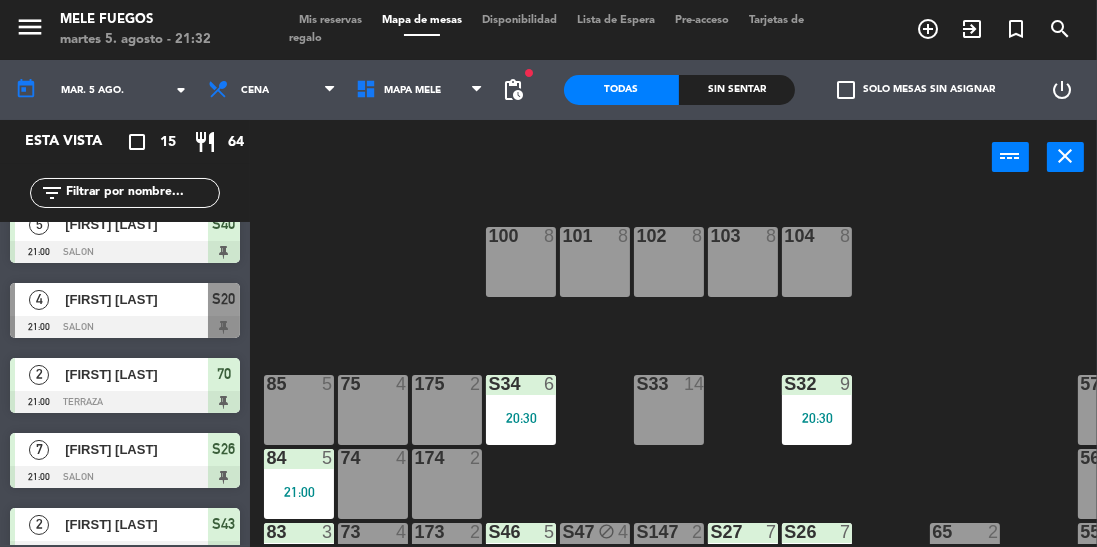 click at bounding box center (125, 327) 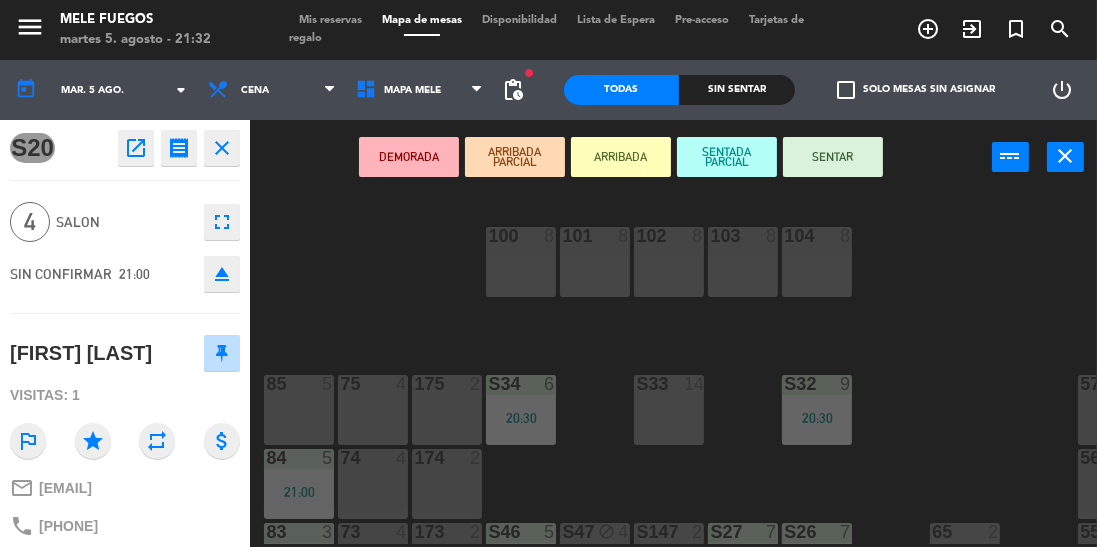 click on "SENTAR" at bounding box center [833, 157] 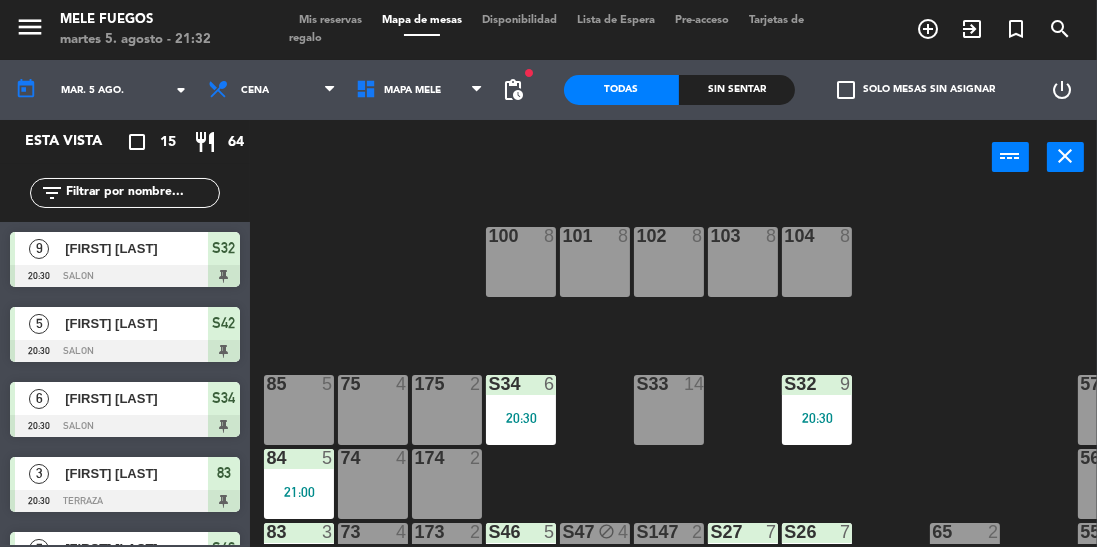 scroll, scrollTop: 0, scrollLeft: 0, axis: both 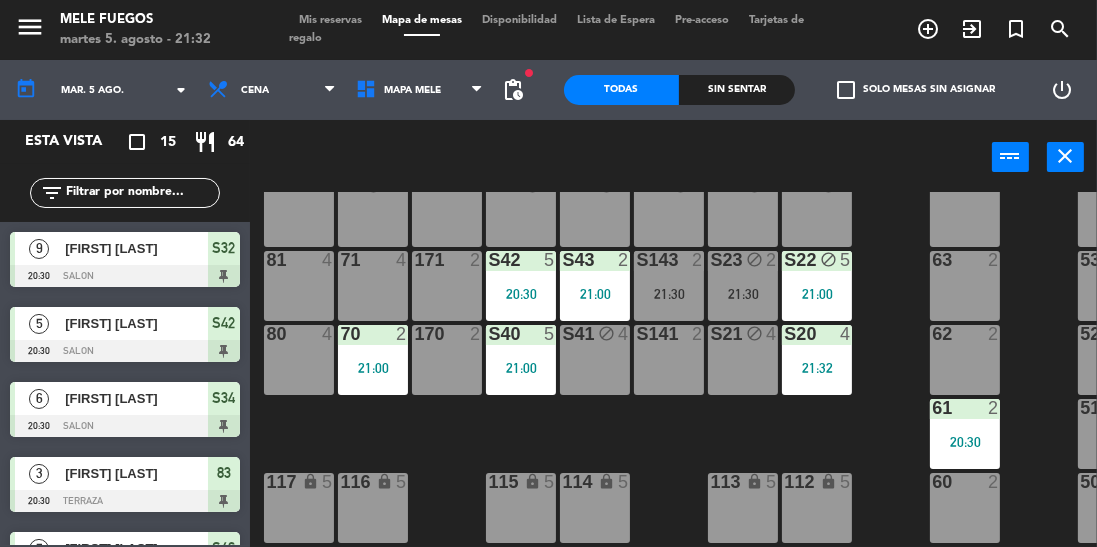 click on "100  8  101  8  102  8  103  8  104  8  S32  9   20:30  S33  14  S34  6   20:30  75  4  85  5  175  2  57  5  74  4  84  5   21:00  174  2  56  5  S26  7   21:00  S27  7   21:00  S46  5   20:30  S47 block  4  S147  2   21:30  73  4  83  3   20:30  173  2  65  2  55  5  S24 block  5  S25 block  4  S44 block  5  S45 block  4  S145 block  2  72 block  4  82  4  172  2  64  2  54 block  5  S22 block  5   21:00  S23 block  2   21:30  S42  5   20:30  S43  2   21:00  S143  2   21:30  71  4  81  4  171  2  63  2  53  5  S20  4   21:32  S21 block  4  S40  5   21:00  S41 block  4  S141  2  70  2   21:00  80  4  170  2  62  2  52  5  61  2   20:30  51  5  112 lock  5  113 lock  5  114 lock  5  115 lock  5  116 lock  5  117 lock  5  60  2  50  5" 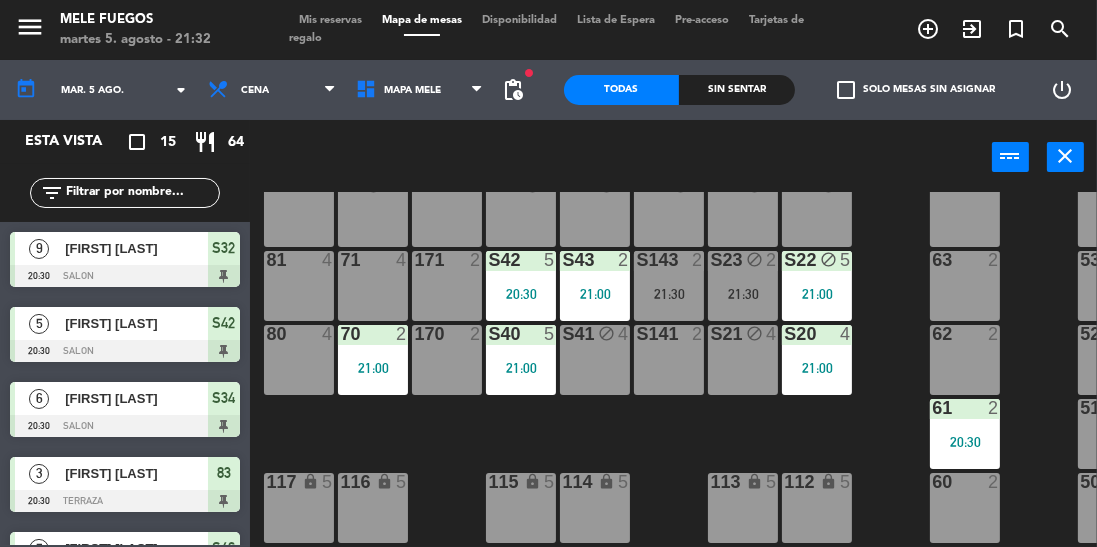 scroll, scrollTop: 384, scrollLeft: 0, axis: vertical 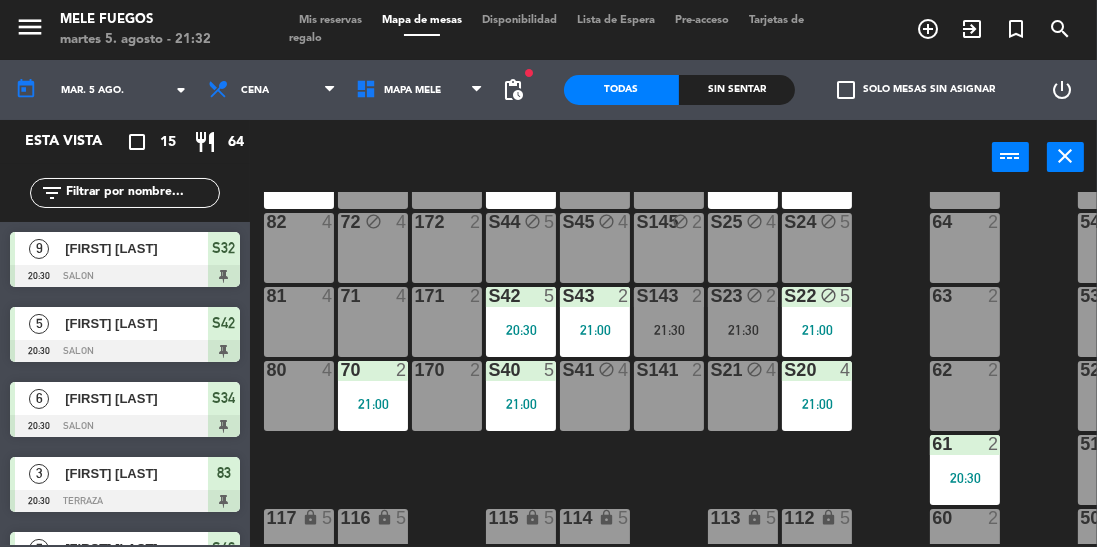 click on "100  8  101  8  102  8  103  8  104  8  S32  9   20:30  S33  14  S34  6   20:30  75  4  85  5  175  2  57  5  74  4  84  5   21:00  174  2  56  5  S26  7   21:00  S27  7   21:00  S46  5   20:30  S47 block  4  S147  2  73  4  83  3   20:30  173  2  65  2  55  5  S24 block  5  S25 block  4  S44 block  5  S45 block  4  S145 block  2  72 block  4  82  4  172  2  64  2  54 block  5  S22 block  5   21:00  S23 block  2   21:30  S42  5   20:30  S43  2   21:00  S143  2   21:30  71  4  81  4  171  2  63  2  53  5  S20  4   21:00  S21 block  4  S40  5   21:00  S41 block  4  S141  2  70  2   21:00  80  4  170  2  62  2  52  5  61  2   20:30  51  5  112 lock  5  113 lock  5  114 lock  5  115 lock  5  116 lock  5  117 lock  5  60  2  50  5" 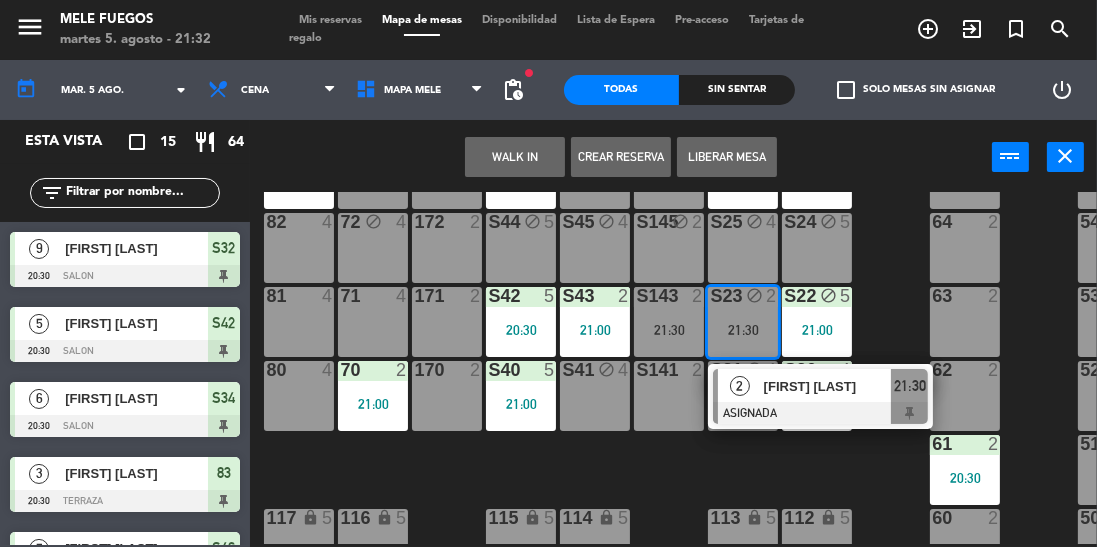 click on "100  8  101  8  102  8  103  8  104  8  S32  9   20:30  S33  14  S34  6   20:30  75  4  85  5  175  2  57  5  74  4  84  5   21:00  174  2  56  5  S26  7   21:00  S27  7   21:00  S46  5   20:30  S47 block  4  S147  2  73  4  83  3   20:30  173  2  65  2  55  5  S24 block  5  S25 block  4  S44 block  5  S45 block  4  S145 block  2  72 block  4  82  4  172  2  64  2  54 block  5  S22 block  5   21:00   2   [FIRST] [LAST]   ASIGNADA  21:30 S42  5   20:30  S43  2   21:00  S143  2   21:30  71  4  81  4  171  2  63  2  53  5  S20  4   21:00  S21 block  4  S40  5   21:00  S41 block  4  S141  2  70  2   21:00  80  4  170  2  62  2  52  5  61  2   20:30  51  5  112 lock  5  113 lock  5  114 lock  5  115 lock  5  116 lock  5  117 lock  5  60  2  50  5" 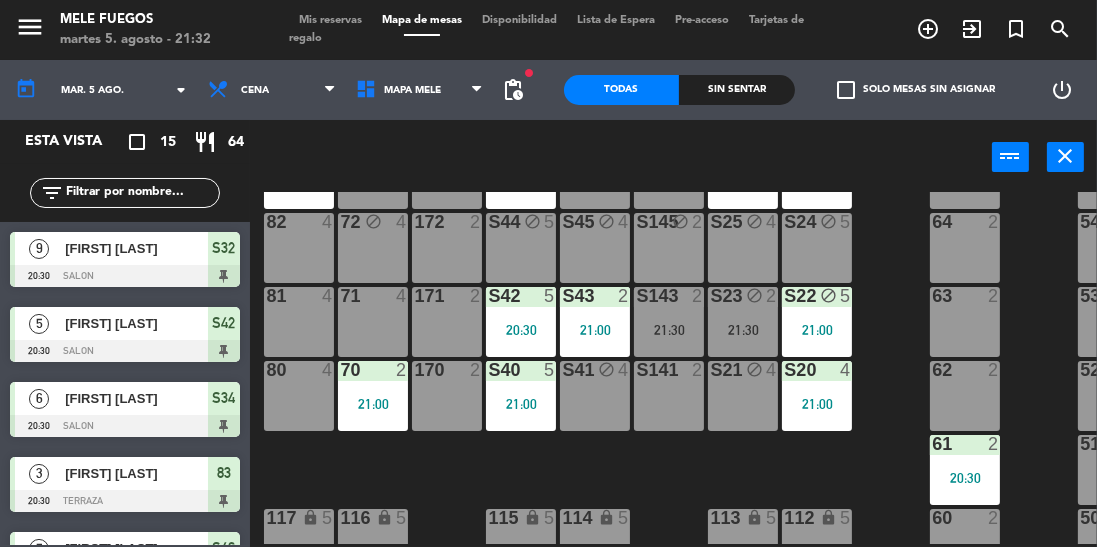 click on "S143  2   21:30" at bounding box center [669, 322] 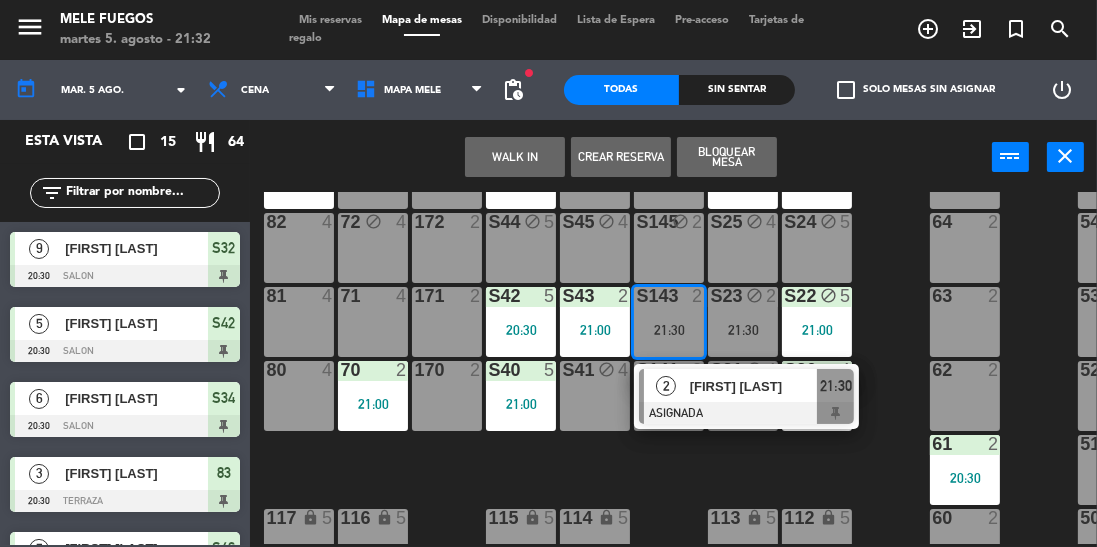 click on "[FIRST] [LAST]" at bounding box center [753, 386] 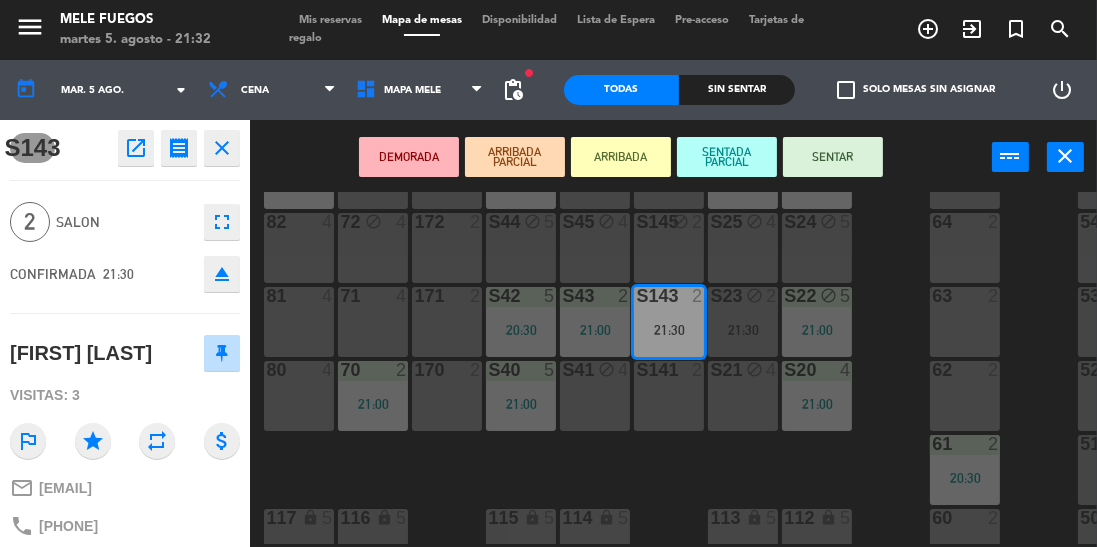 click on "SENTAR" at bounding box center [833, 157] 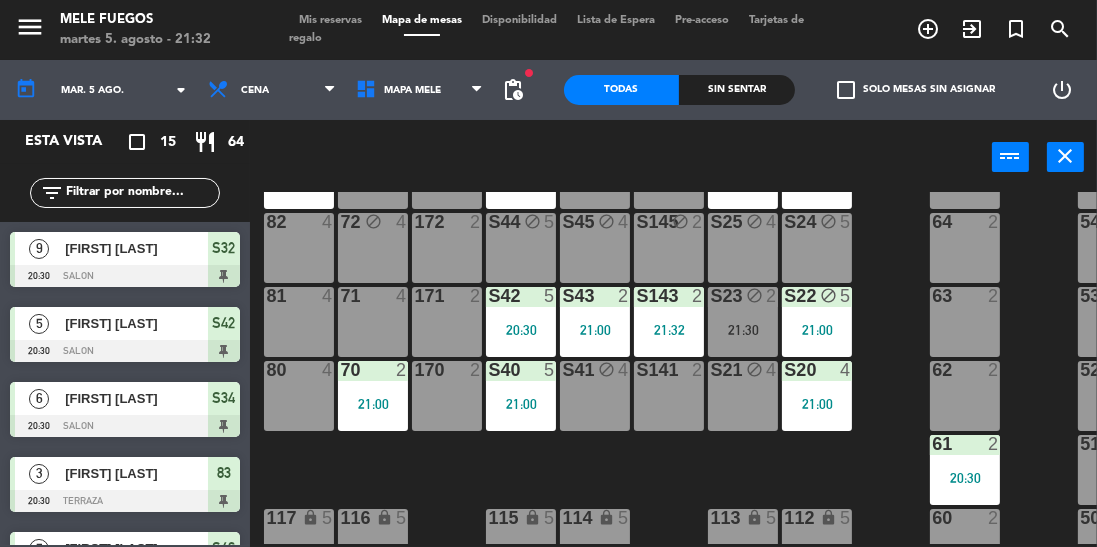 scroll, scrollTop: 0, scrollLeft: 0, axis: both 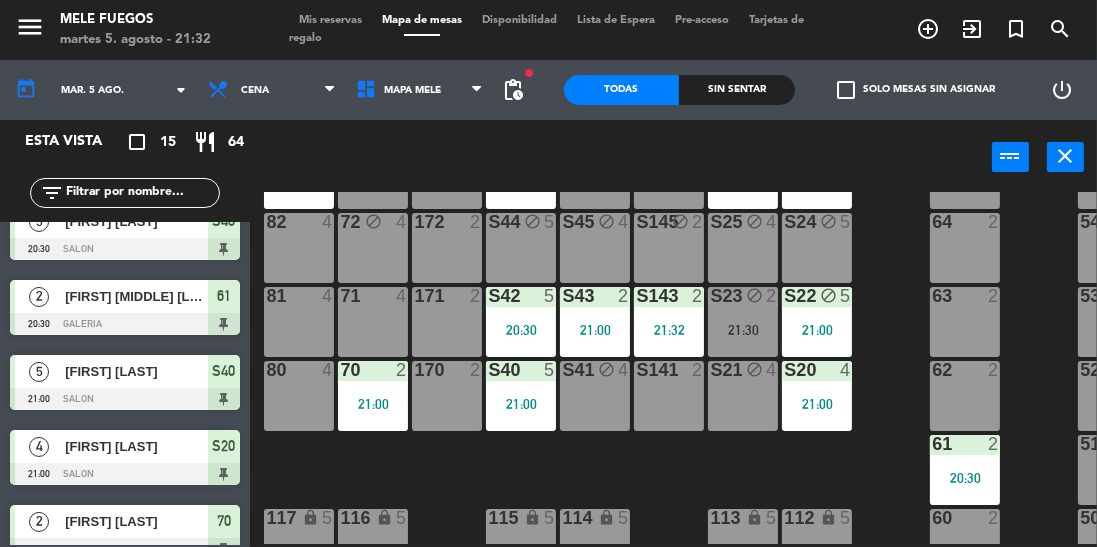 click on "100  8  101  8  102  8  103  8  104  8  S32  9   20:30  S33  14  S34  6   20:30  75  4  85  5  175  2  57  5  74  4  84  5   21:00  174  2  56  5  S26  7   21:00  S27  7   21:00  S46  5   20:30  S47 block  4  S147  2  73  4  83  3   20:30  173  2  65  2  55  5  S24 block  5  S25 block  4  S44 block  5  S45 block  4  S145 block  2  72 block  4  82  4  172  2  64  2  54 block  5  S22 block  5   21:00  S23 block  2   21:30  S42  5   20:30  S43  2   21:00  S143  2   21:32  71  4  81  4  171  2  63  2  53  5  S20  4   21:00  S21 block  4  S40  5   21:00  S41 block  4  S141  2  70  2   21:00  80  4  170  2  62  2  52  5  61  2   20:30  51  5  112 lock  5  113 lock  5  114 lock  5  115 lock  5  116 lock  5  117 lock  5  60  2  50  5" 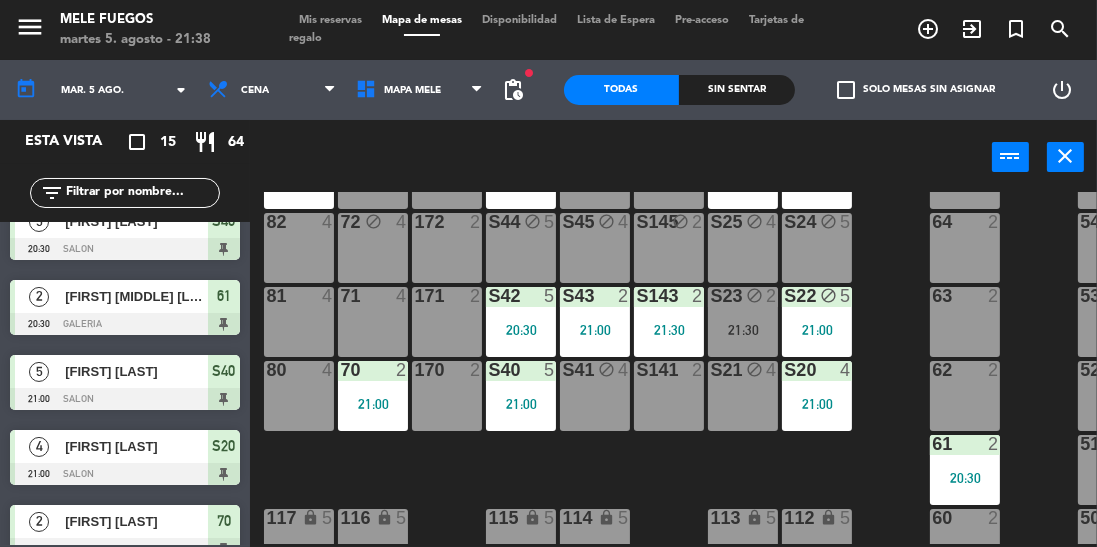 click on "100  8  101  8  102  8  103  8  104  8  S32  9   20:30  S33  14  S34  6   20:30  75  4  85  5  175  2  57  5  74  4  84  5   21:00  174  2  56  5  S26  7   21:00  S27  7   21:00  S46  5   20:30  S47 block  4  S147  2  73  4  83  3   20:30  173  2  65  2  55  5  S24 block  5  S25 block  4  S44 block  5  S45 block  4  S145 block  2  72 block  4  82  4  172  2  64  2  54 block  5  S22 block  5   21:00  S23 block  2   21:30  S42  5   20:30  S43  2   21:00  S143  2   21:30  71  4  81  4  171  2  63  2  53  5  S20  4   21:00  S21 block  4  S40  5   21:00  S41 block  4  S141  2  70  2   21:00  80  4  170  2  62  2  52  5  61  2   20:30  51  5  112 lock  5  113 lock  5  114 lock  5  115 lock  5  116 lock  5  117 lock  5  60  2  50  5" 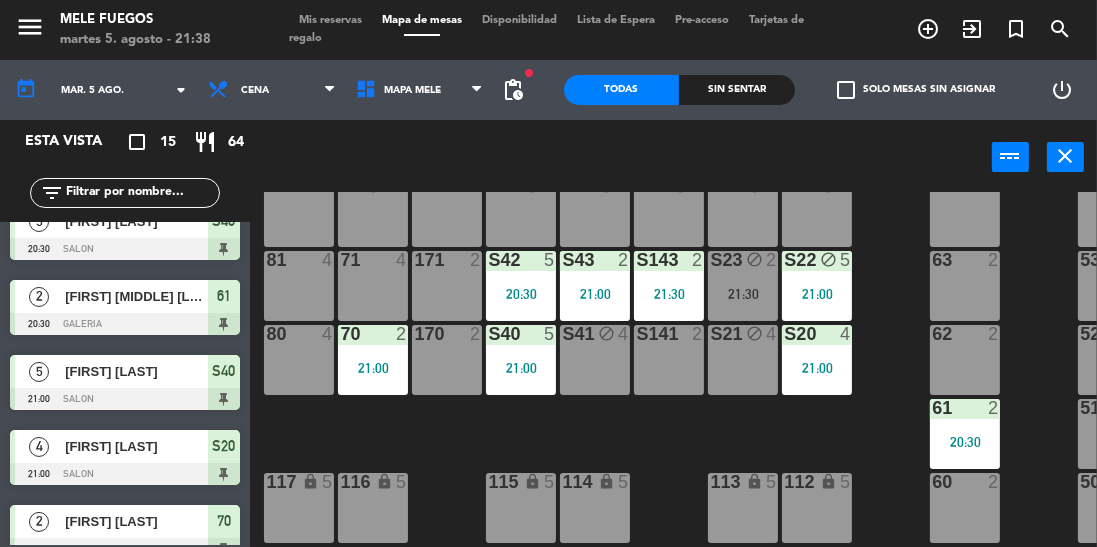 scroll, scrollTop: 430, scrollLeft: 0, axis: vertical 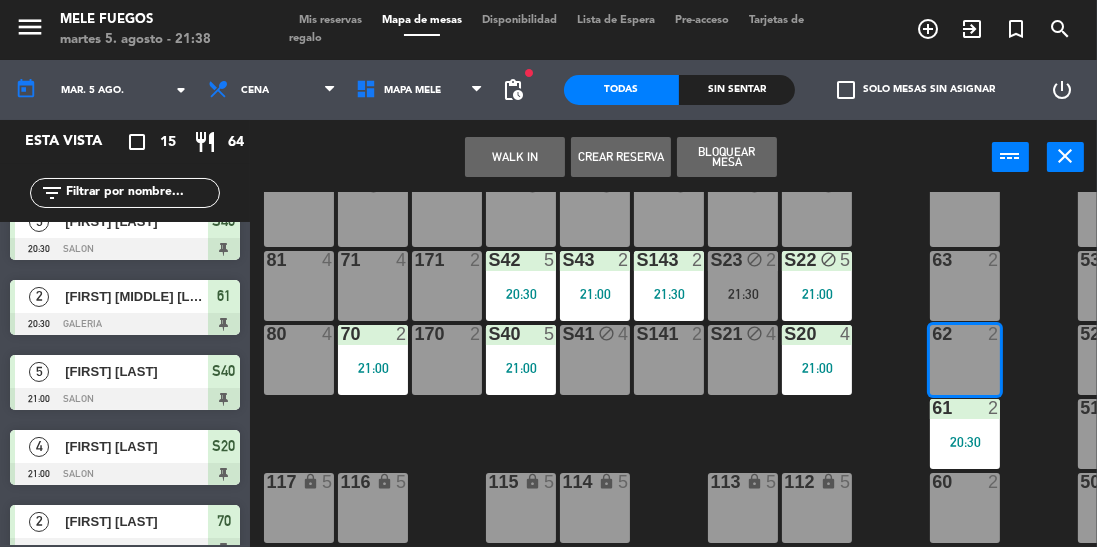 click on "mar. 5 ago." 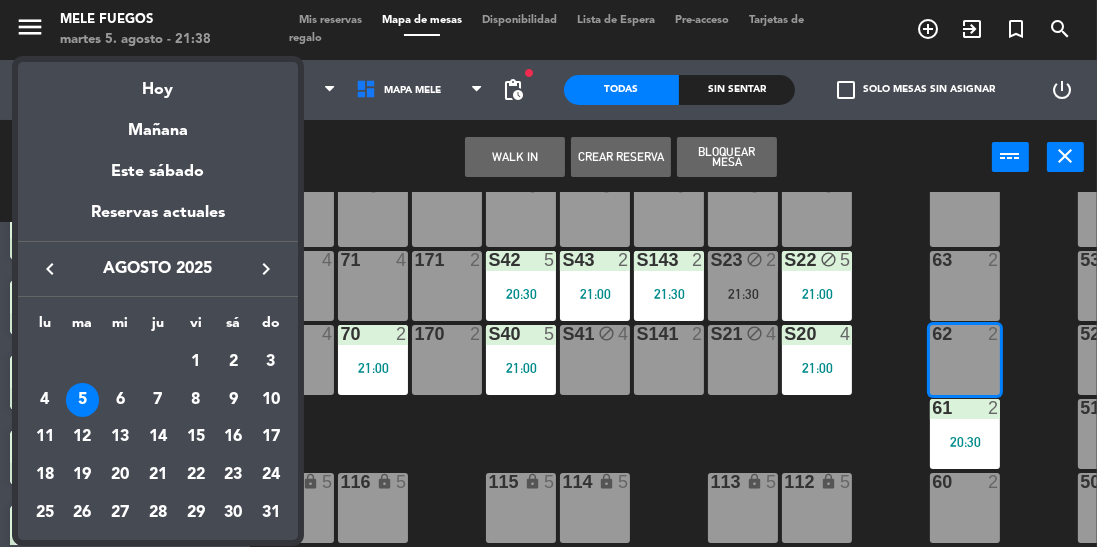 click on "6" at bounding box center (120, 400) 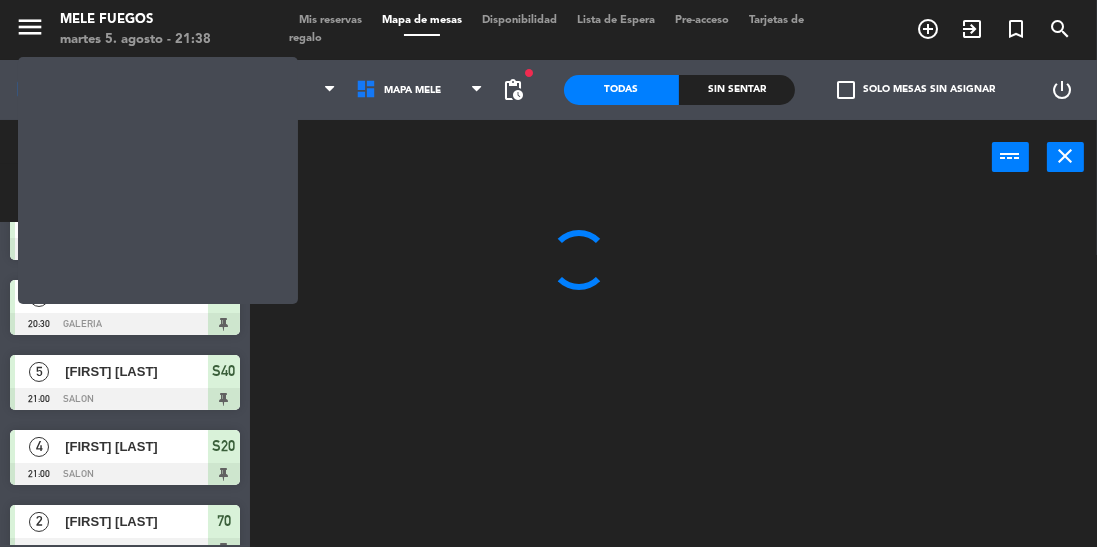 scroll, scrollTop: 0, scrollLeft: 0, axis: both 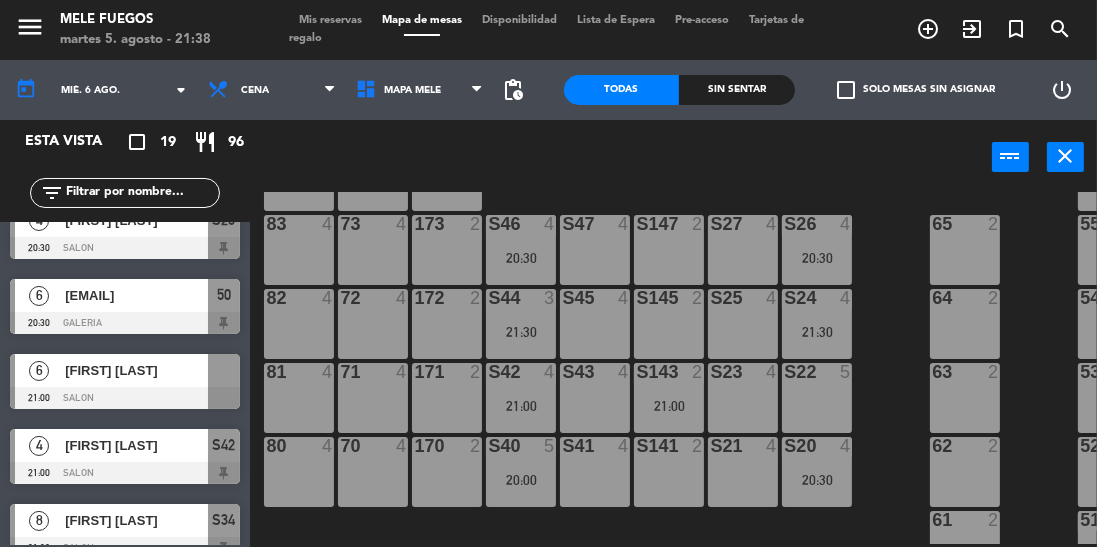 click at bounding box center [224, 370] 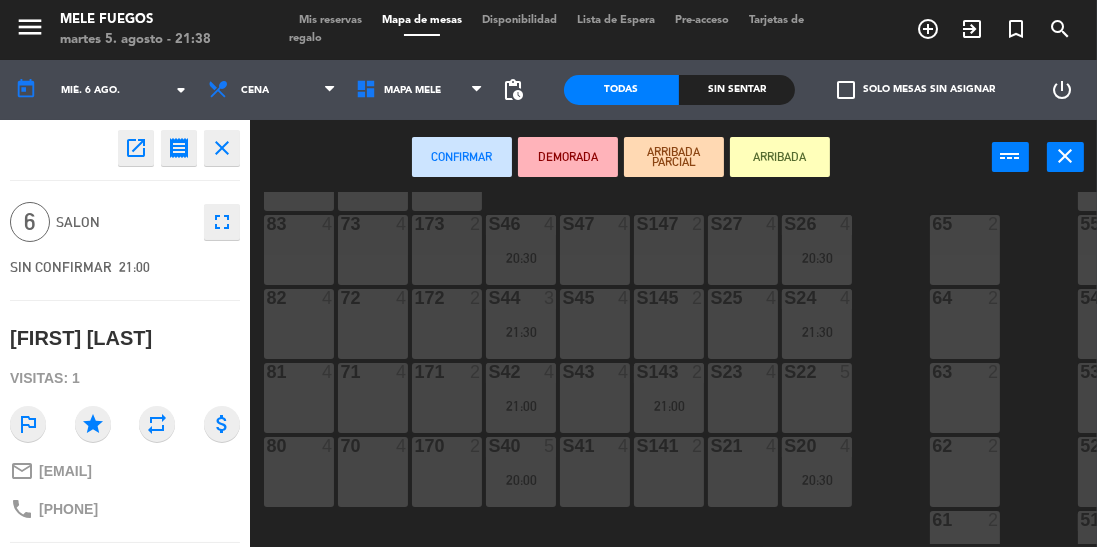 click on "S22  5" at bounding box center (817, 398) 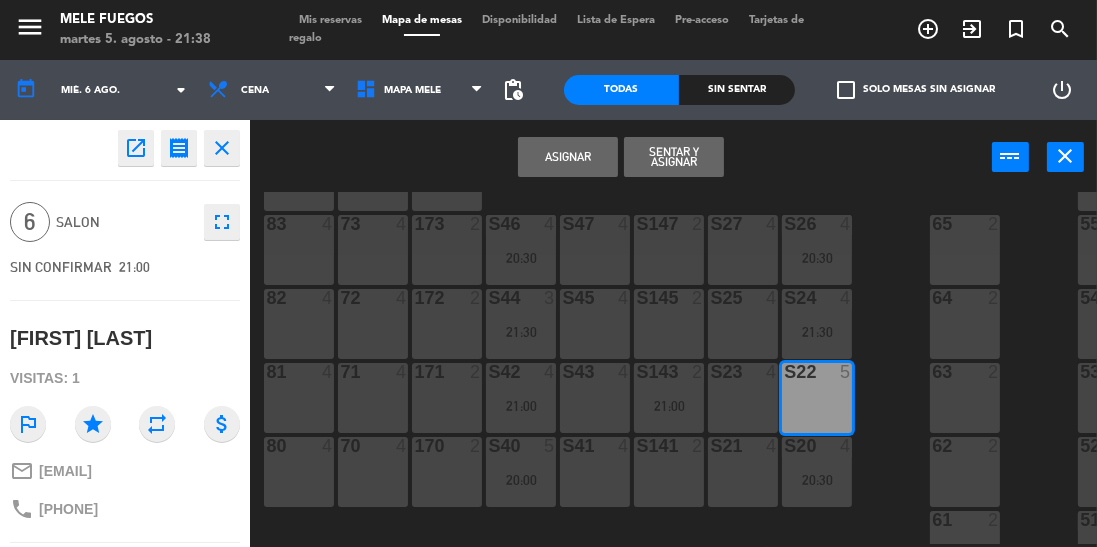 click on "S23  4" at bounding box center [743, 398] 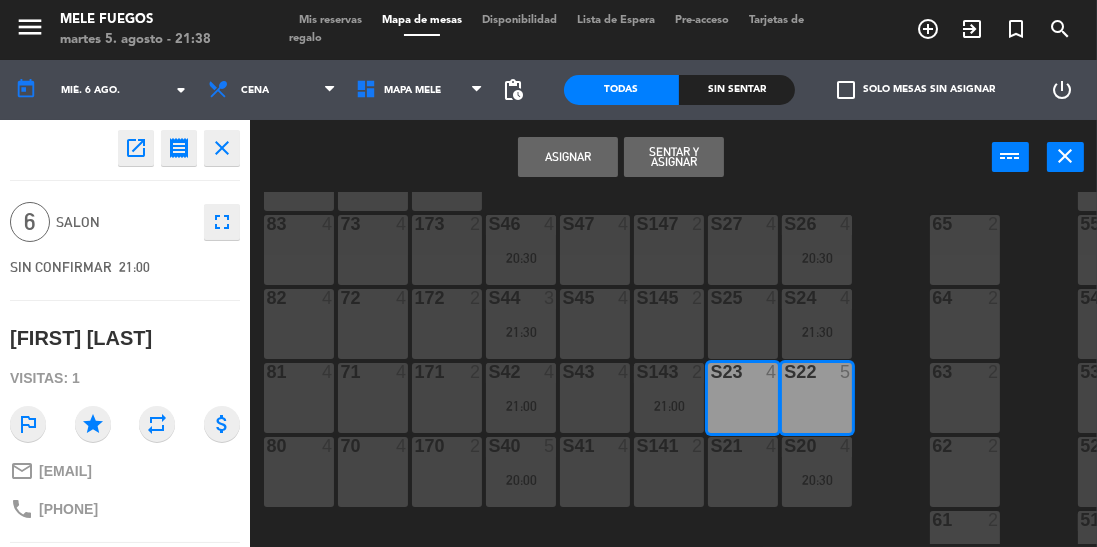 click on "Asignar" at bounding box center [568, 157] 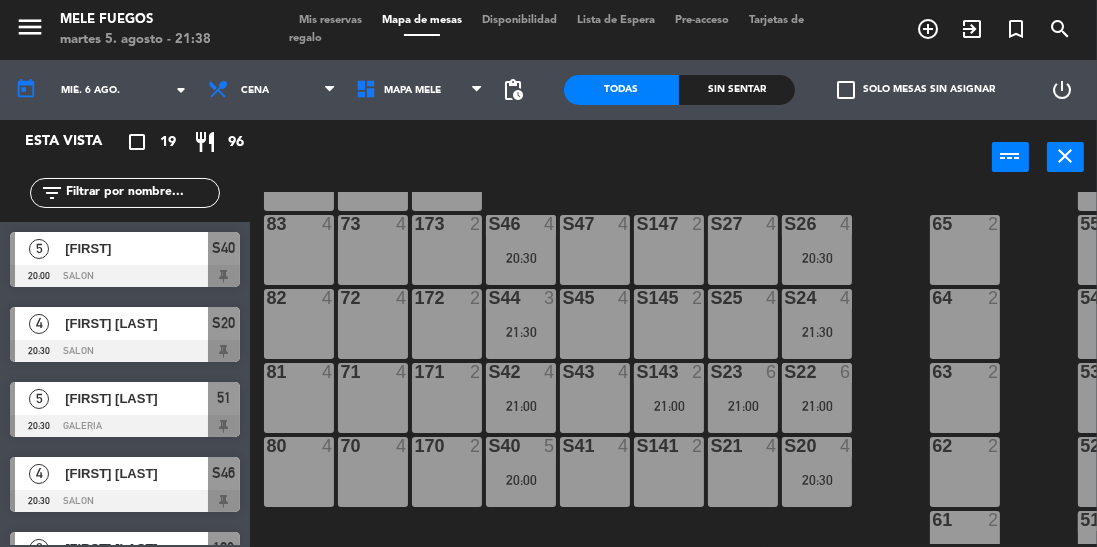scroll, scrollTop: 0, scrollLeft: 0, axis: both 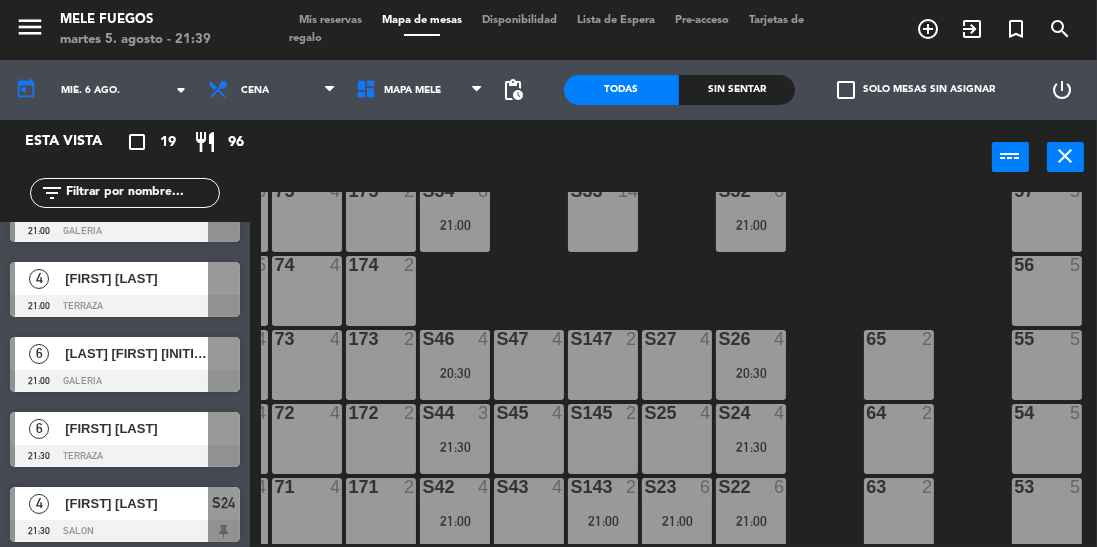 click at bounding box center (125, 456) 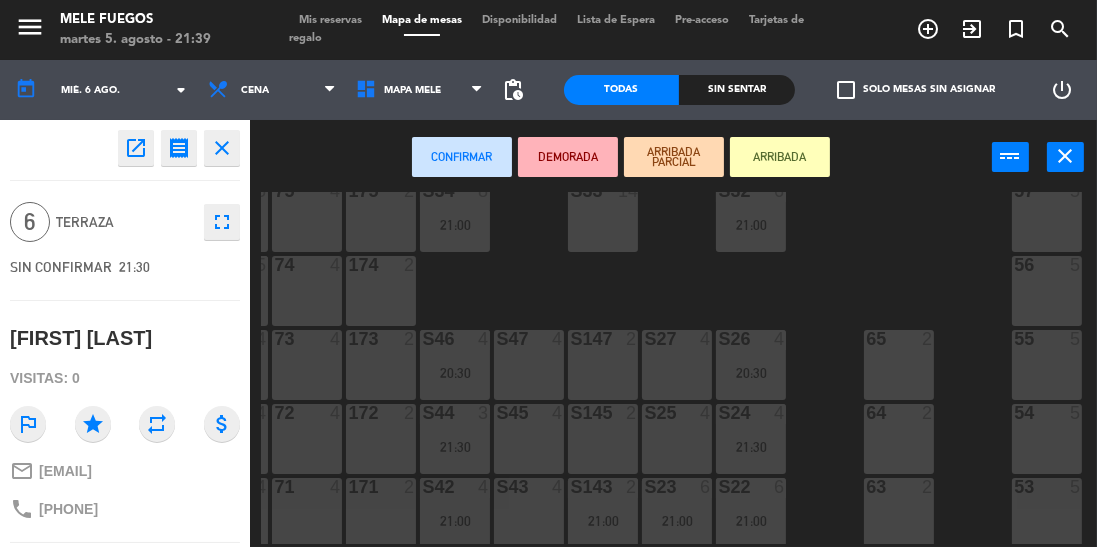 click on "65  2" at bounding box center (899, 365) 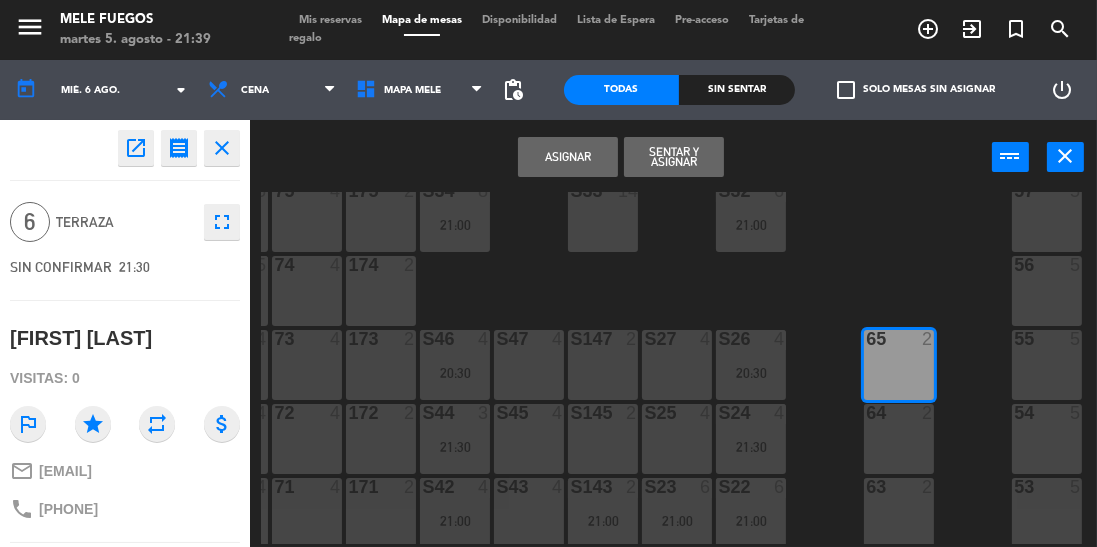 click on "56  5" at bounding box center [1047, 291] 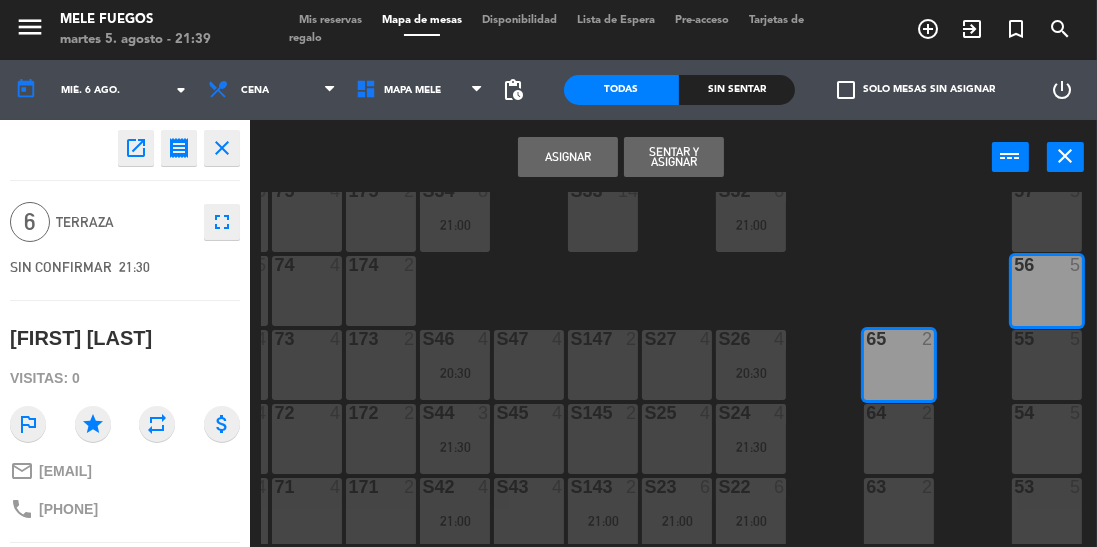 click on "Asignar" at bounding box center (568, 157) 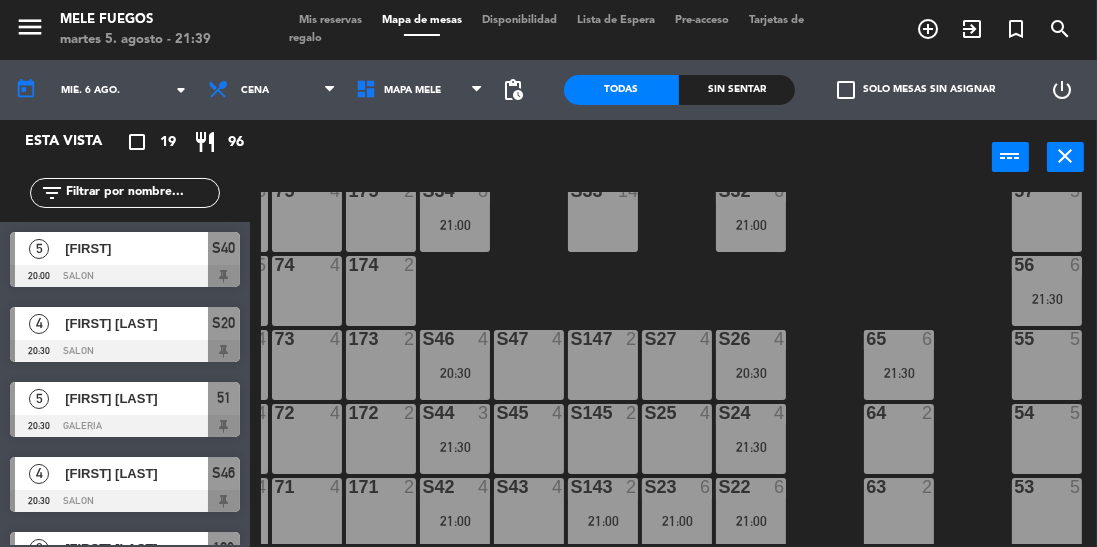 scroll, scrollTop: 0, scrollLeft: 0, axis: both 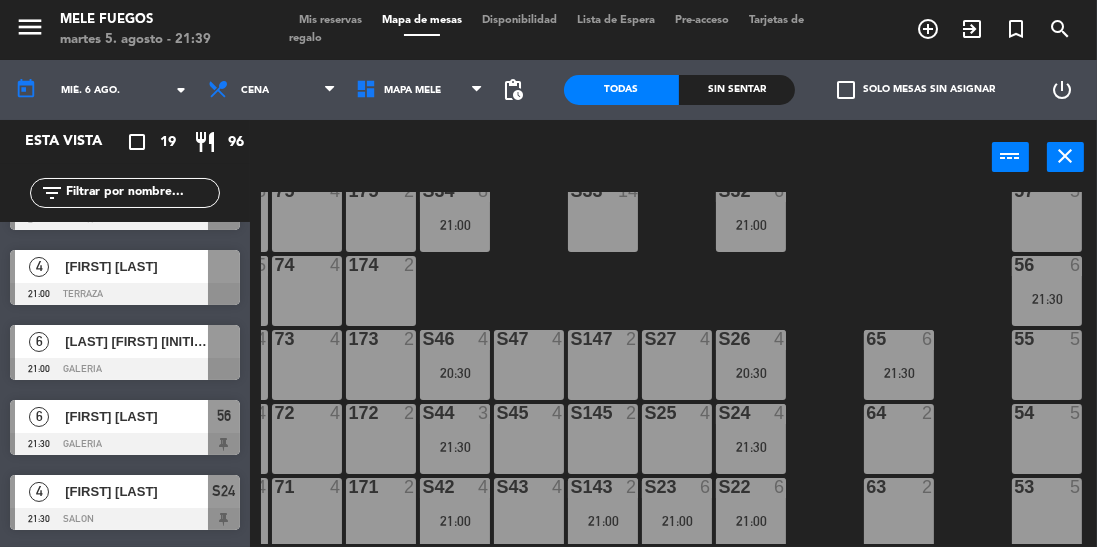 click at bounding box center [125, 369] 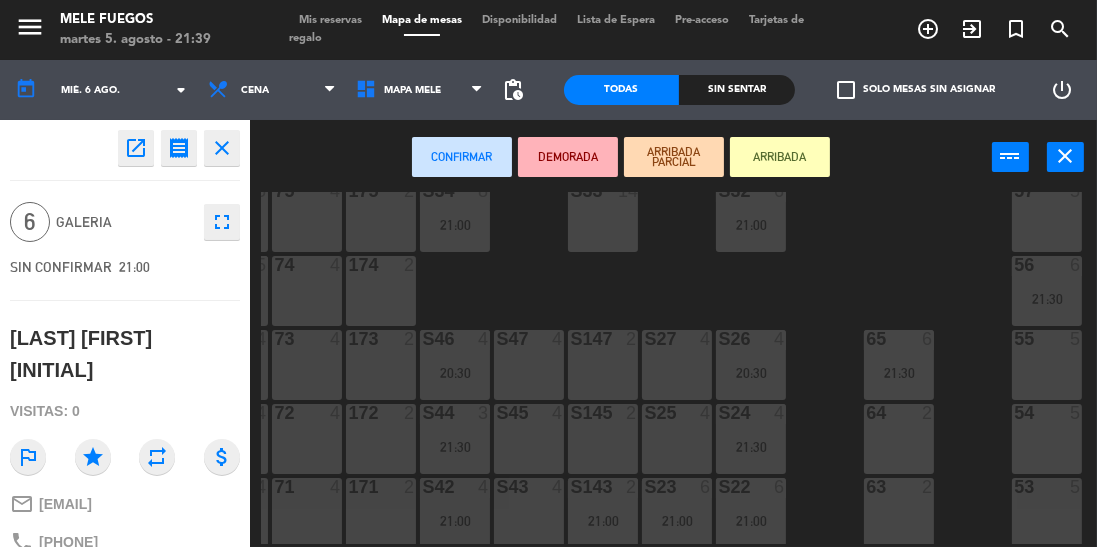 click on "64  2" at bounding box center (899, 439) 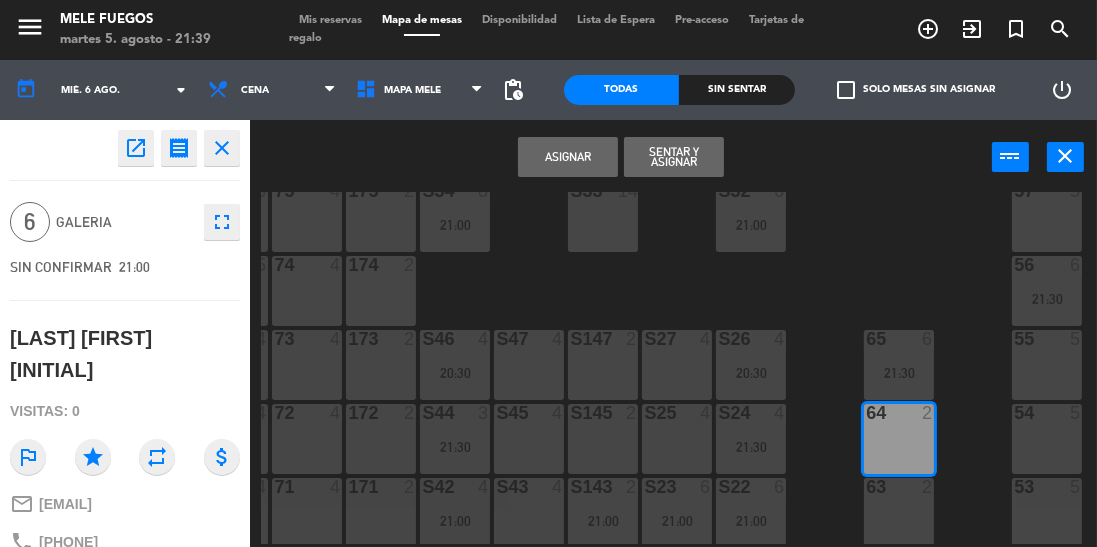 click on "55  5" at bounding box center [1047, 365] 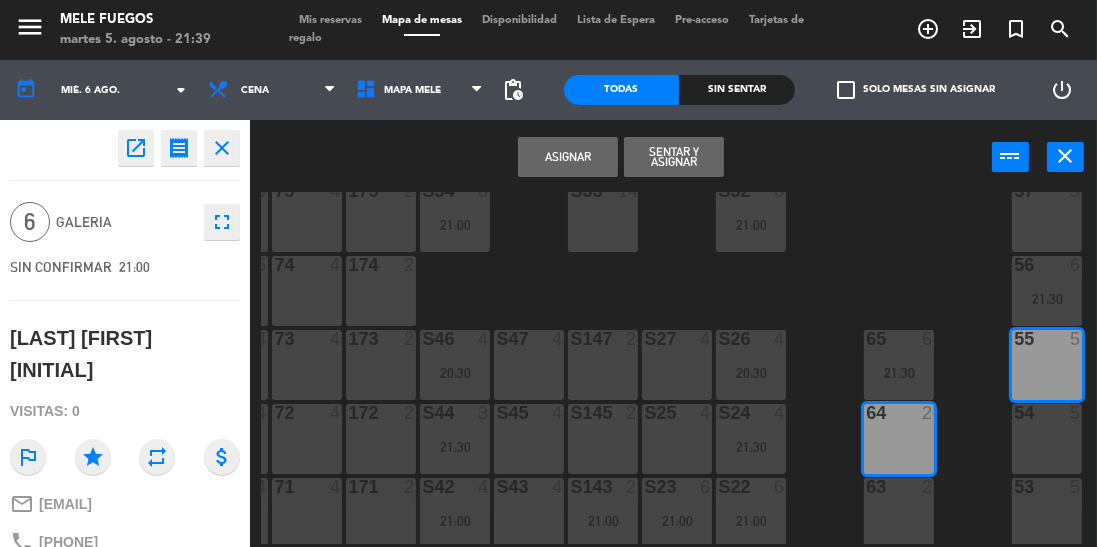 click on "Asignar" at bounding box center (568, 157) 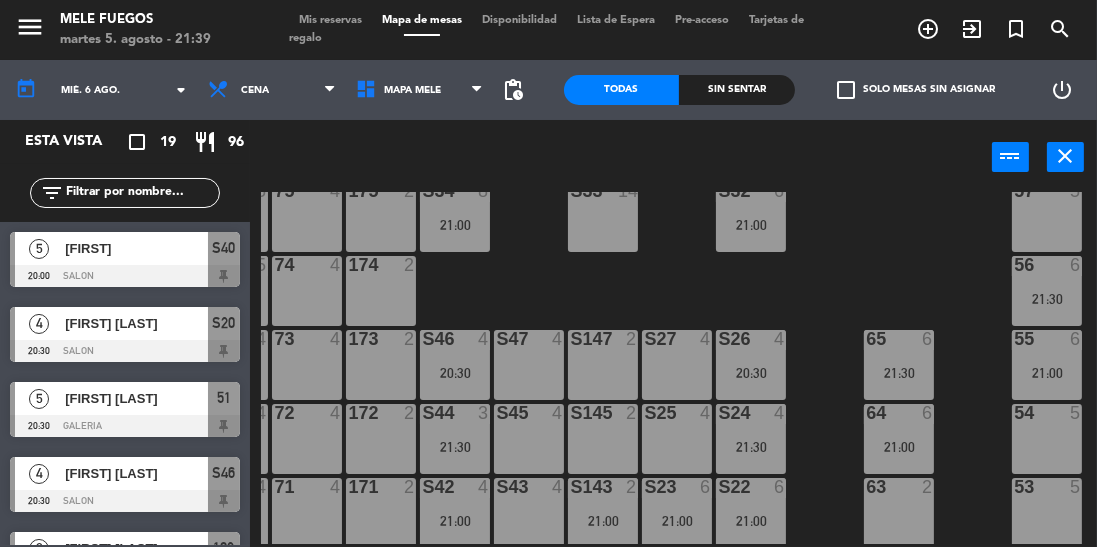 scroll, scrollTop: 0, scrollLeft: 0, axis: both 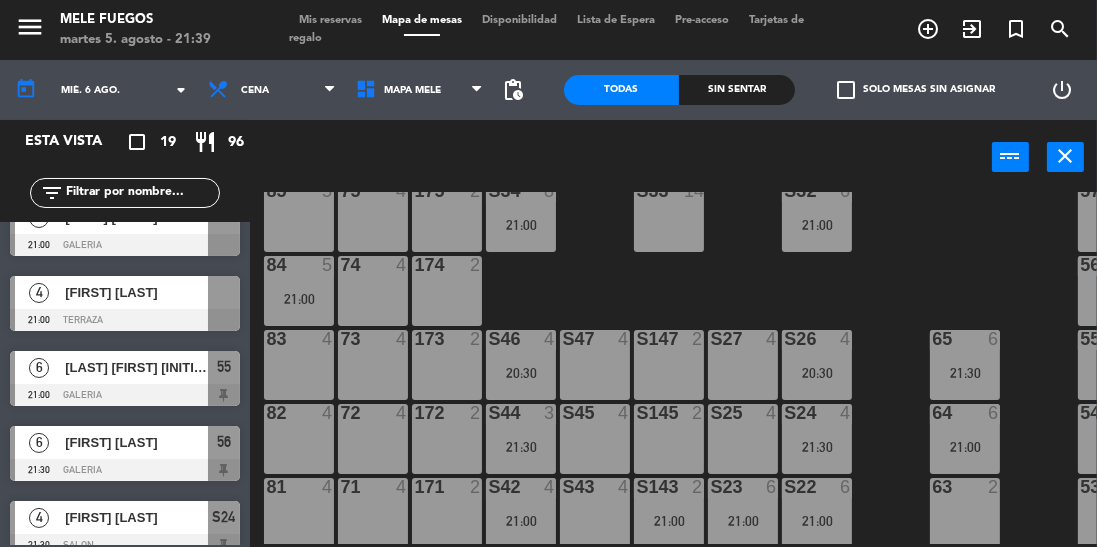 click at bounding box center [224, 292] 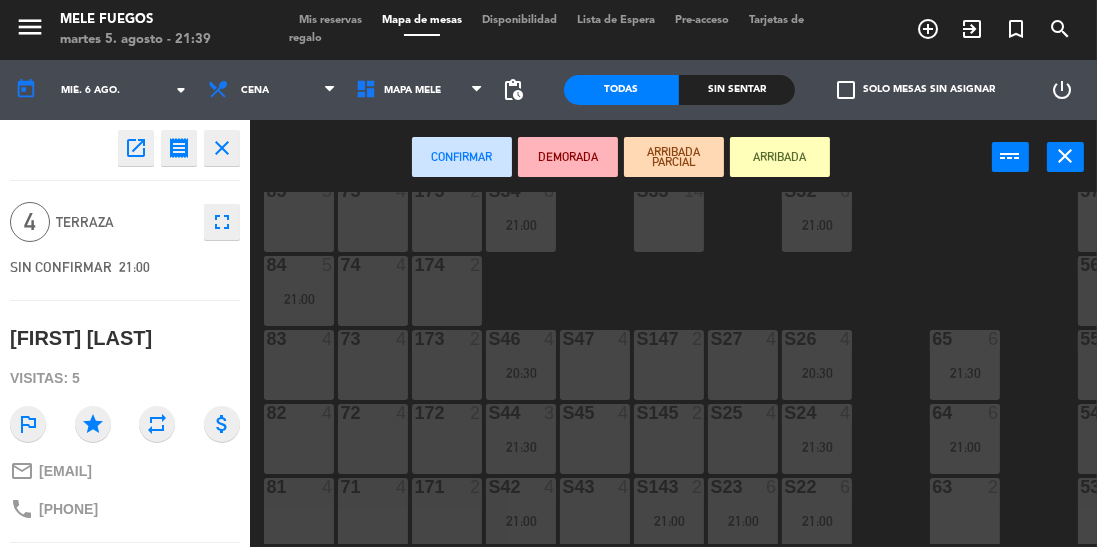 click on "82  4" at bounding box center [299, 439] 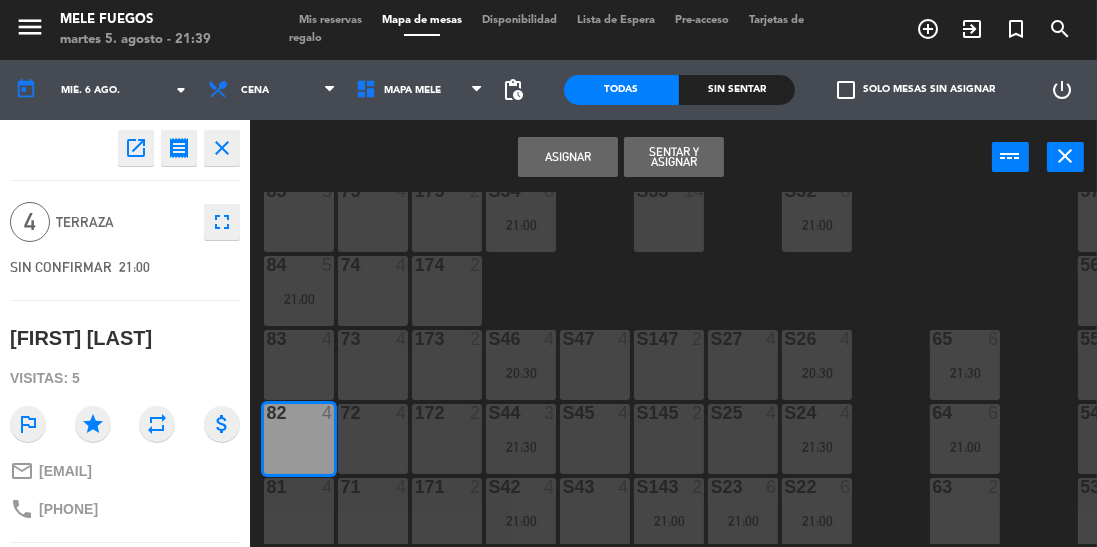 click on "Asignar" at bounding box center (568, 157) 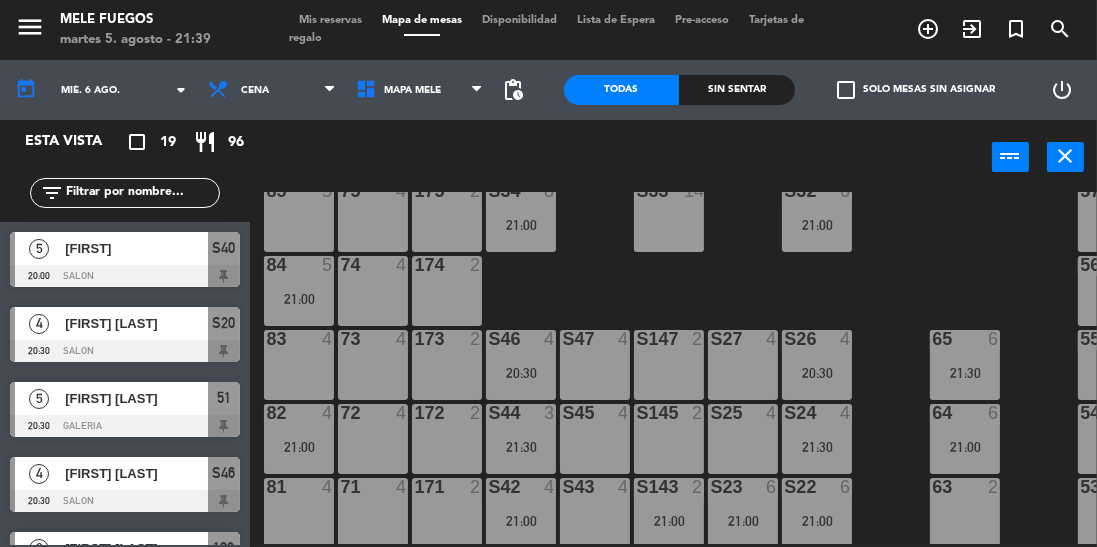 scroll, scrollTop: 0, scrollLeft: 0, axis: both 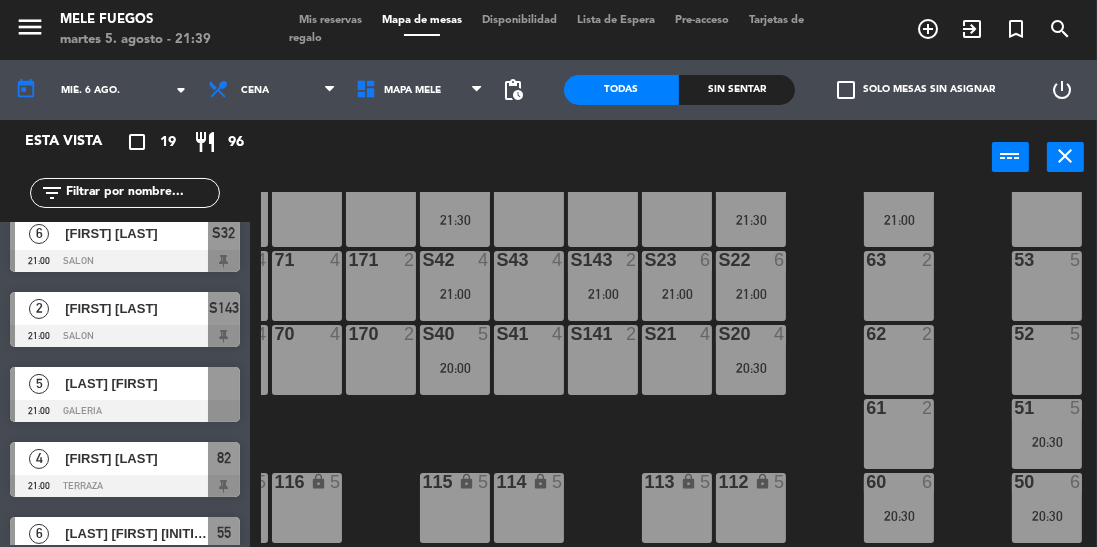 click at bounding box center [224, 383] 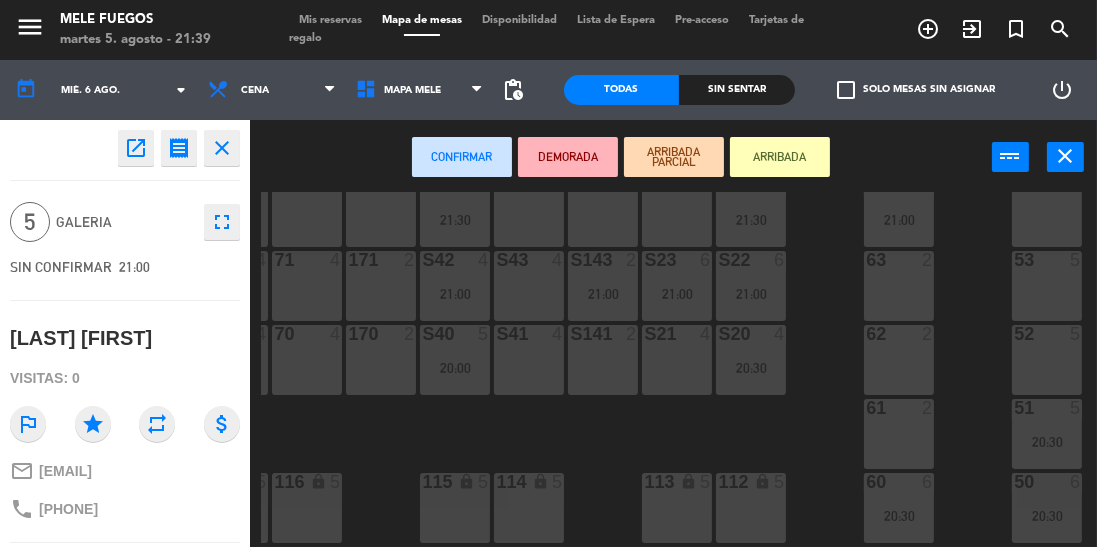 click on "52  5" at bounding box center (1047, 360) 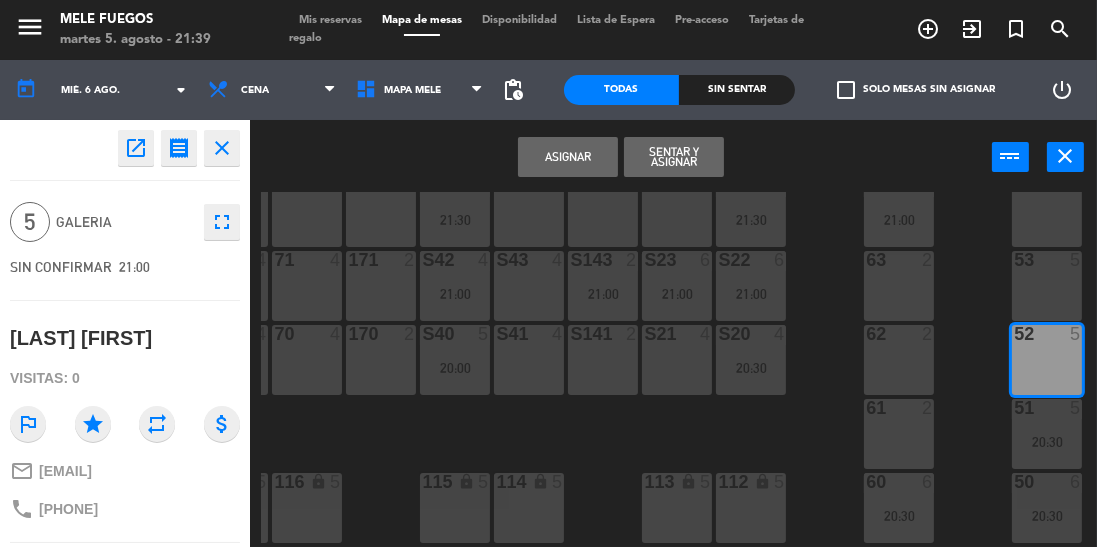 click on "Asignar" at bounding box center [568, 157] 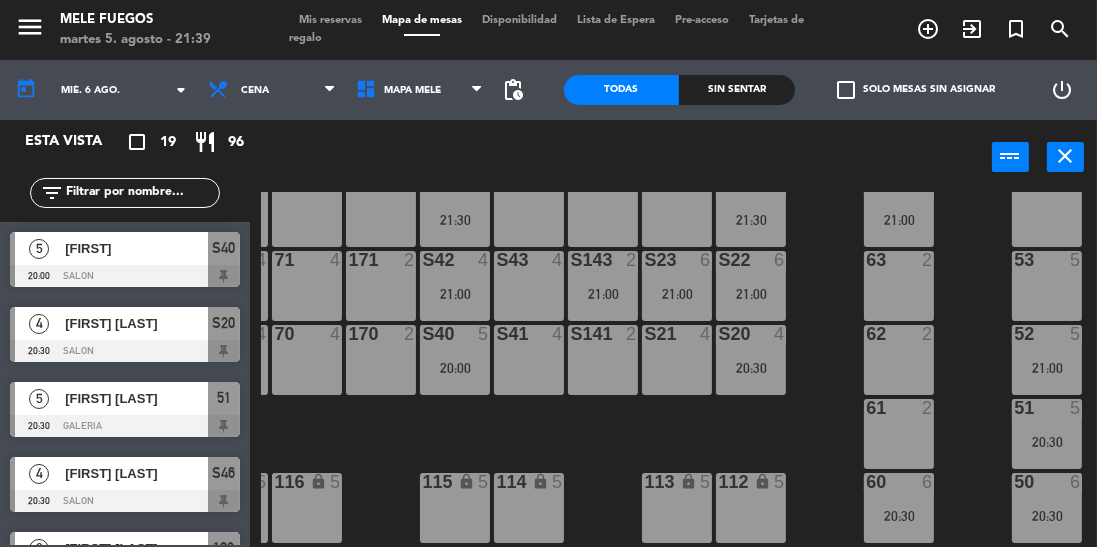 scroll, scrollTop: 0, scrollLeft: 0, axis: both 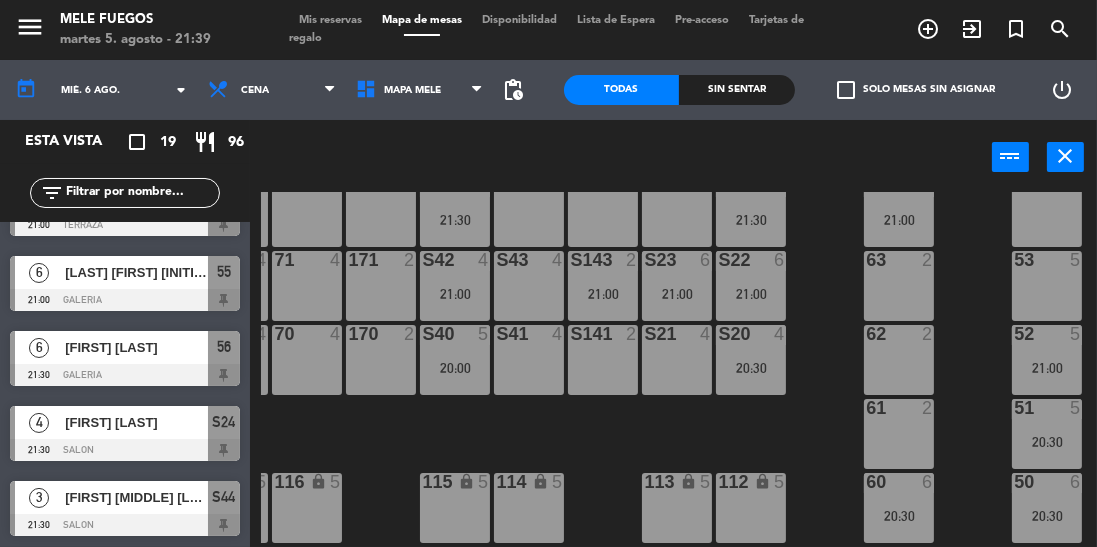 click on "21:00" at bounding box center [603, 294] 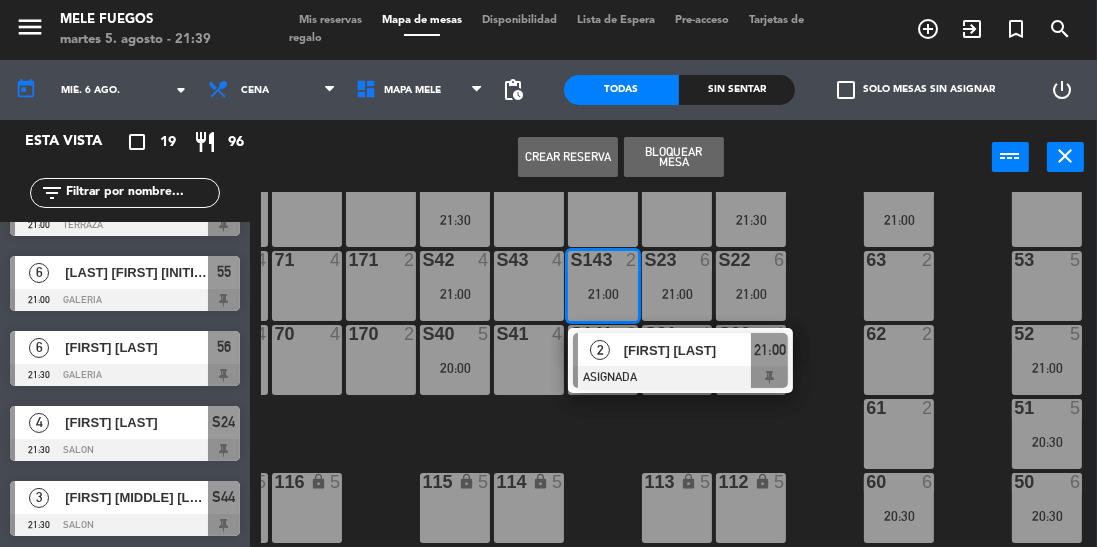 click on "100  8  101  8  102  9   20:30  103  8  104  8  S32  6   21:00  S33  14  S34  8   21:00  75  4  85  5  175  2  57  5  74  4  84  5   21:00  174  2  56  6   21:30  S26  4   20:30  S27  4  S46  4   20:30  S47  4  S147  2  73  4  83  4  173  2  65  6   21:30  55  6   21:00  S24  4   21:30  S25  4  S44  3   21:30  S45  4  S145  2  72  4  82  4   21:00  172  2  64  6   21:00  54  5  S22  6   21:00  S23  6   21:00  S42  4   21:00  S43  4  S143  2   21:00   2   [FIRST] [LAST]   ASIGNADA  21:00 71  4  81  4  171  2  63  2  53  5  S20  4   20:30  S21  4  S40  5   20:00  S41  4  S141  2  70  4  80  4  170  2  62  2  52  5  61  2   20:30  51  5  112 lock  5  113 lock  5  114 lock  5  115 lock  5  116 lock  5  117 lock  5  60  6   20:30  50  6   20:30" 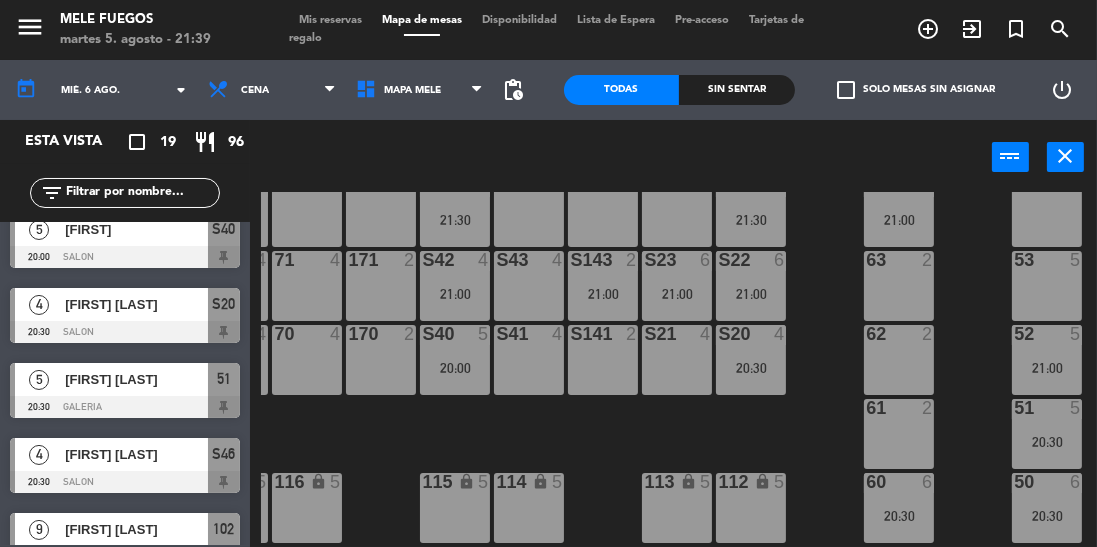 scroll, scrollTop: 0, scrollLeft: 0, axis: both 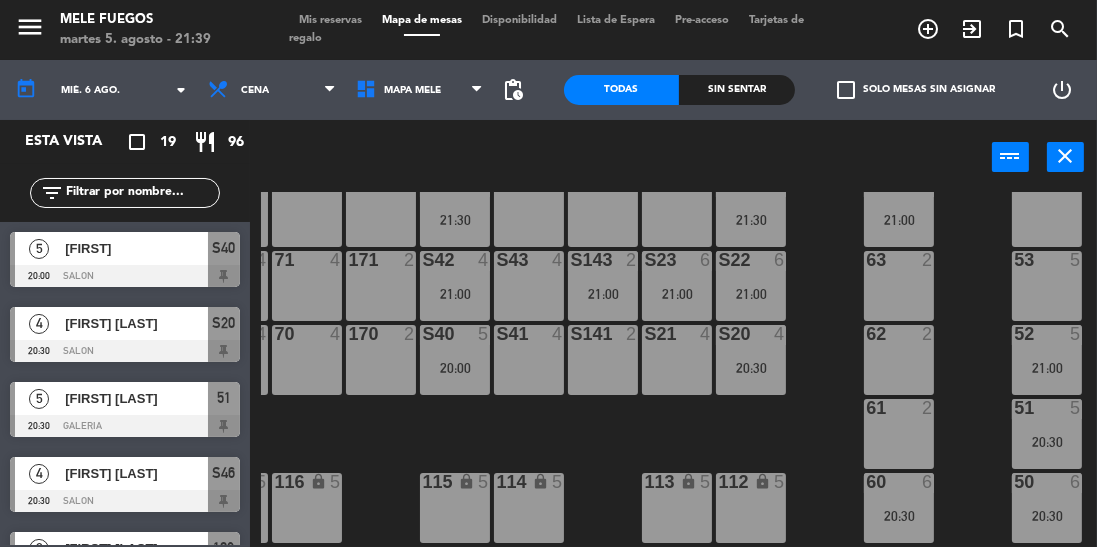 click on "mié. 6 ago." 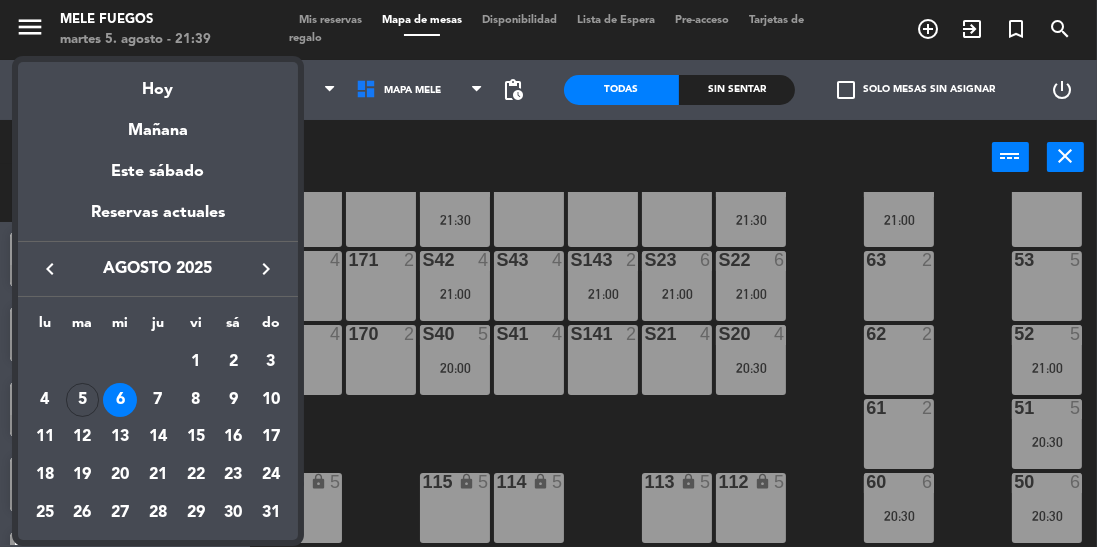 click on "7" at bounding box center [158, 400] 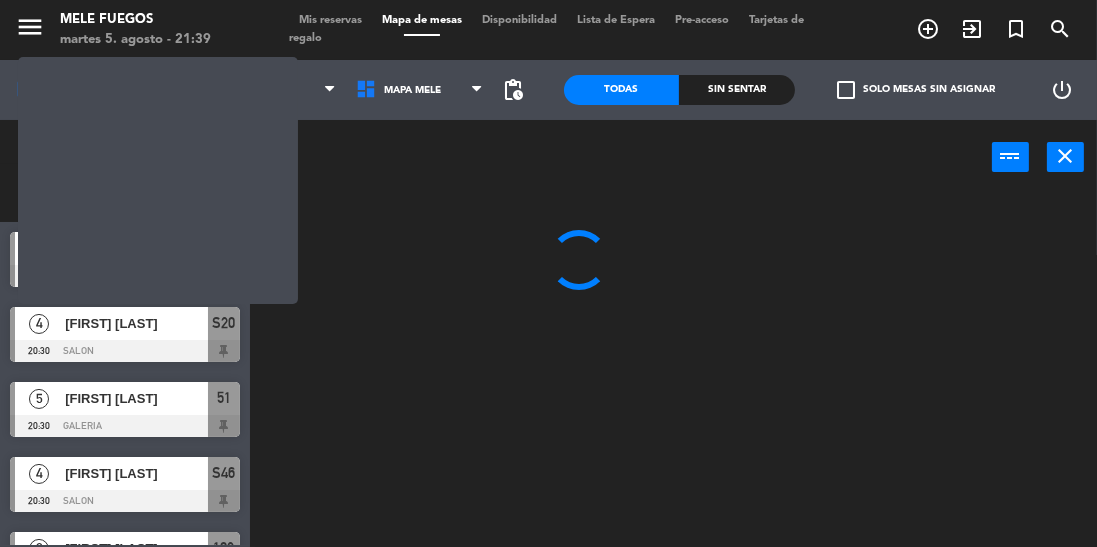 scroll, scrollTop: 0, scrollLeft: 0, axis: both 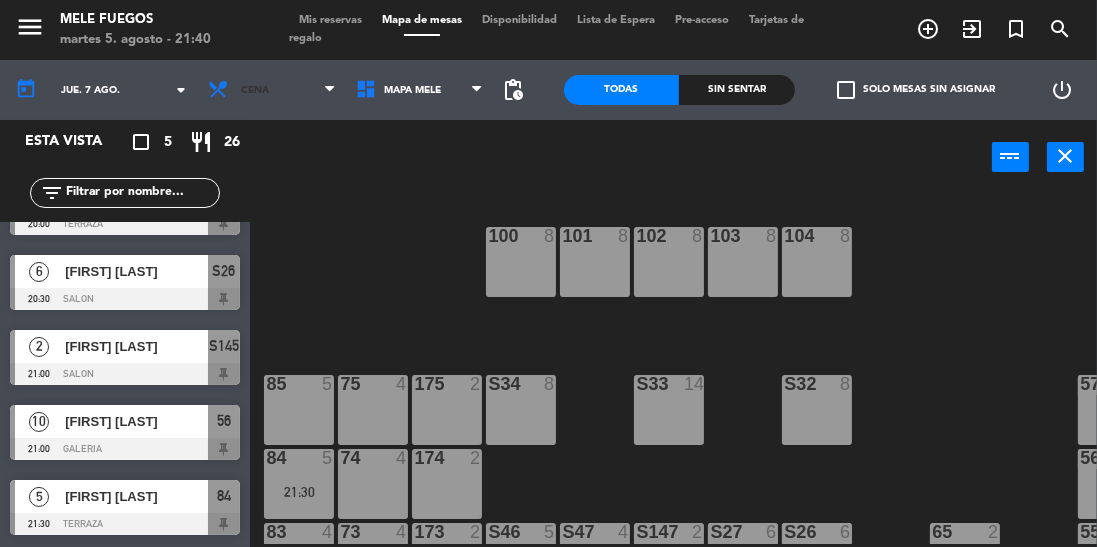 click on "Cena" at bounding box center [272, 90] 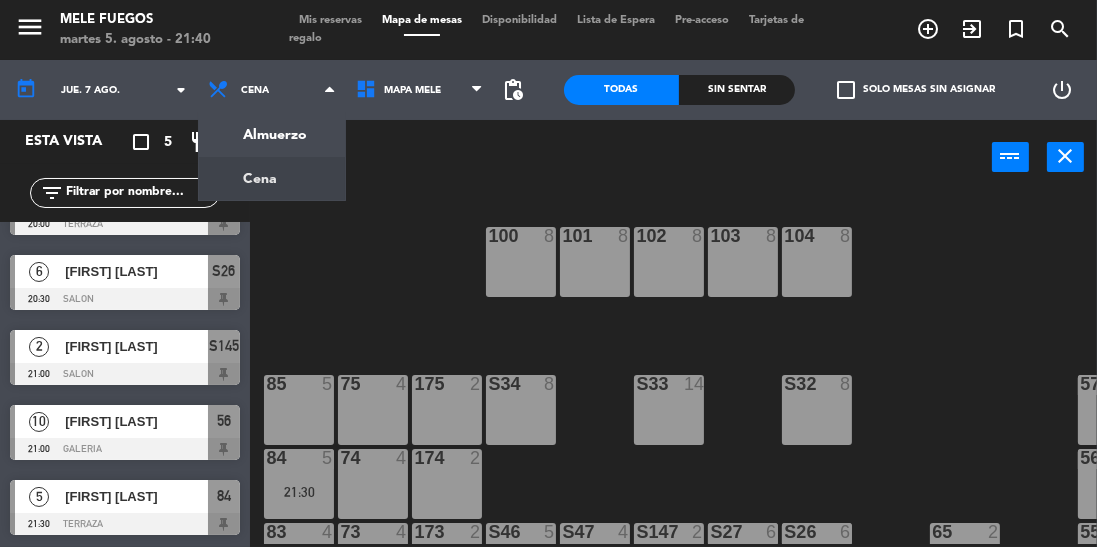 click on "menu  Mele Fuegos   martes 5. agosto - 21:40   Mis reservas   Mapa de mesas   Disponibilidad   Lista de Espera   Pre-acceso   Tarjetas de regalo  add_circle_outline exit_to_app turned_in_not search today    jue. 7 ago. arrow_drop_down  Almuerzo  Cena  Cena  Almuerzo  Cena  MAPA MELE   MAPA MELE   MAPA MELE  pending_actions  Todas  Sin sentar  check_box_outline_blank   Solo mesas sin asignar   power_settings_new   Esta vista   crop_square  5  restaurant  26 filter_list  3   Peretti Josefina   20:00   TERRAZA  81  6   Jorge Videla   20:30   SALON  S26  2   Florencia Garcia Albanell   21:00   SALON  S145  10   Pilar Gimenez   21:00   GALERIA  56  5   Amalia Baldi   21:30   TERRAZA  84 power_input close 100  8  101  8  102  8  103  8  104  8  S32  8  S33  14  S34  8  75  4  85  5  175  2  57  10   21:00  74  4  84  5   21:30  174  2  56  10   21:00  S26  6   20:30  S27  6   20:30  S46  5  S47  4  S147  2  73  4  83  4  173  2  65  2  55  5  S24  5  S25  4  S44  5  S45  4  S145  2   21:00  72  4  82  4  172  2  64" 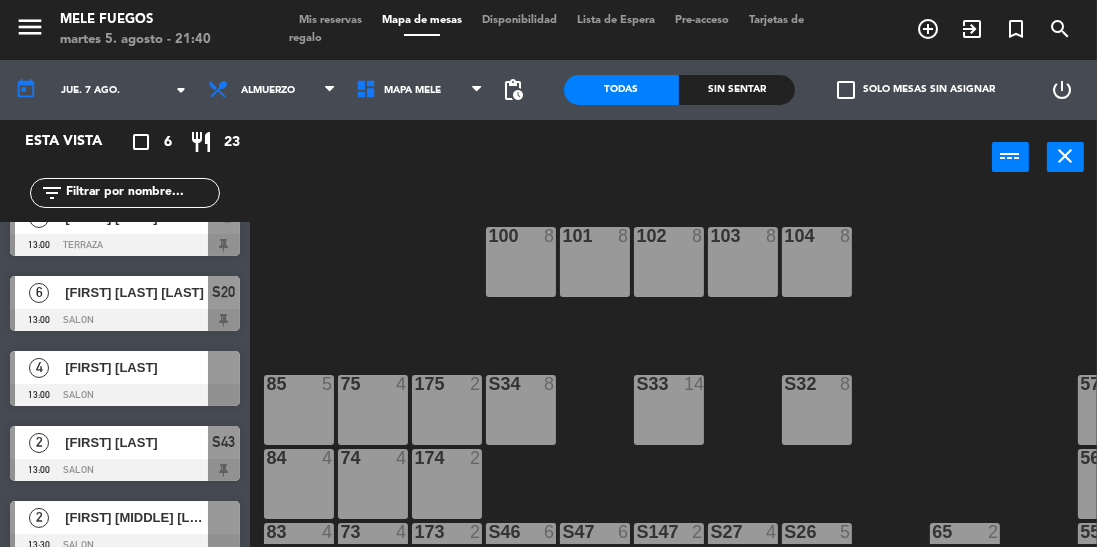 scroll, scrollTop: 0, scrollLeft: 0, axis: both 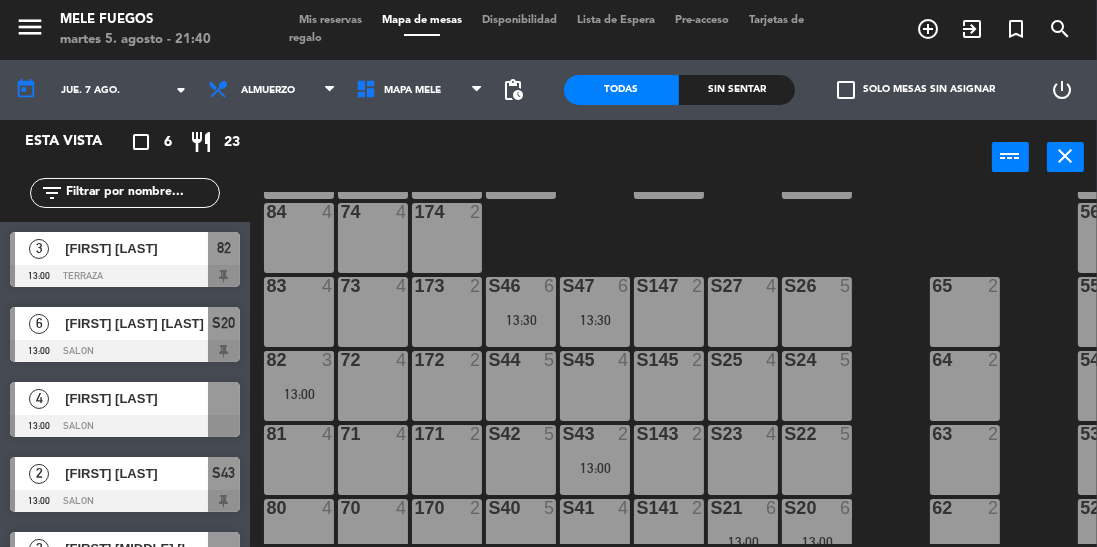 click at bounding box center (224, 398) 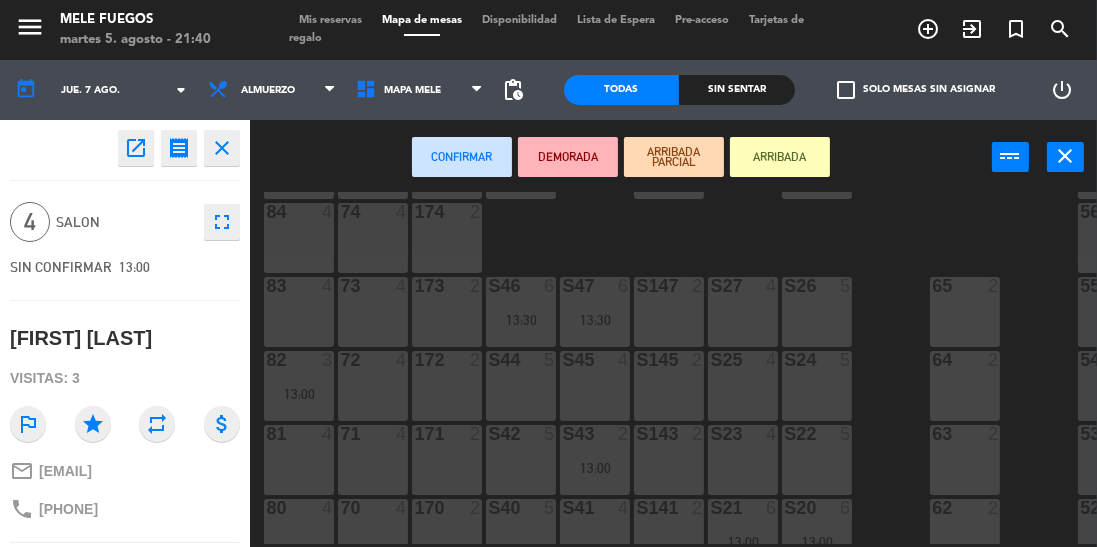 click on "S26  5" at bounding box center (817, 312) 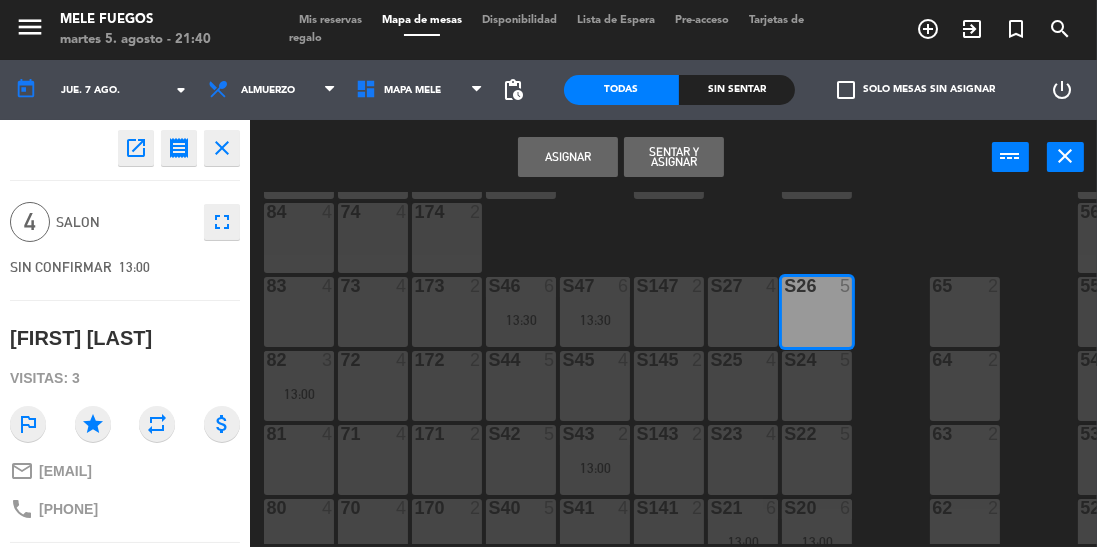 click on "Asignar" at bounding box center [568, 157] 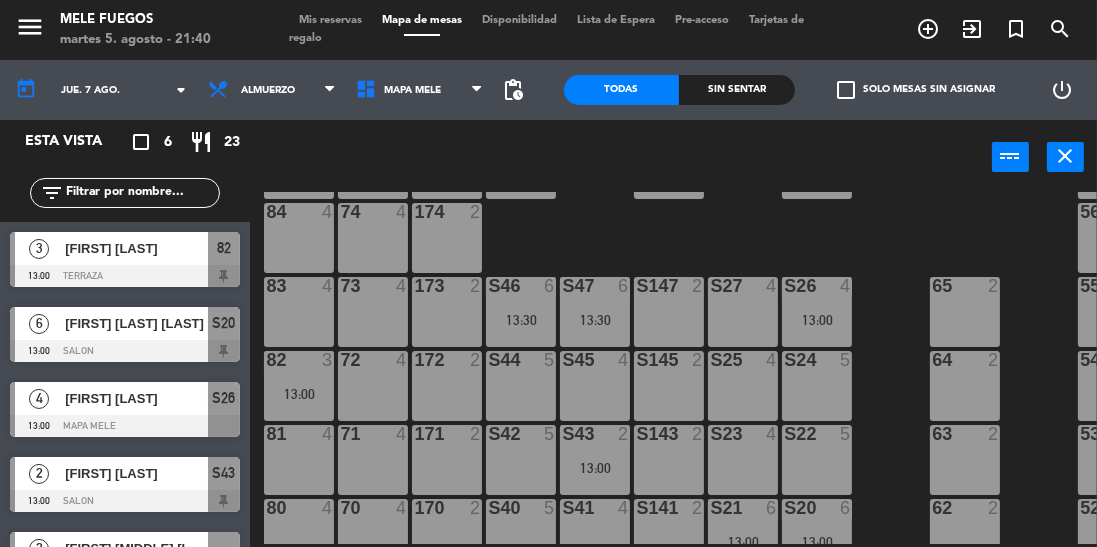 scroll, scrollTop: 30, scrollLeft: 0, axis: vertical 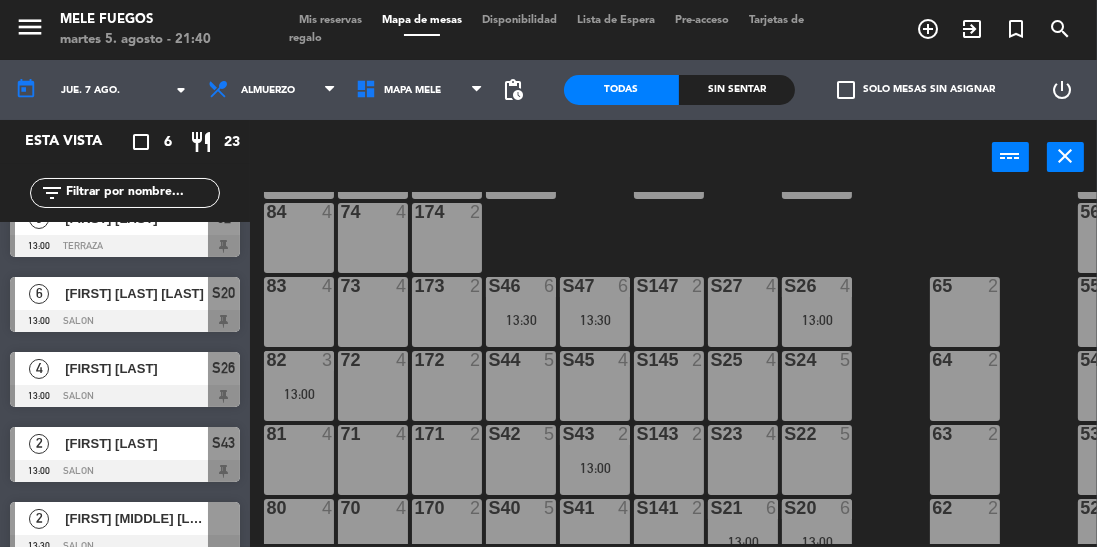 click at bounding box center [224, 518] 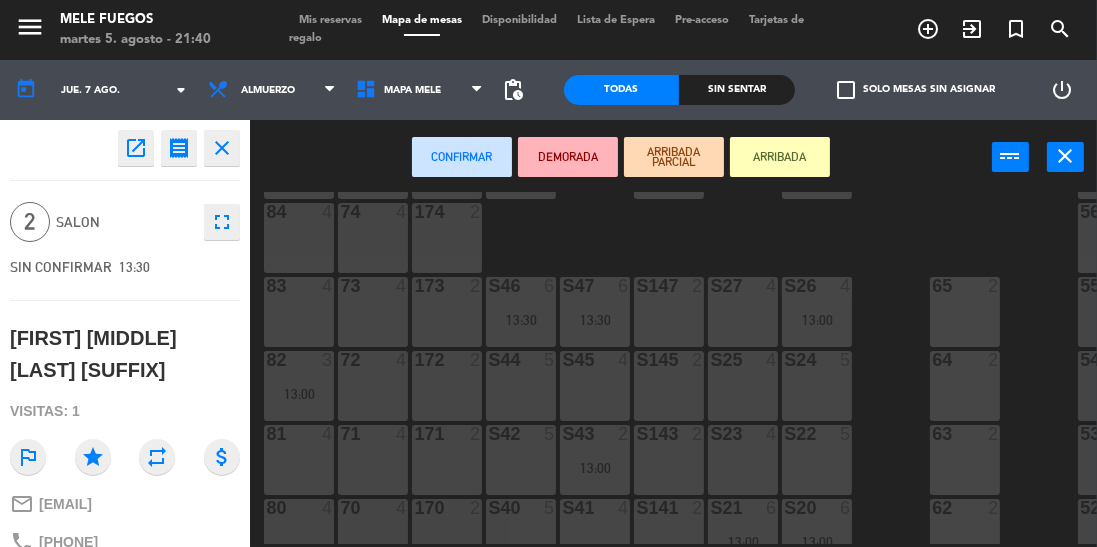 click on "S145  2" at bounding box center (669, 386) 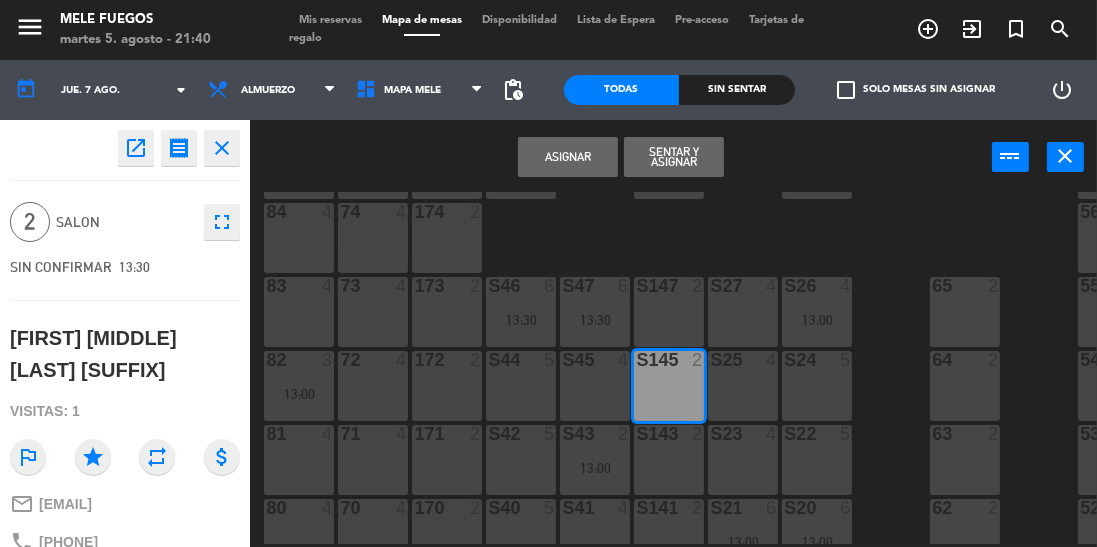 click on "Asignar" at bounding box center [568, 157] 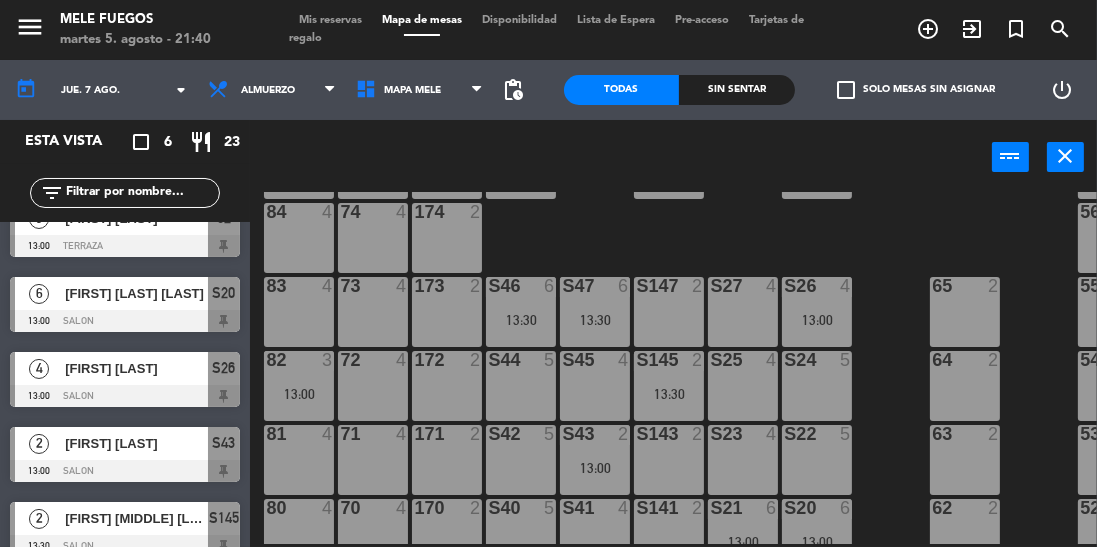 scroll, scrollTop: 0, scrollLeft: 0, axis: both 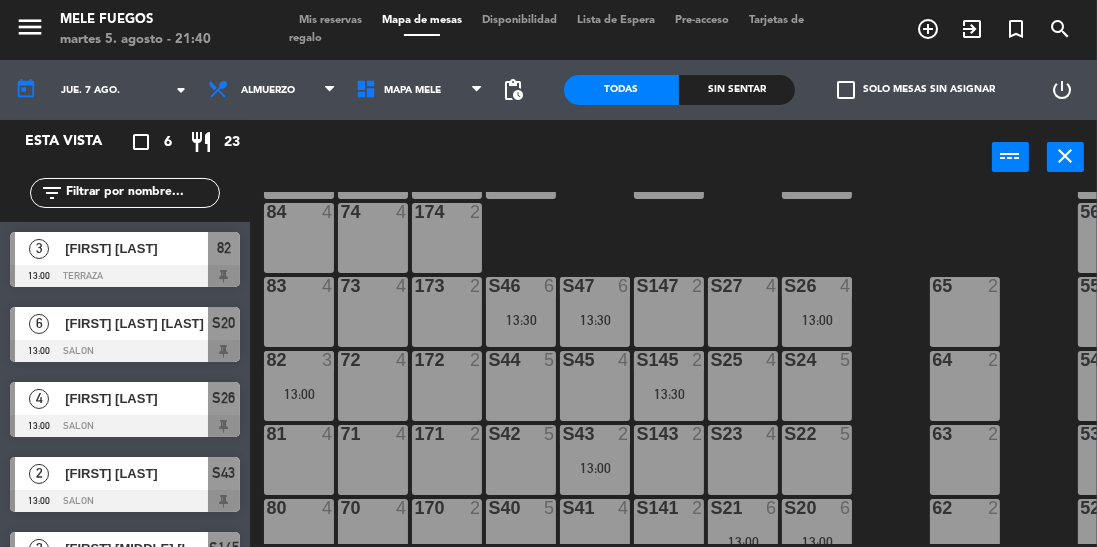click on "jue. 7 ago." 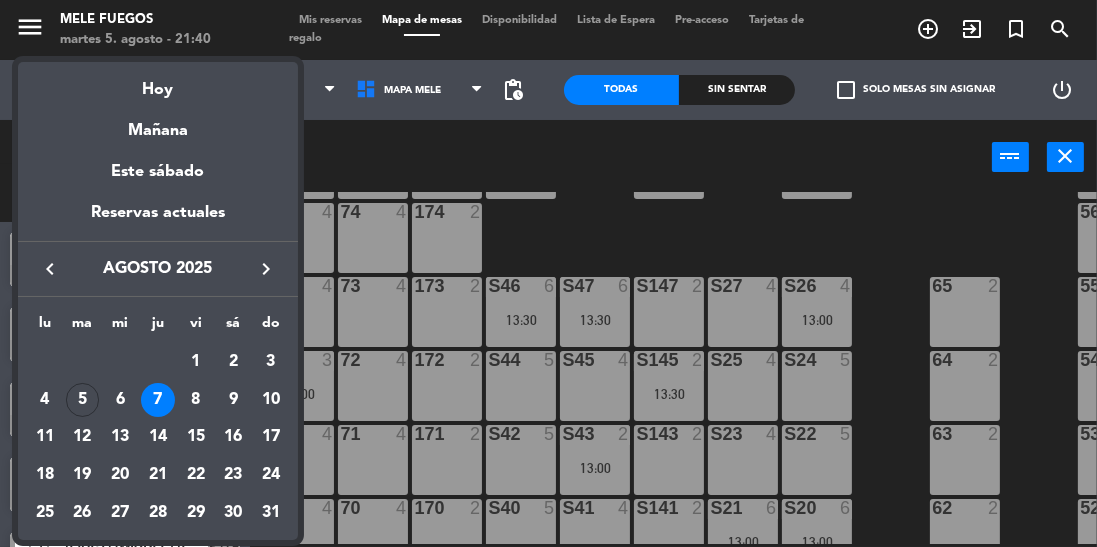 click on "6" at bounding box center [120, 400] 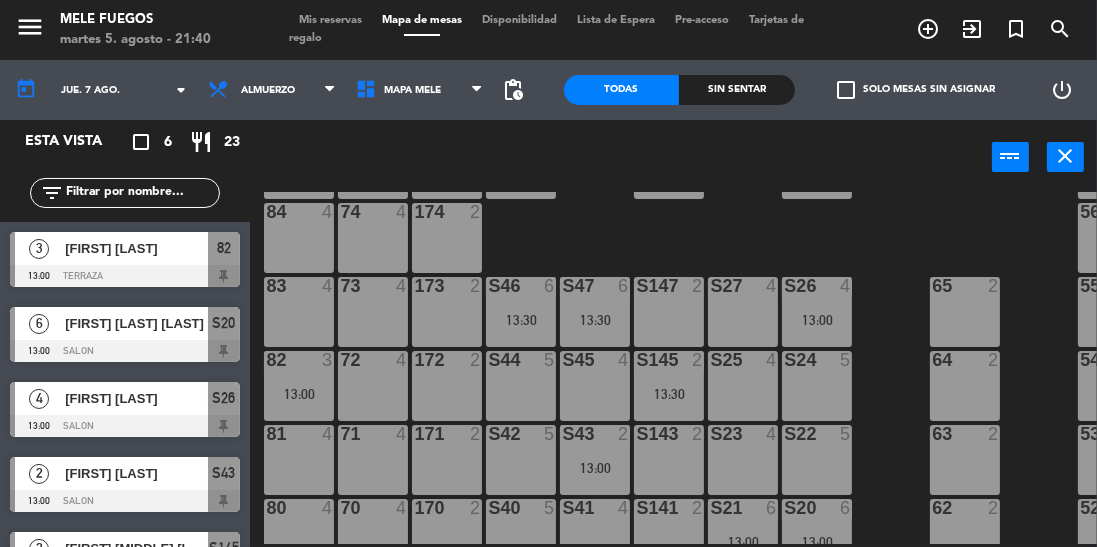 type on "mié. 6 ago." 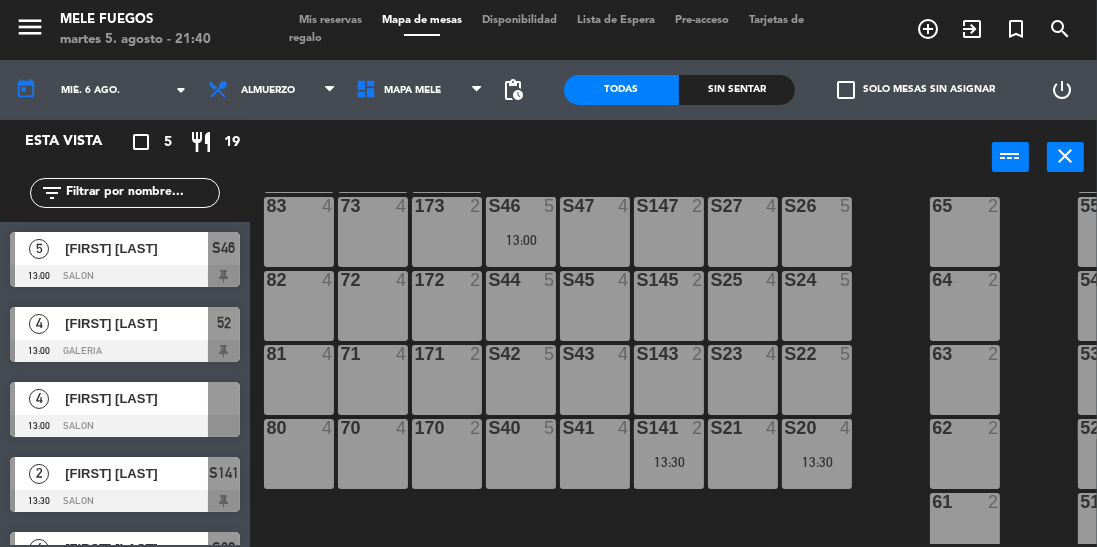 scroll, scrollTop: 332, scrollLeft: 0, axis: vertical 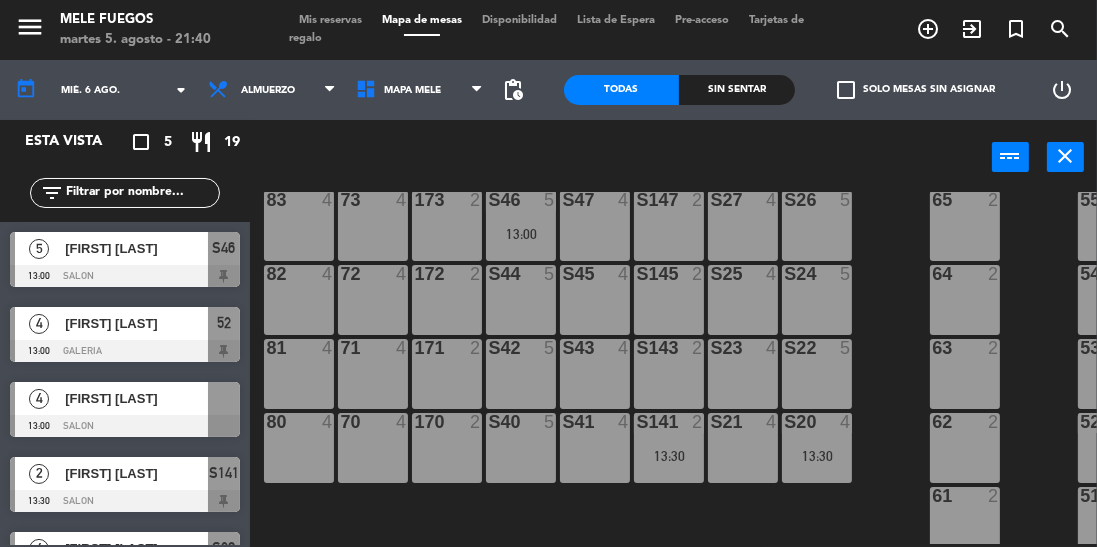 click at bounding box center [125, 426] 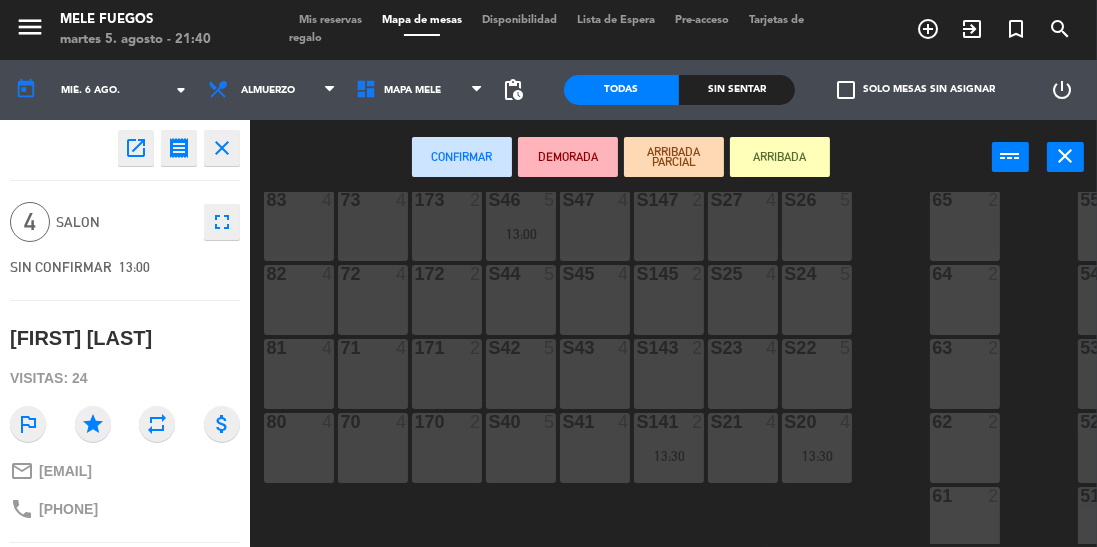 click on "S26  5" at bounding box center (817, 226) 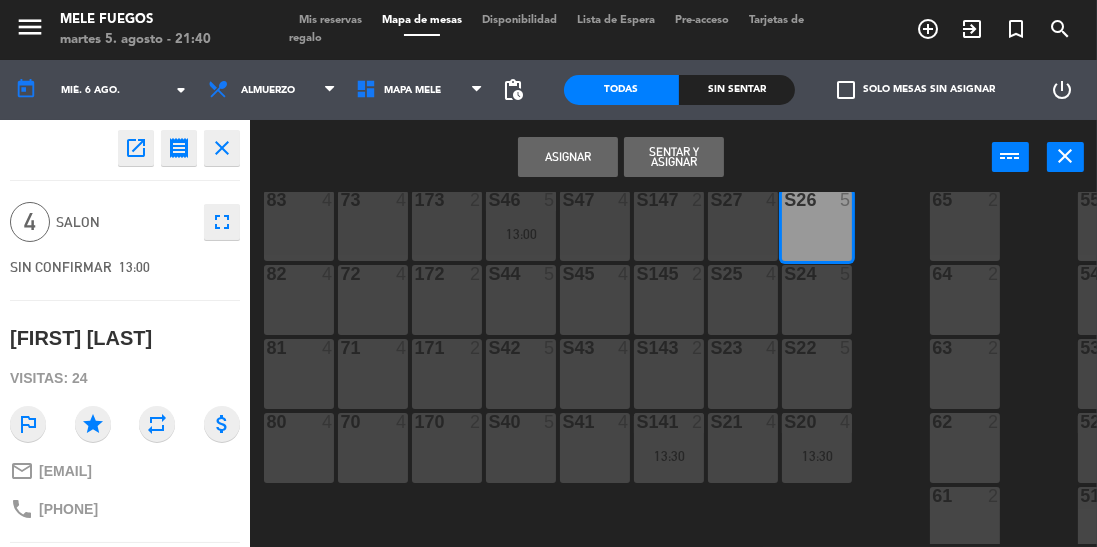 click on "Asignar" at bounding box center (568, 157) 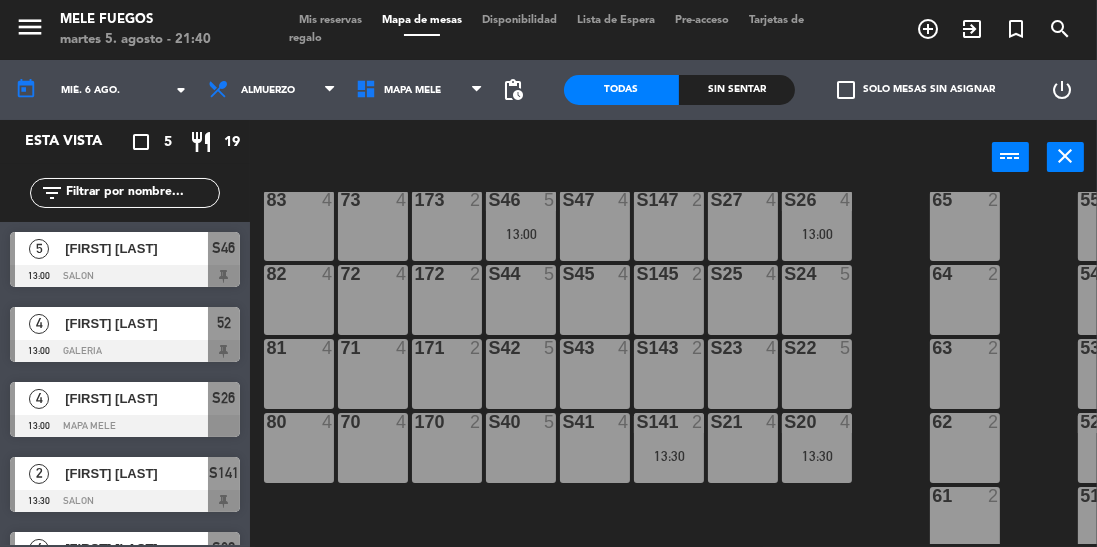 scroll, scrollTop: 52, scrollLeft: 0, axis: vertical 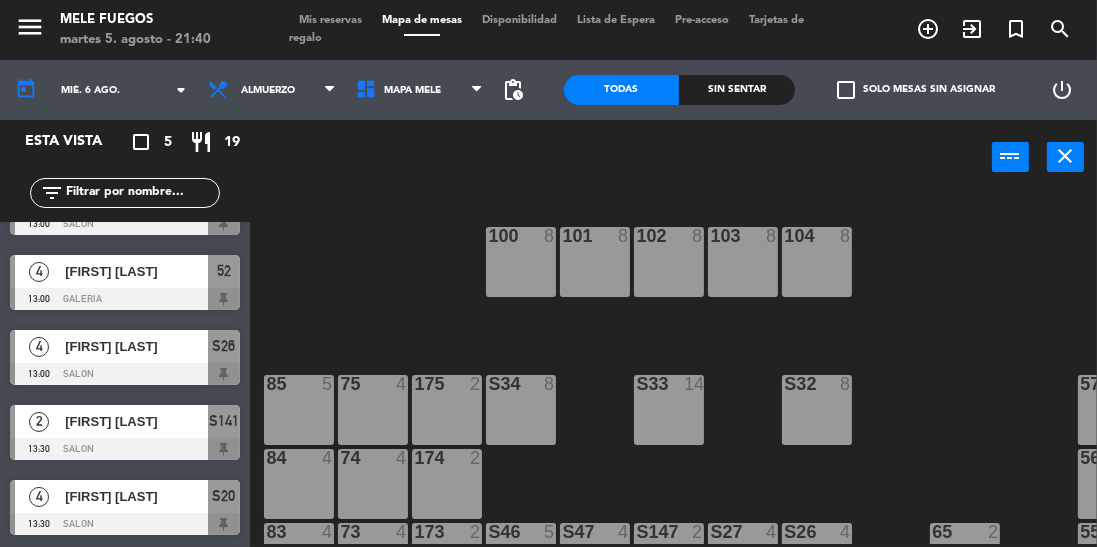 click on "Mis reservas" at bounding box center (330, 20) 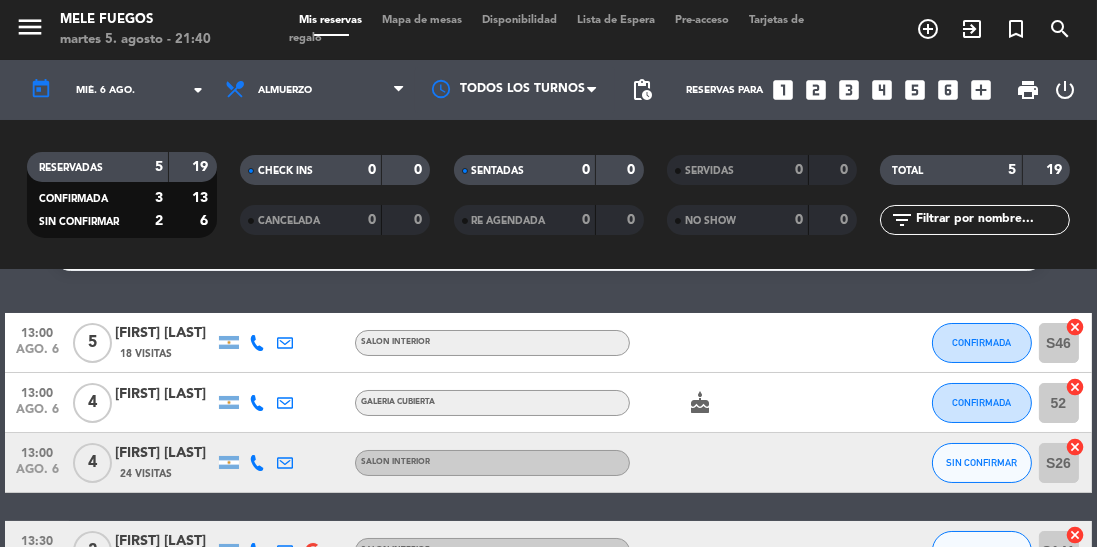 scroll, scrollTop: 77, scrollLeft: 0, axis: vertical 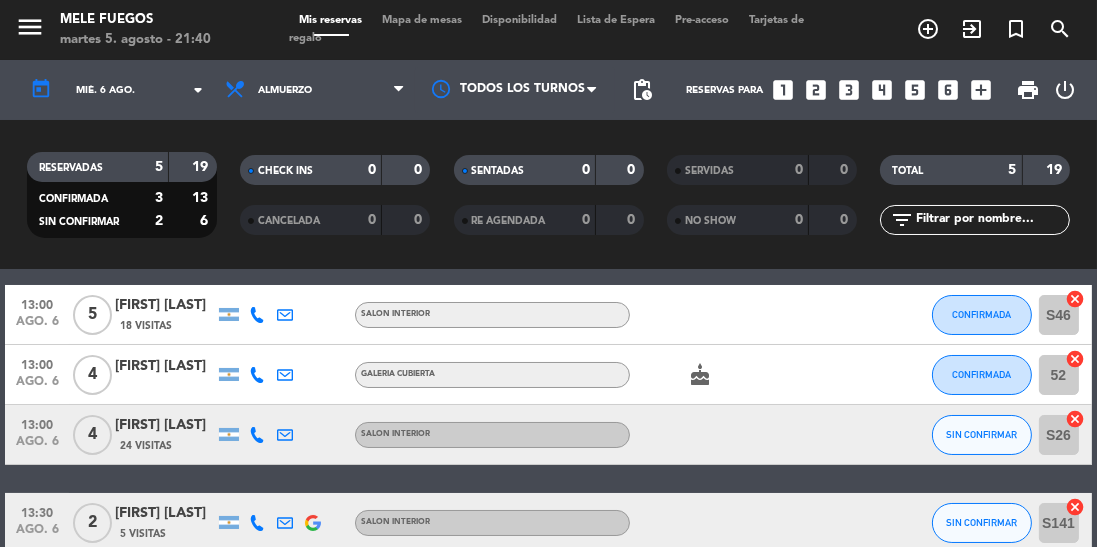 click on "ago. 6" 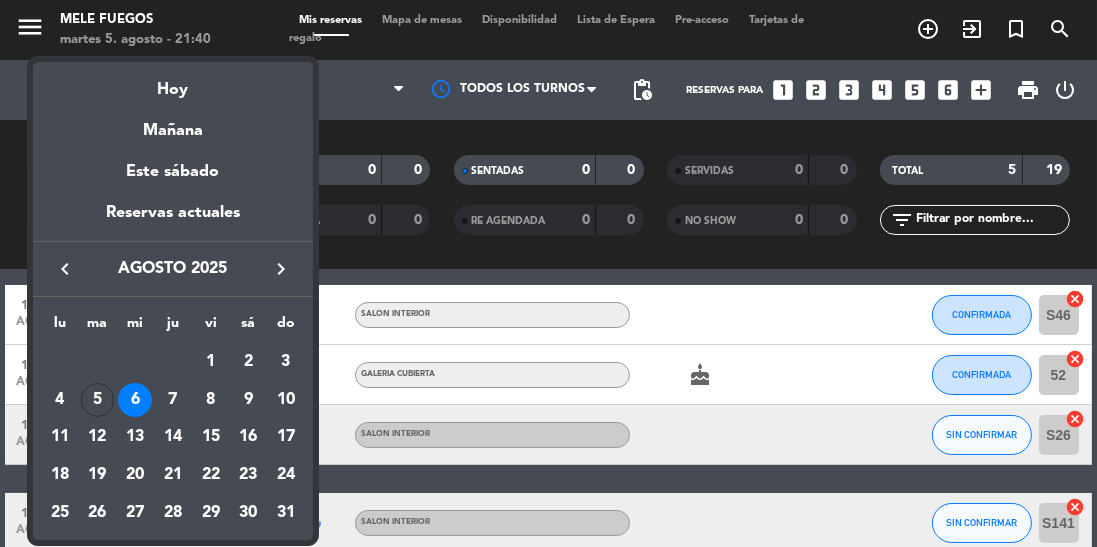 click on "5" at bounding box center (98, 400) 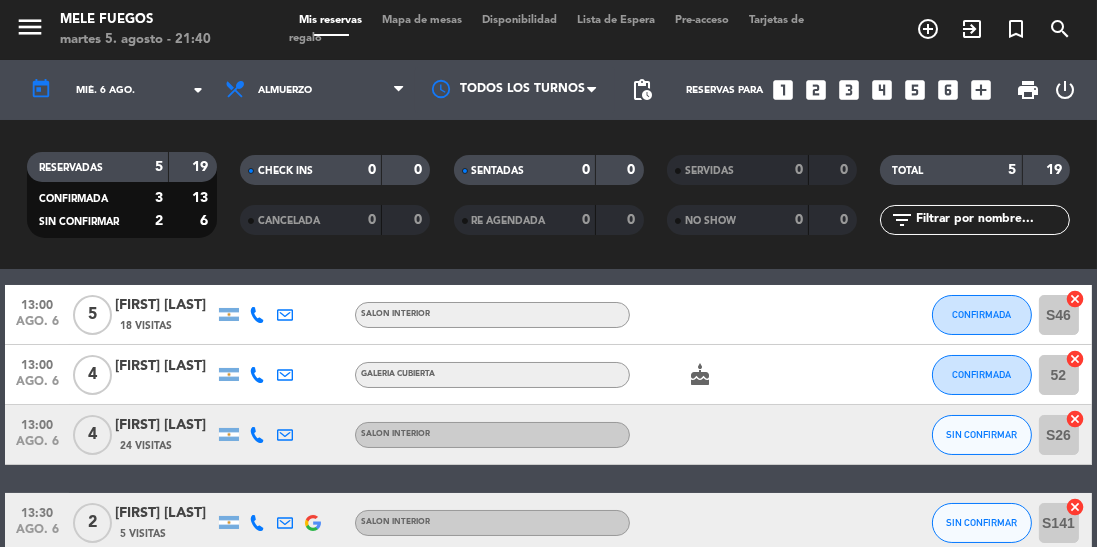 type on "mar. 5 ago." 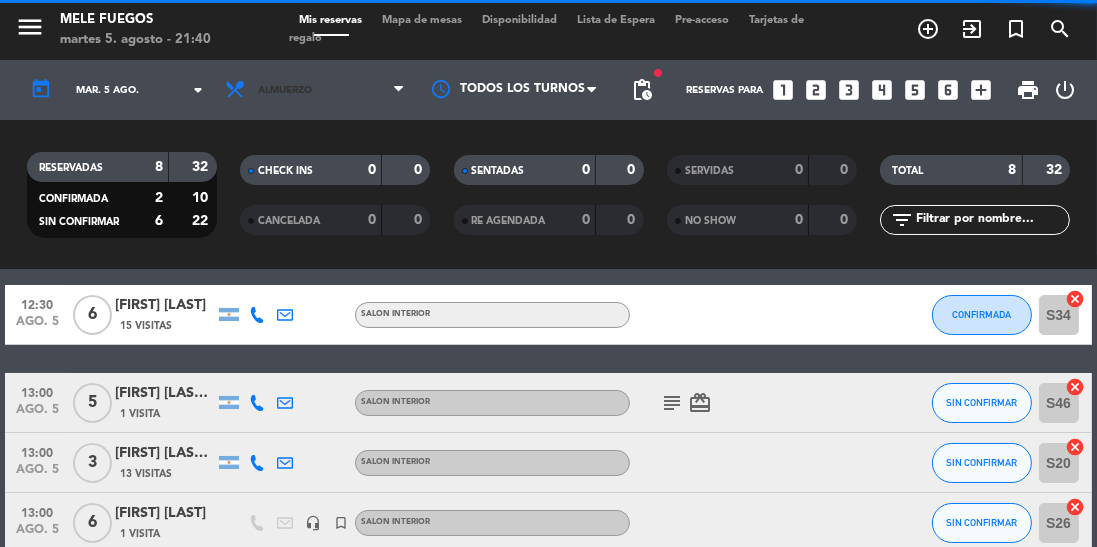click on "Almuerzo" at bounding box center [315, 90] 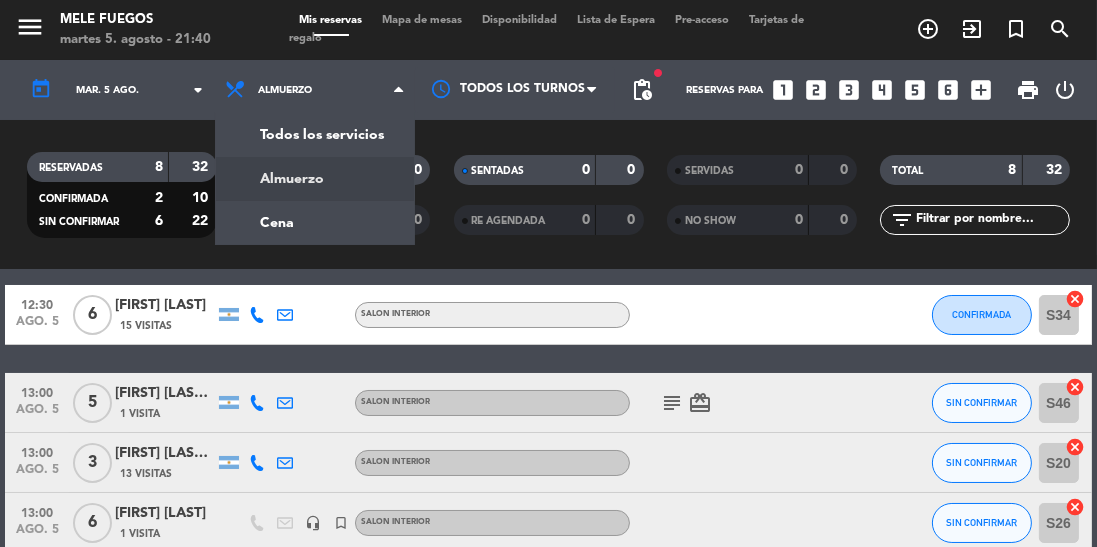 click on "menu  Mele Fuegos   martes 5. agosto - 21:40   Mis reservas   Mapa de mesas   Disponibilidad   Lista de Espera   Pre-acceso   Tarjetas de regalo  add_circle_outline exit_to_app turned_in_not search today    mar. 5 ago. arrow_drop_down  Todos los servicios  Almuerzo  Cena  Almuerzo  Todos los servicios  Almuerzo  Cena Todos los turnos fiber_manual_record pending_actions  Reservas para   looks_one   looks_two   looks_3   looks_4   looks_5   looks_6   add_box  print  power_settings_new   RESERVADAS   8   32   CONFIRMADA   2   10   SIN CONFIRMAR   6   22   CHECK INS   0   0   CANCELADA   0   0   SENTADAS   0   0   RE AGENDADA   0   0   SERVIDAS   0   0   NO SHOW   0   0   TOTAL   8   32  filter_list" 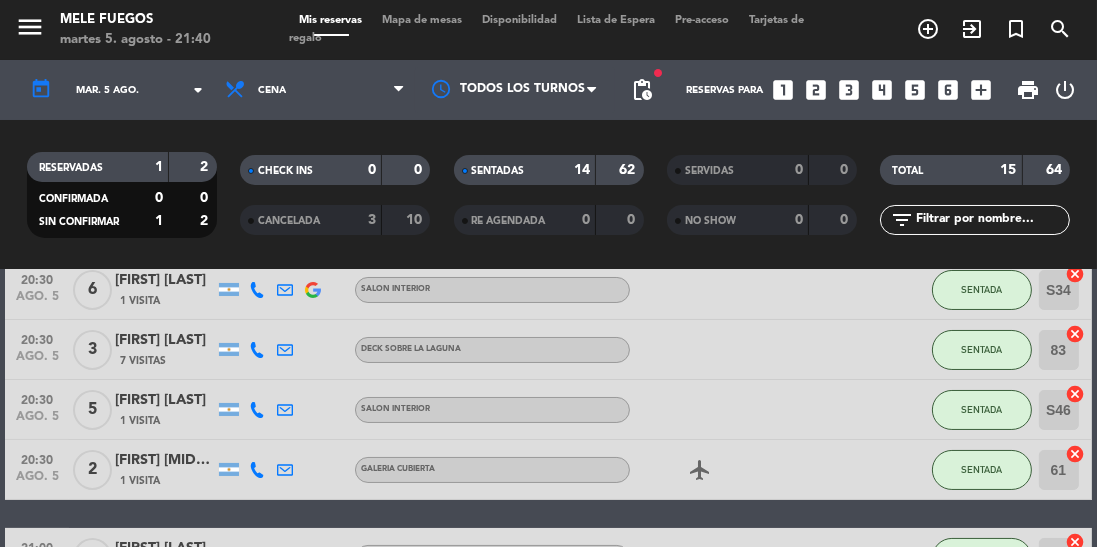 scroll, scrollTop: 774, scrollLeft: 0, axis: vertical 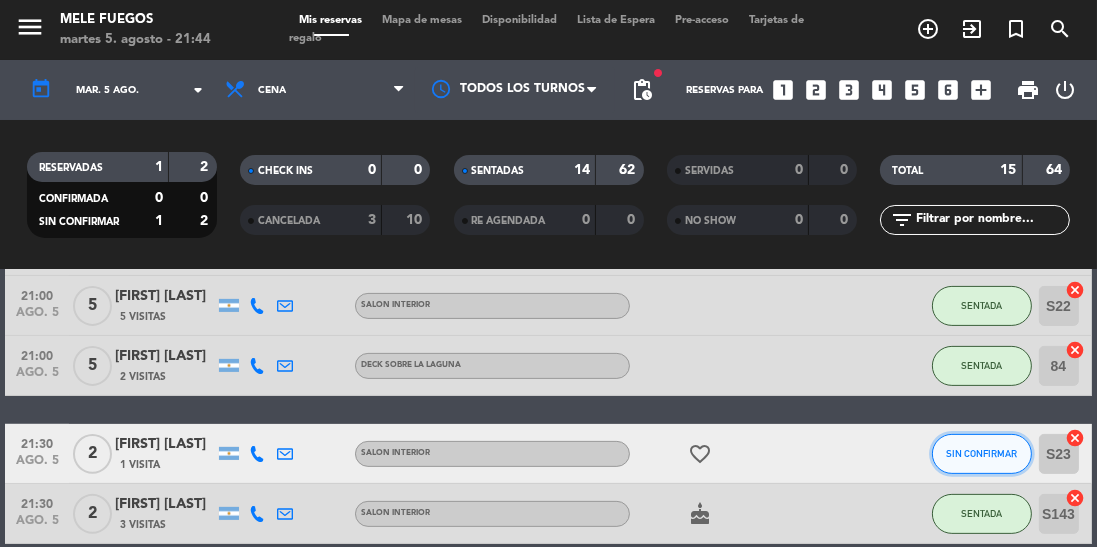 click on "SIN CONFIRMAR" 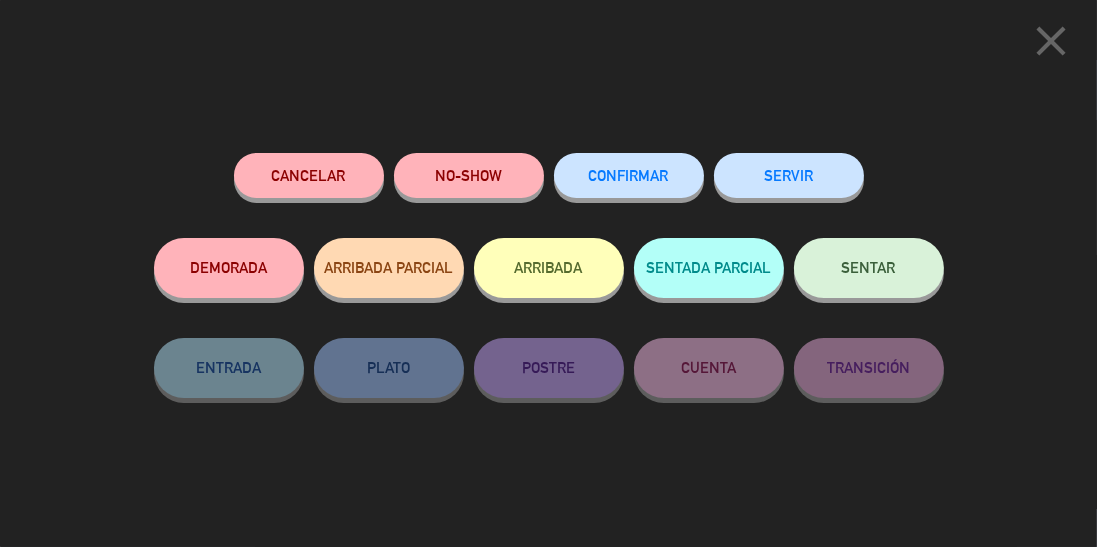 click on "NO-SHOW" 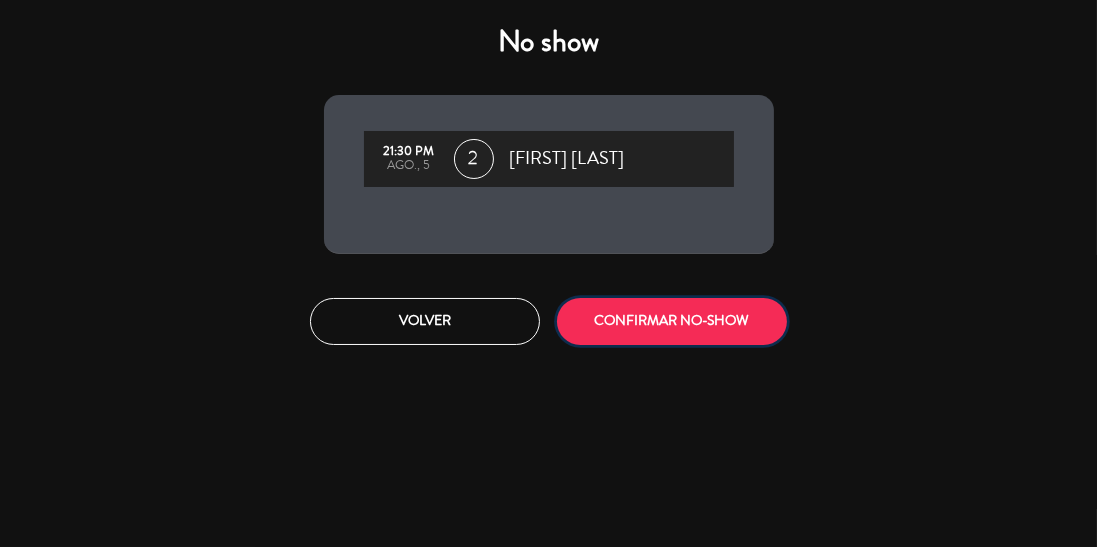 click on "CONFIRMAR NO-SHOW" 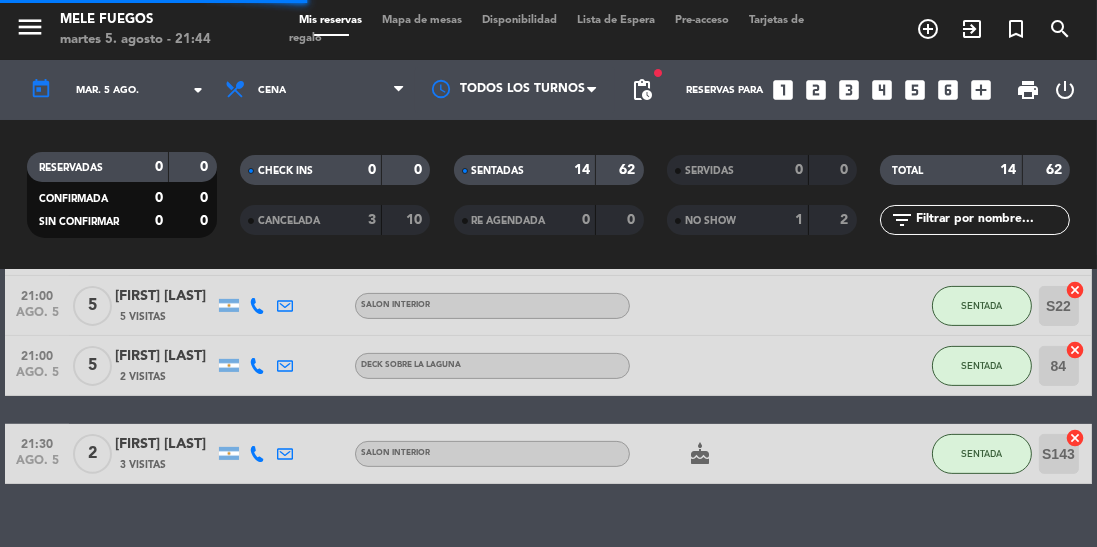 scroll, scrollTop: 714, scrollLeft: 0, axis: vertical 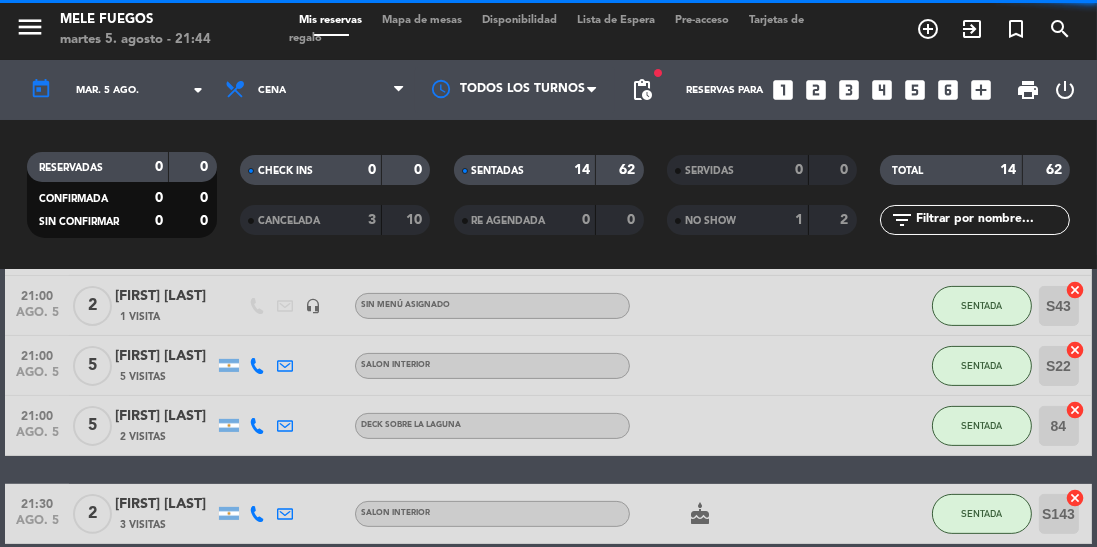 click on "Mapa de mesas" at bounding box center [422, 20] 